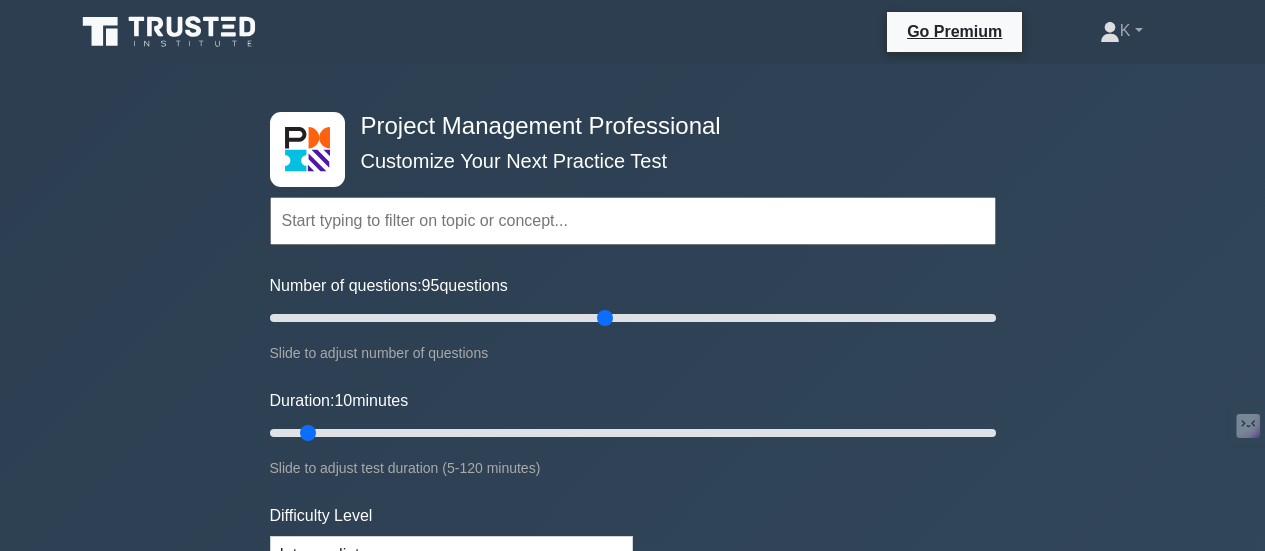 click on "Number of questions:  95  questions" at bounding box center (633, 318) 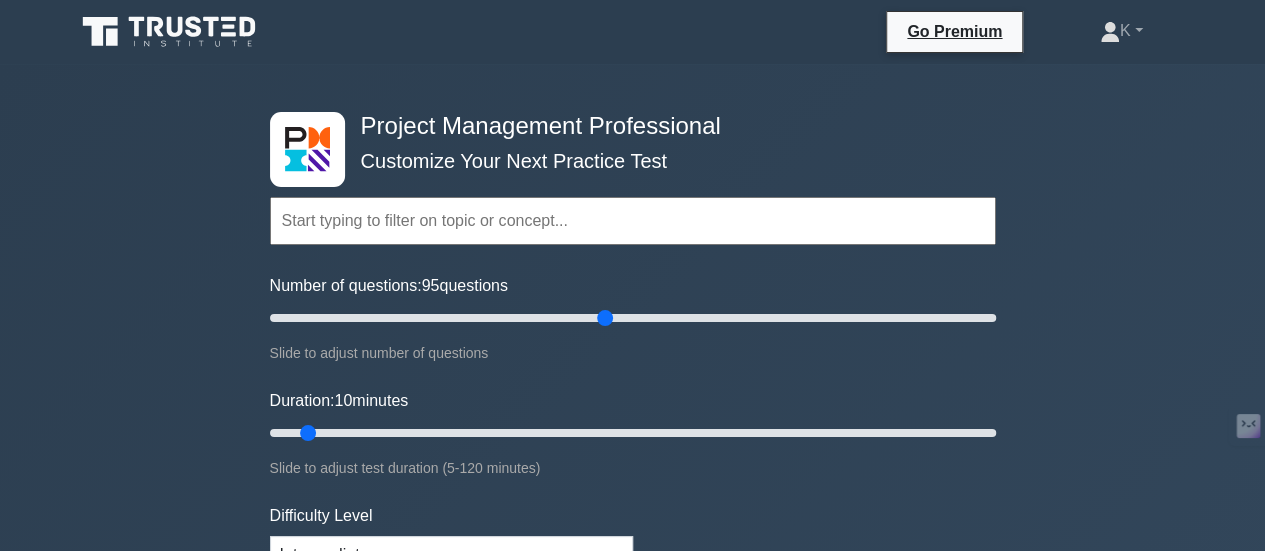 scroll, scrollTop: 0, scrollLeft: 0, axis: both 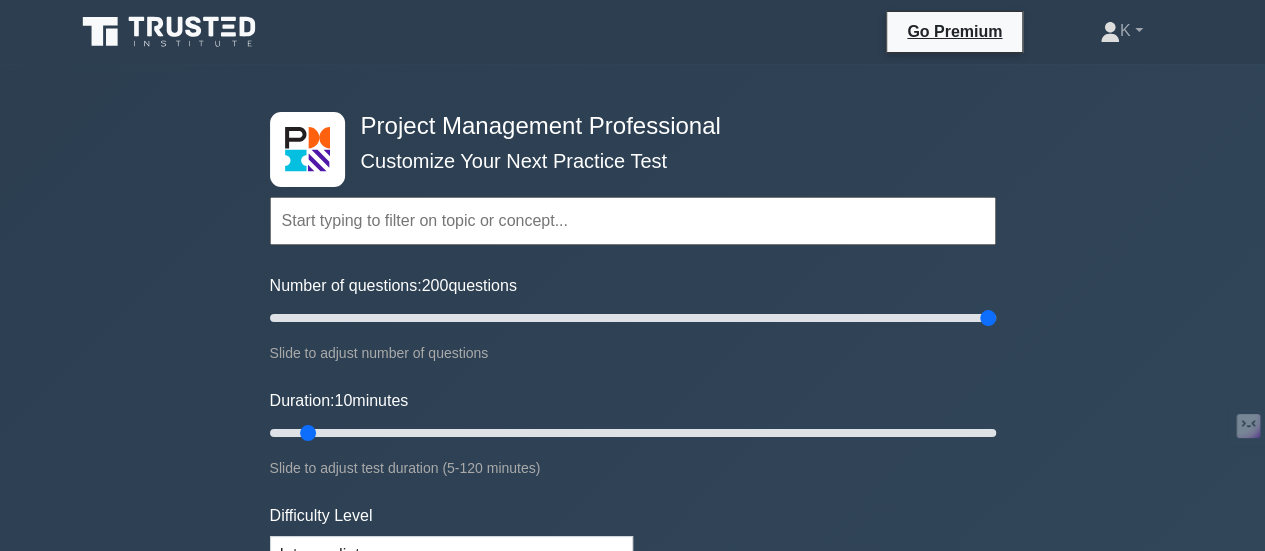 drag, startPoint x: 603, startPoint y: 313, endPoint x: 1042, endPoint y: 304, distance: 439.09225 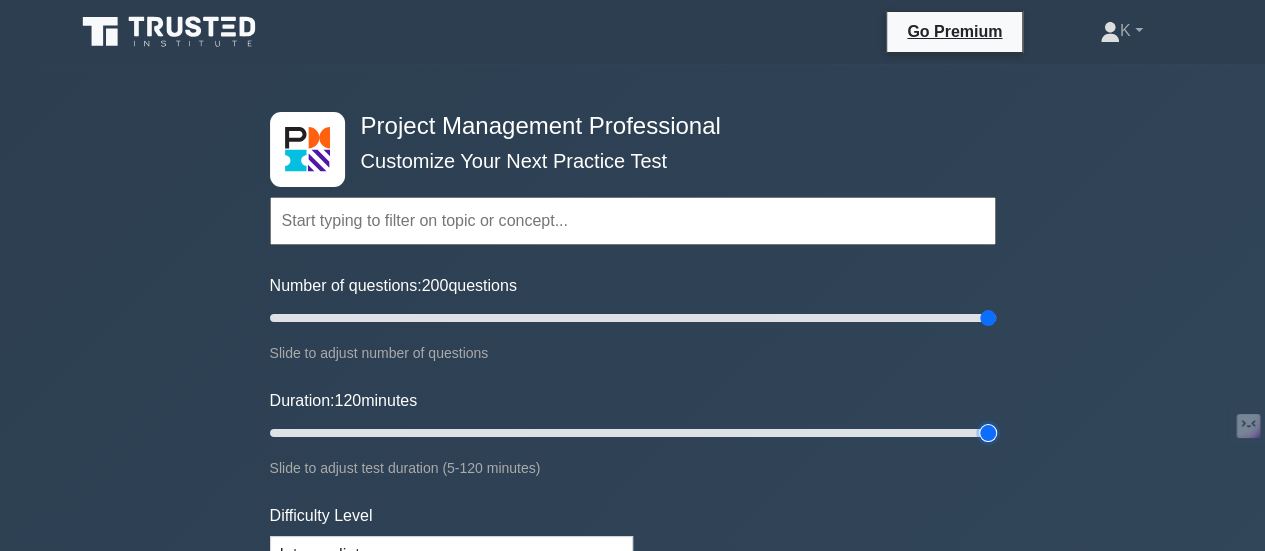 drag, startPoint x: 308, startPoint y: 425, endPoint x: 1026, endPoint y: 395, distance: 718.62646 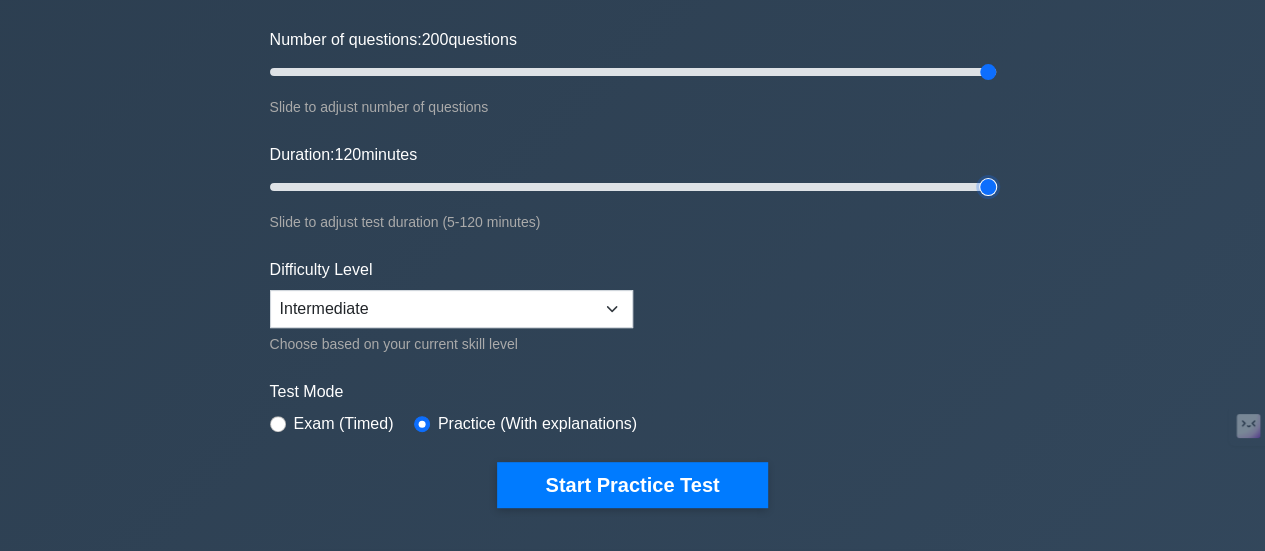 scroll, scrollTop: 268, scrollLeft: 0, axis: vertical 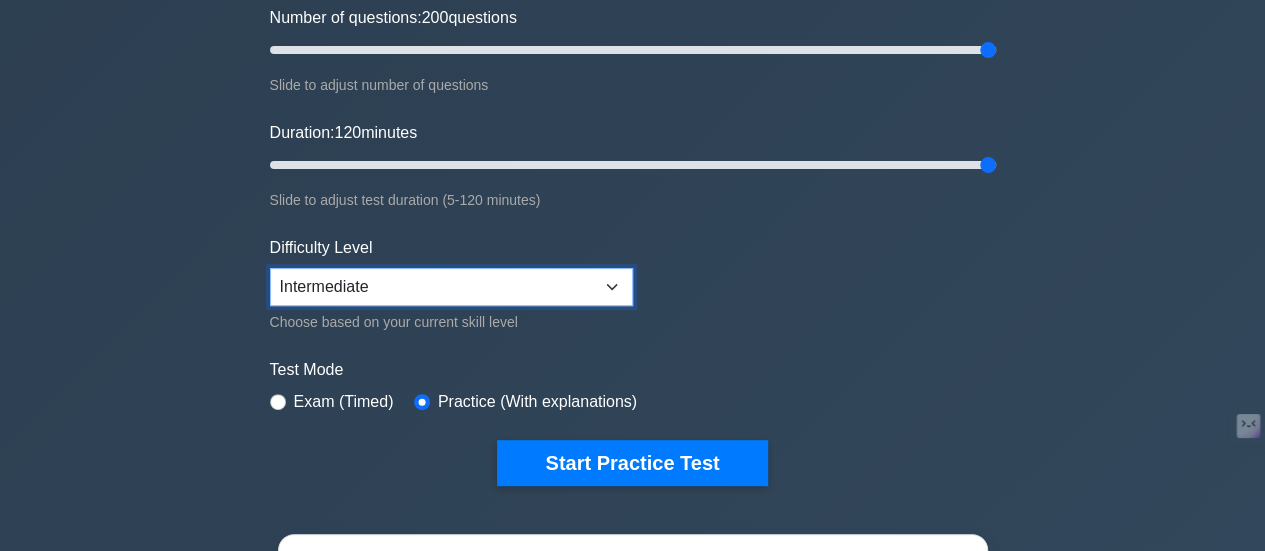 click on "Beginner
Intermediate
Expert" at bounding box center (451, 287) 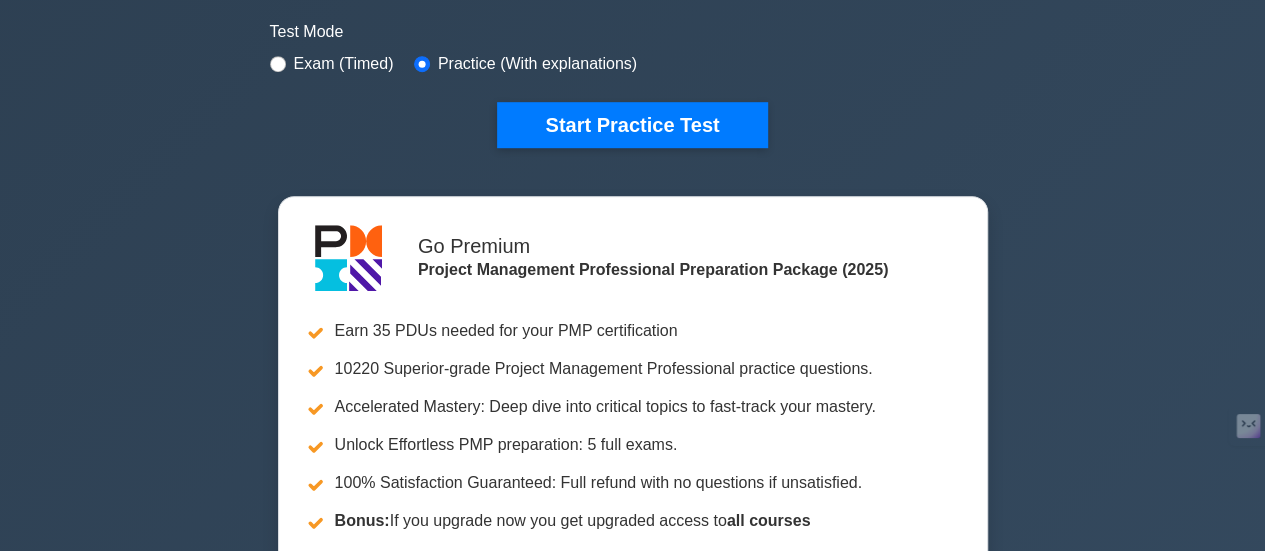 scroll, scrollTop: 594, scrollLeft: 0, axis: vertical 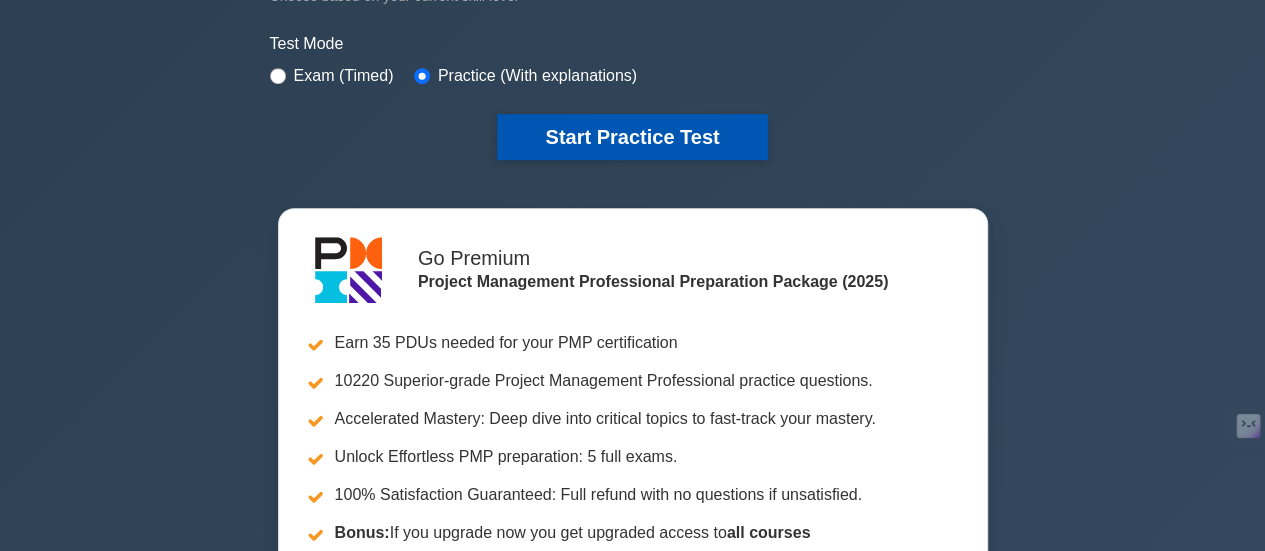 click on "Start Practice Test" at bounding box center [632, 137] 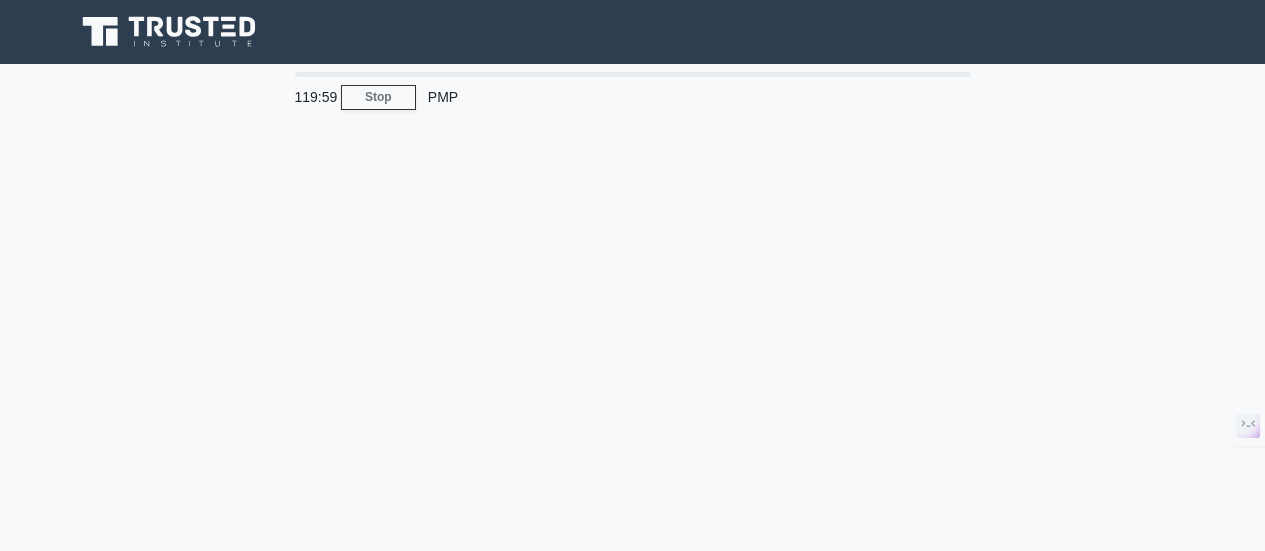 scroll, scrollTop: 0, scrollLeft: 0, axis: both 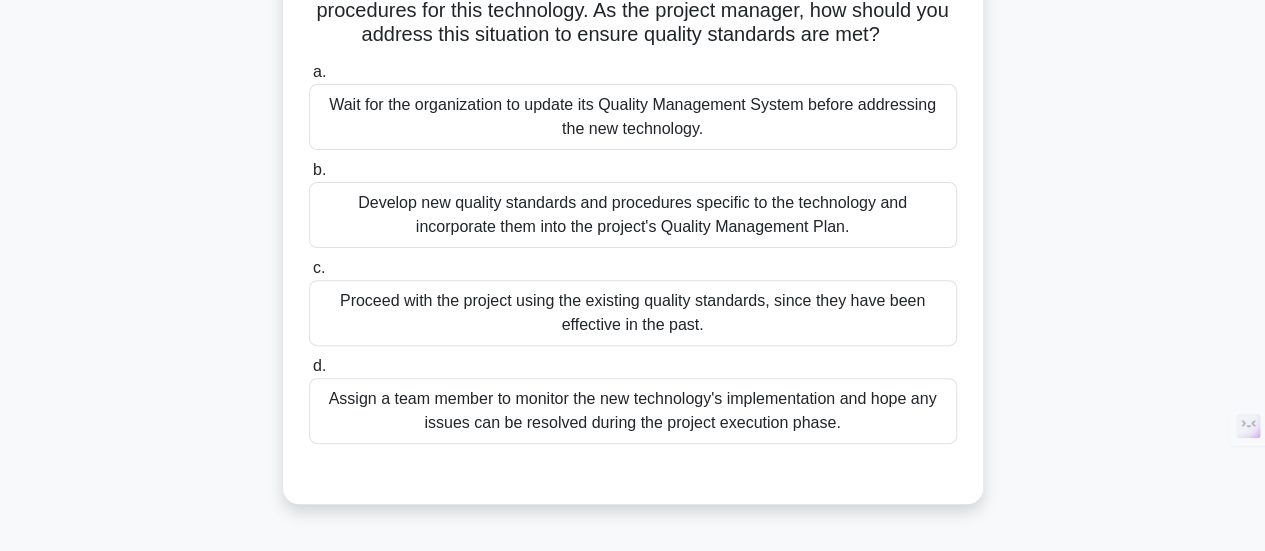click on "Develop new quality standards and procedures specific to the technology and incorporate them into the project's Quality Management Plan." at bounding box center (633, 215) 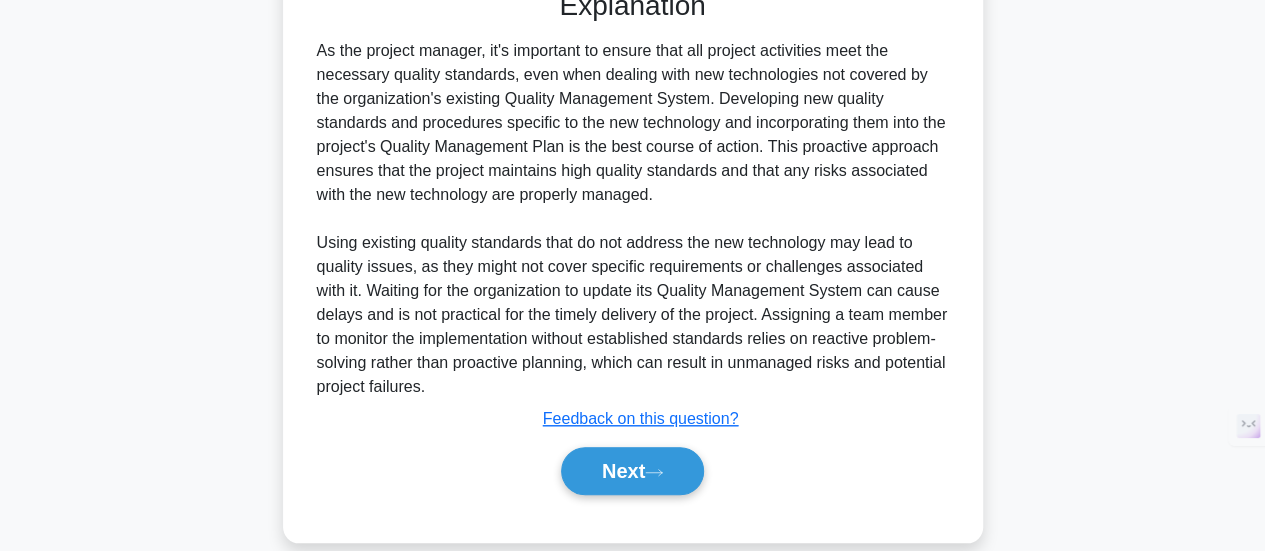 scroll, scrollTop: 751, scrollLeft: 0, axis: vertical 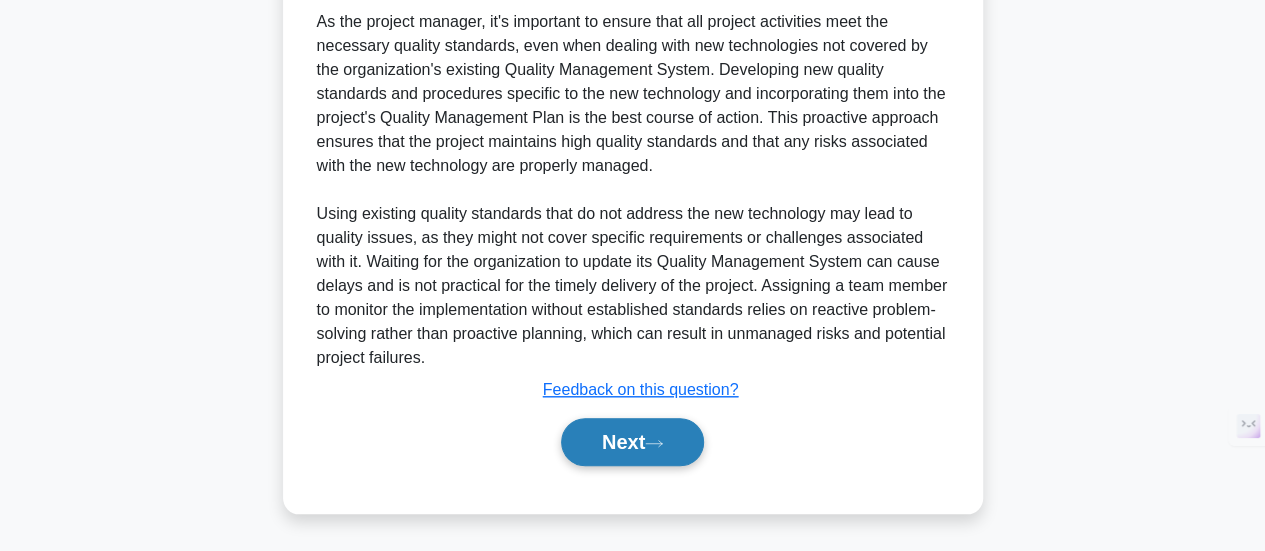click on "Next" at bounding box center (632, 442) 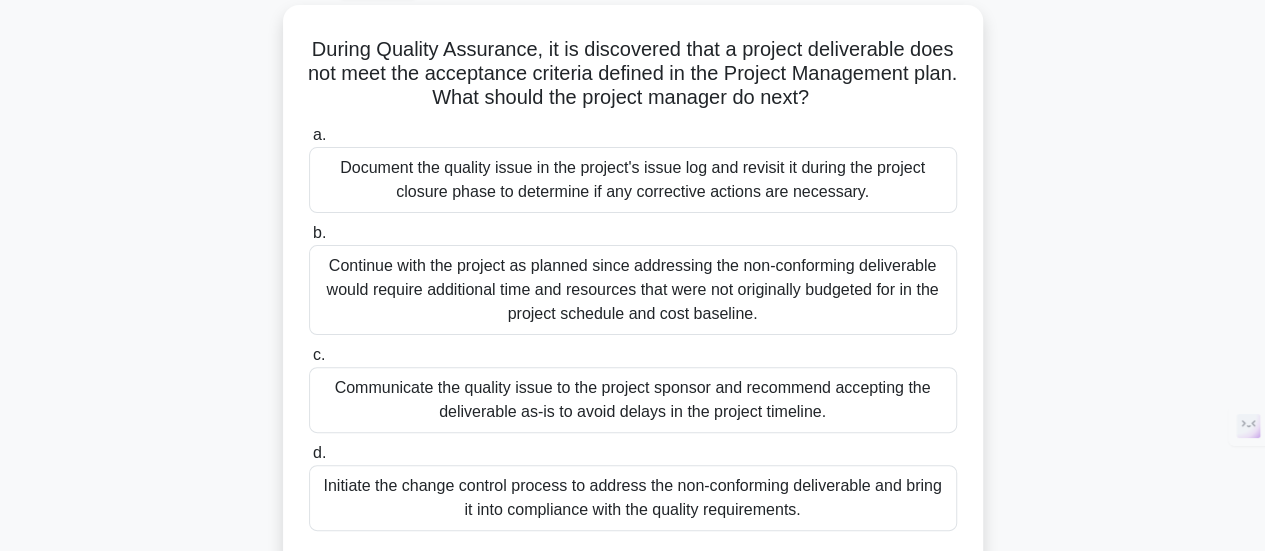 scroll, scrollTop: 109, scrollLeft: 0, axis: vertical 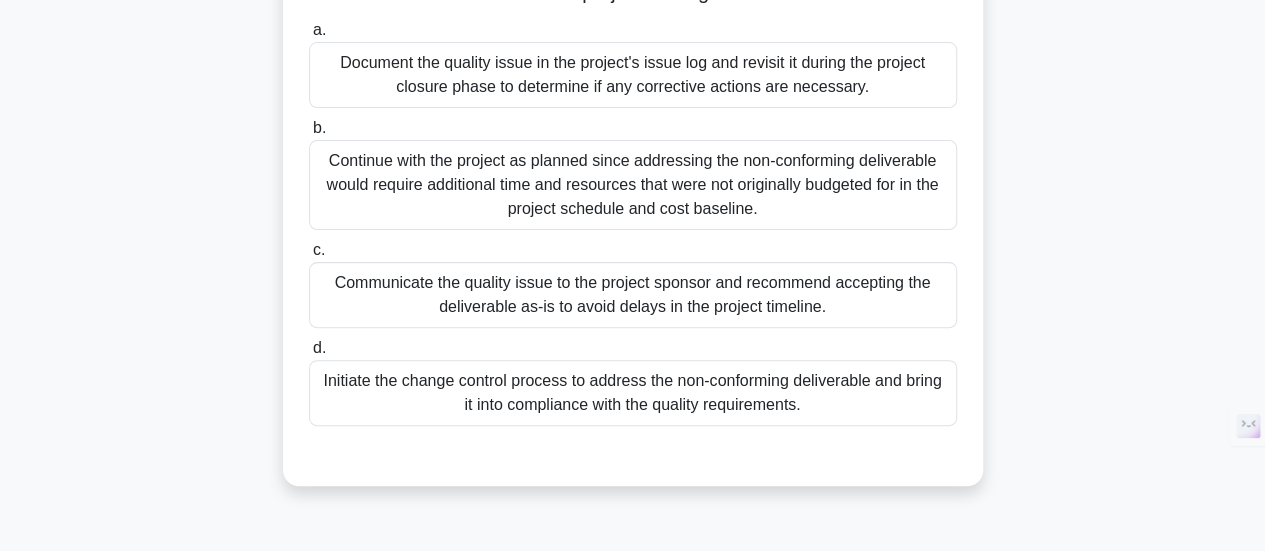 click on "Initiate the change control process to address the non-conforming deliverable and bring it into compliance with the quality requirements." at bounding box center [633, 393] 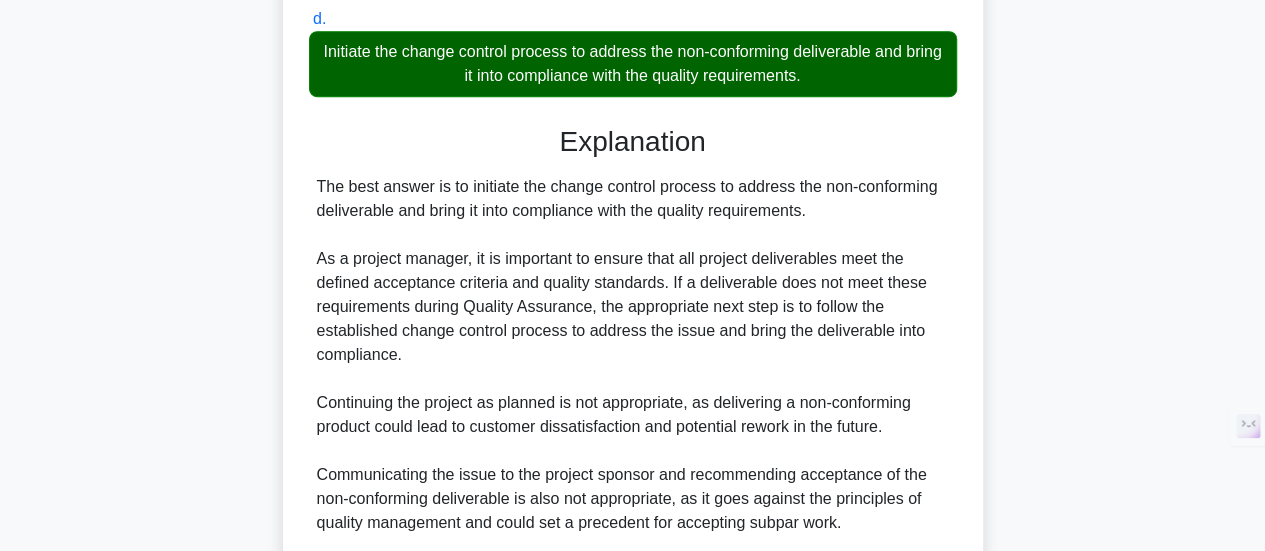 scroll, scrollTop: 554, scrollLeft: 0, axis: vertical 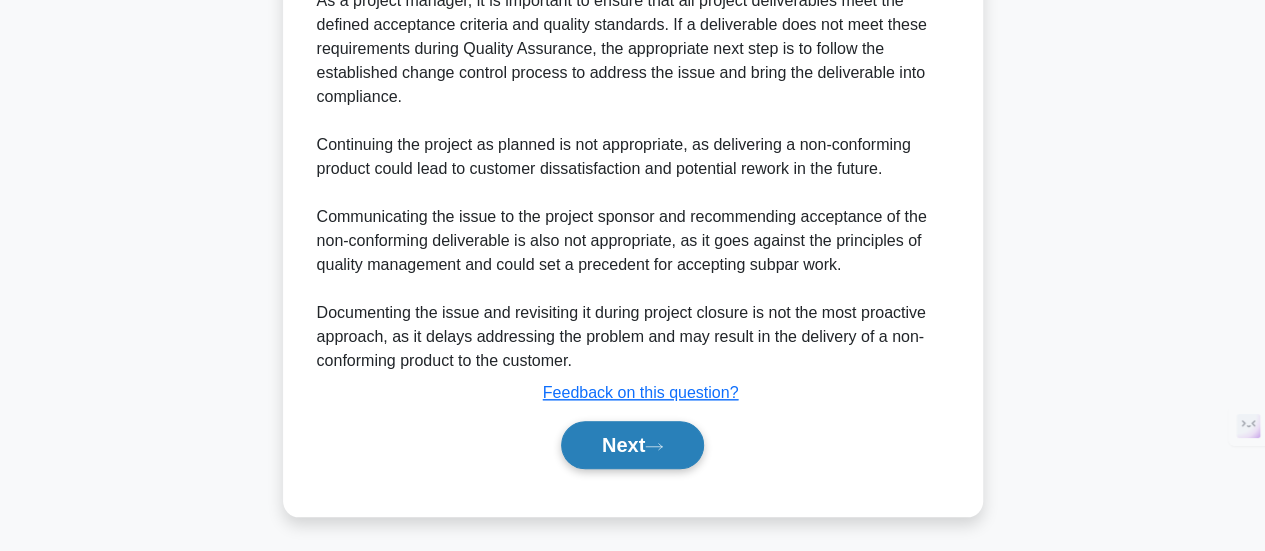 click on "Next" at bounding box center [632, 445] 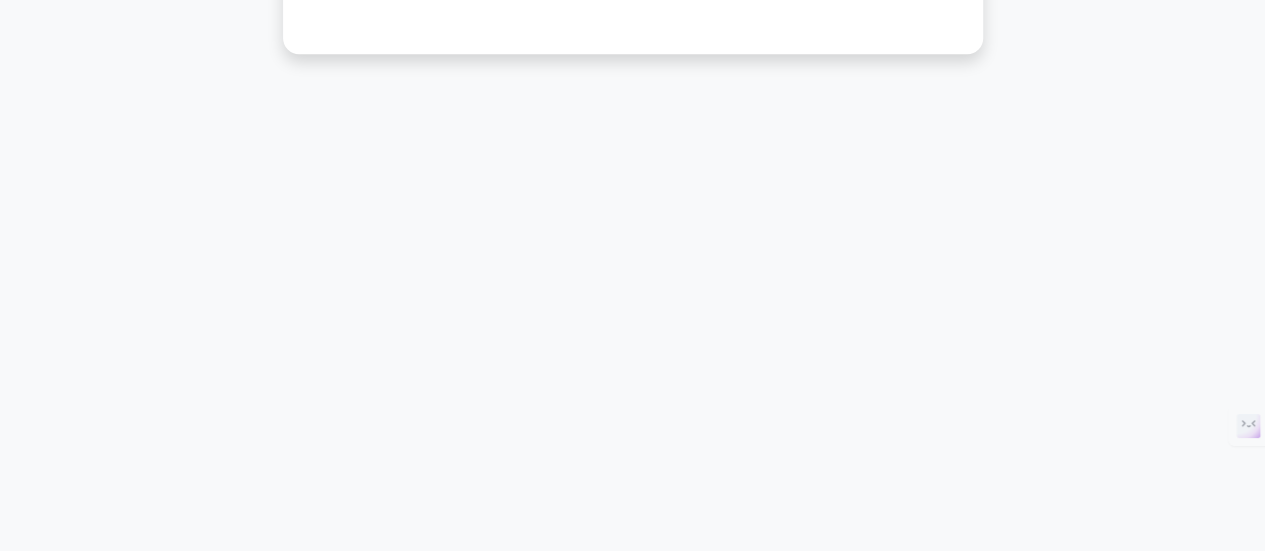 scroll, scrollTop: 529, scrollLeft: 0, axis: vertical 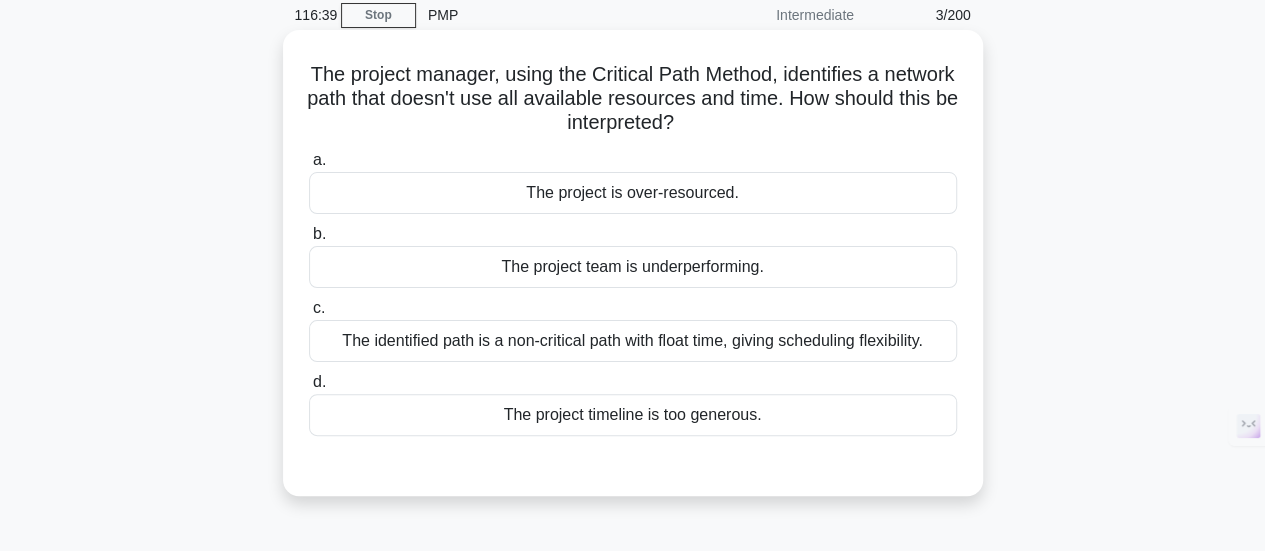 click on "The project team is underperforming." at bounding box center [633, 267] 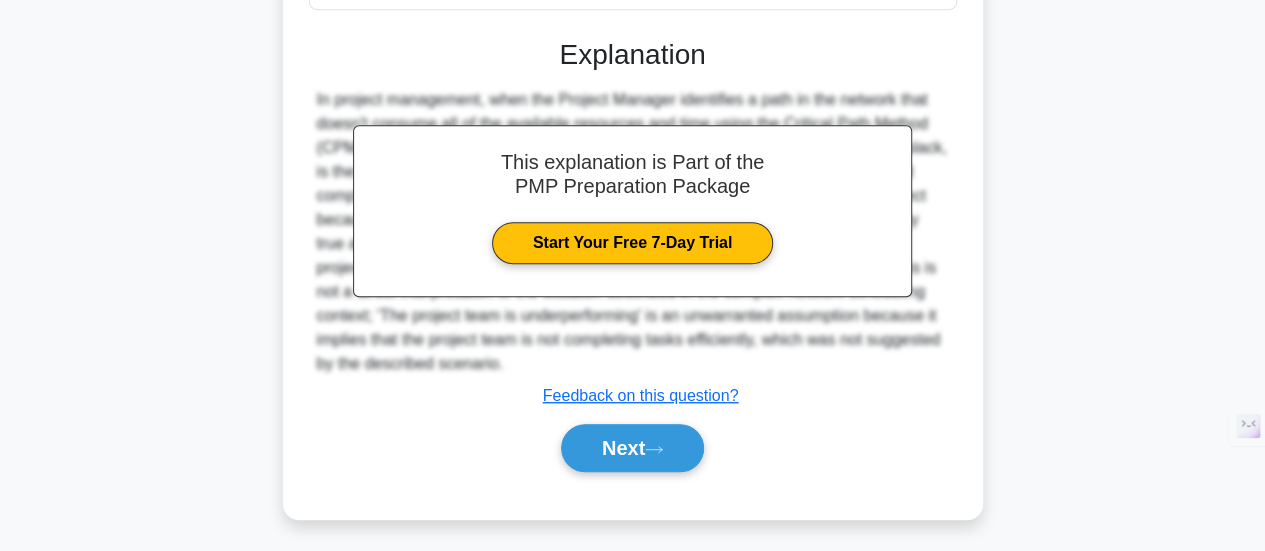 scroll, scrollTop: 529, scrollLeft: 0, axis: vertical 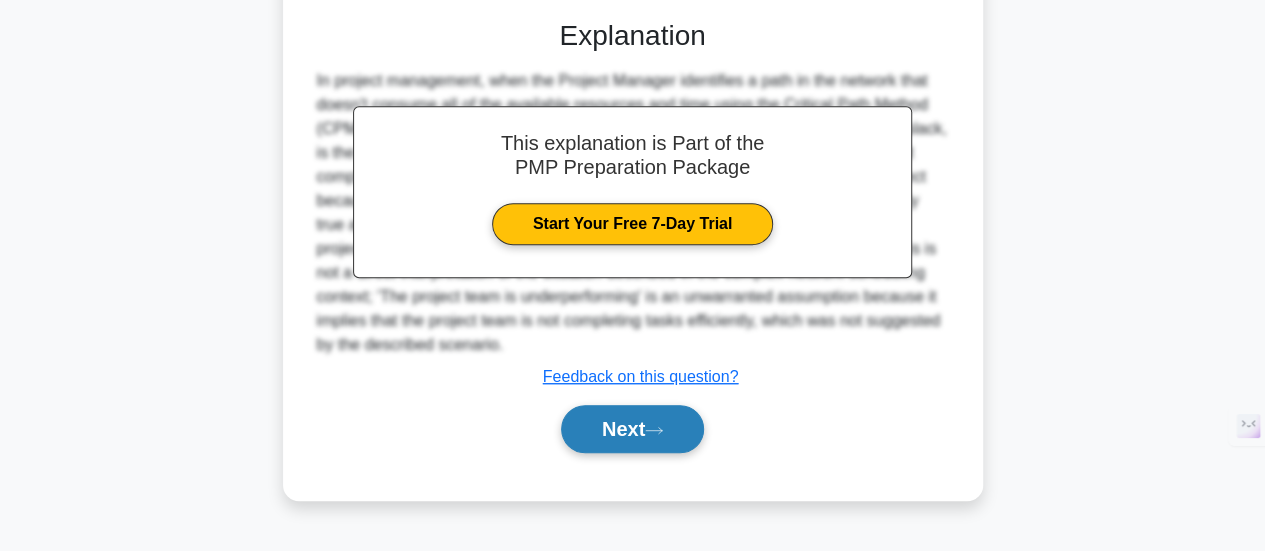 click on "Next" at bounding box center (632, 429) 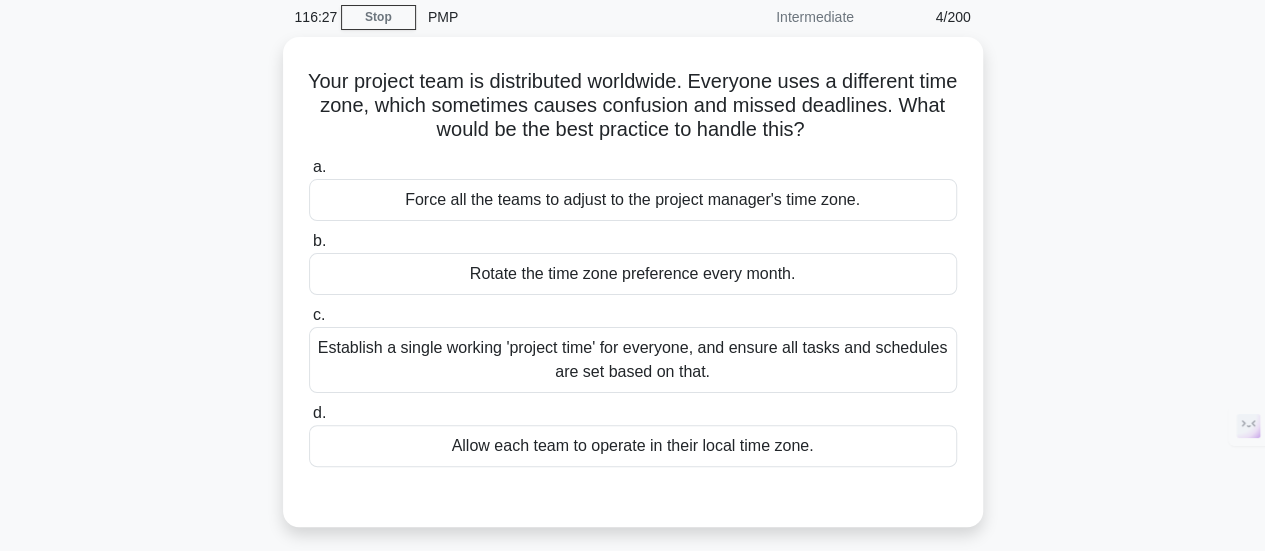 scroll, scrollTop: 77, scrollLeft: 0, axis: vertical 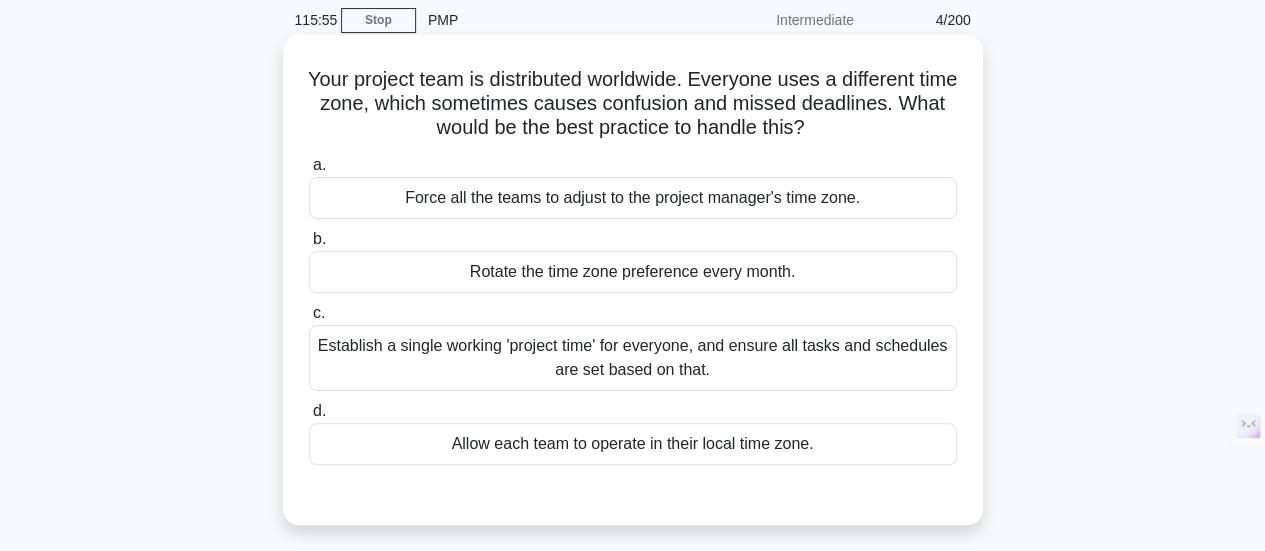 click on "Establish a single working 'project time' for everyone, and ensure all tasks and schedules are set based on that." at bounding box center [633, 358] 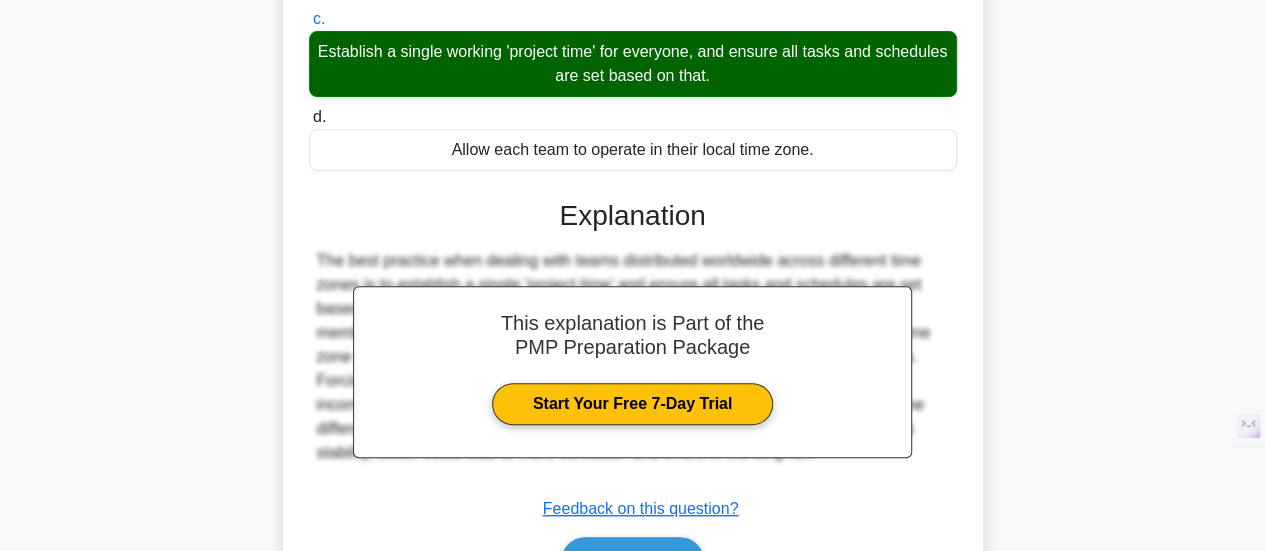 scroll, scrollTop: 432, scrollLeft: 0, axis: vertical 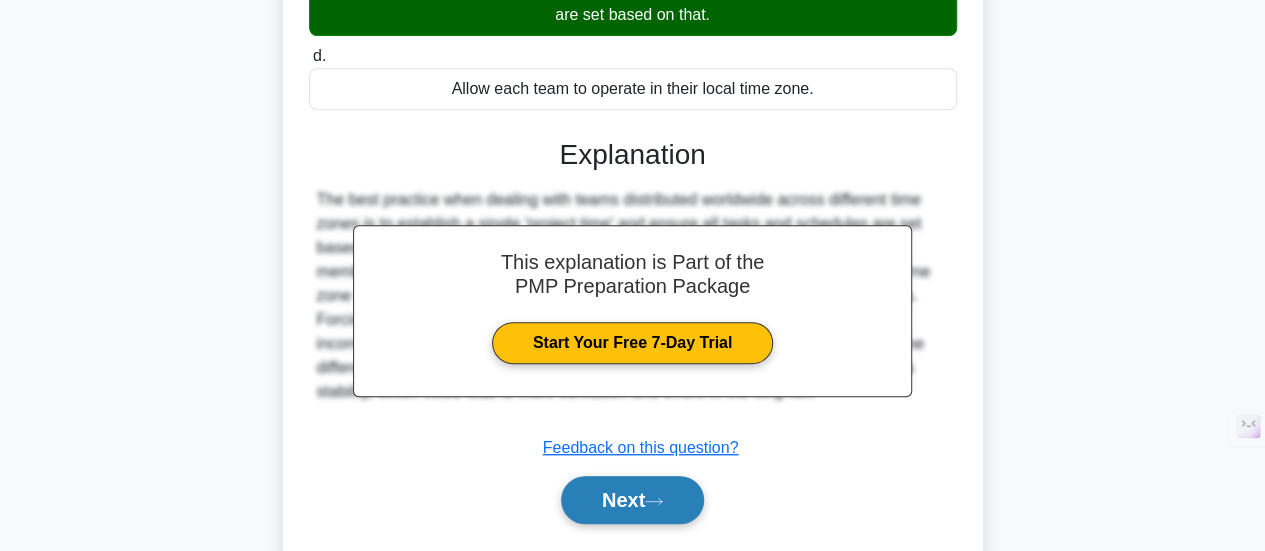 click on "Next" at bounding box center (632, 500) 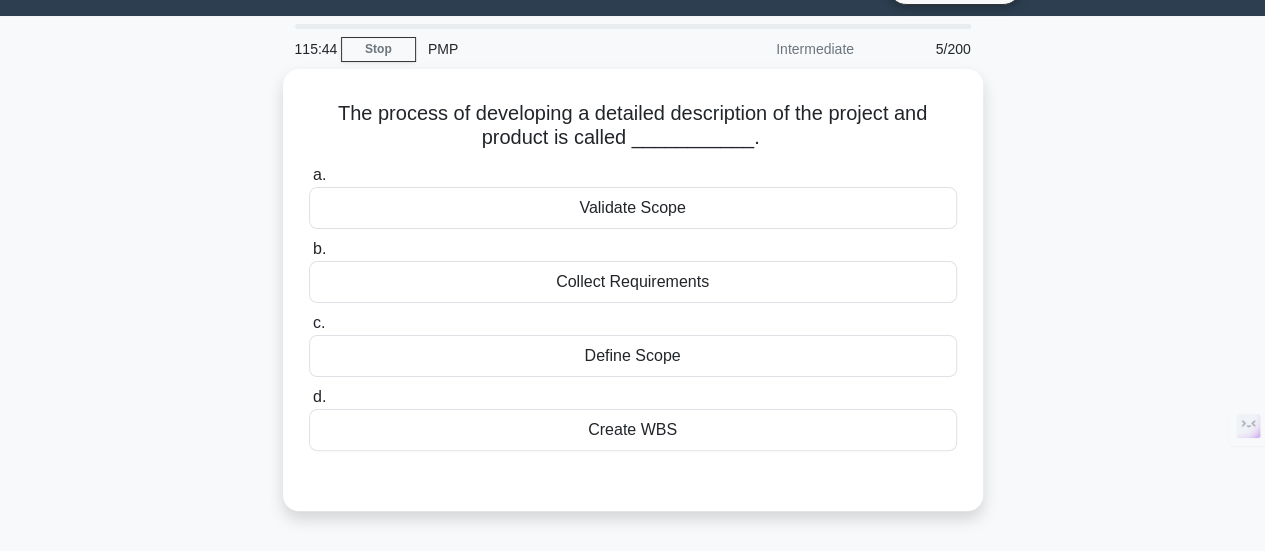 scroll, scrollTop: 59, scrollLeft: 0, axis: vertical 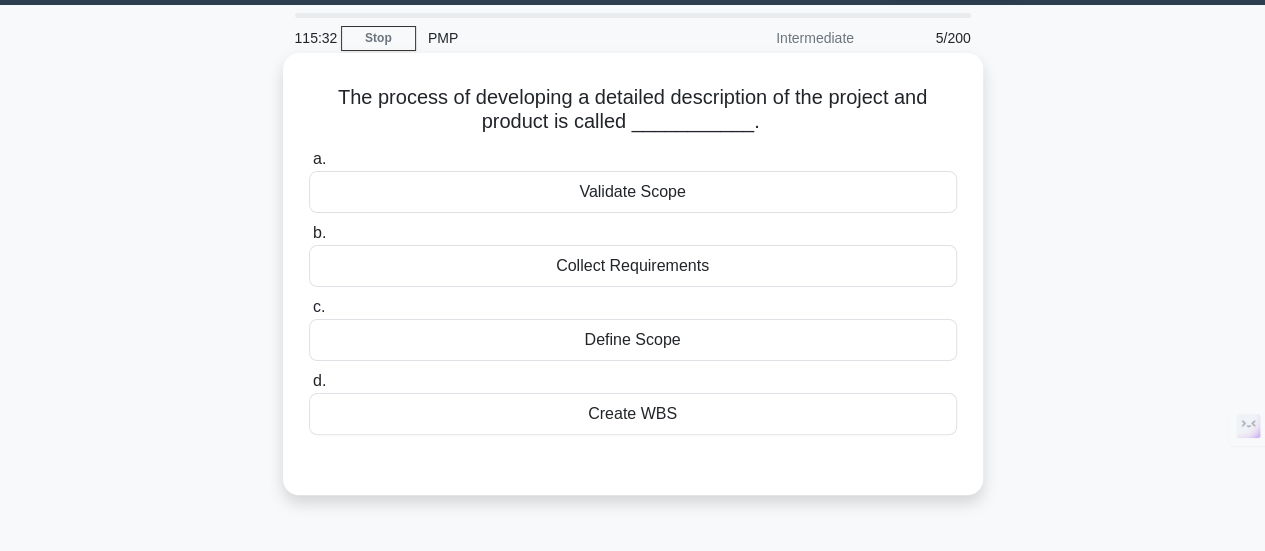 click on "Create WBS" at bounding box center [633, 414] 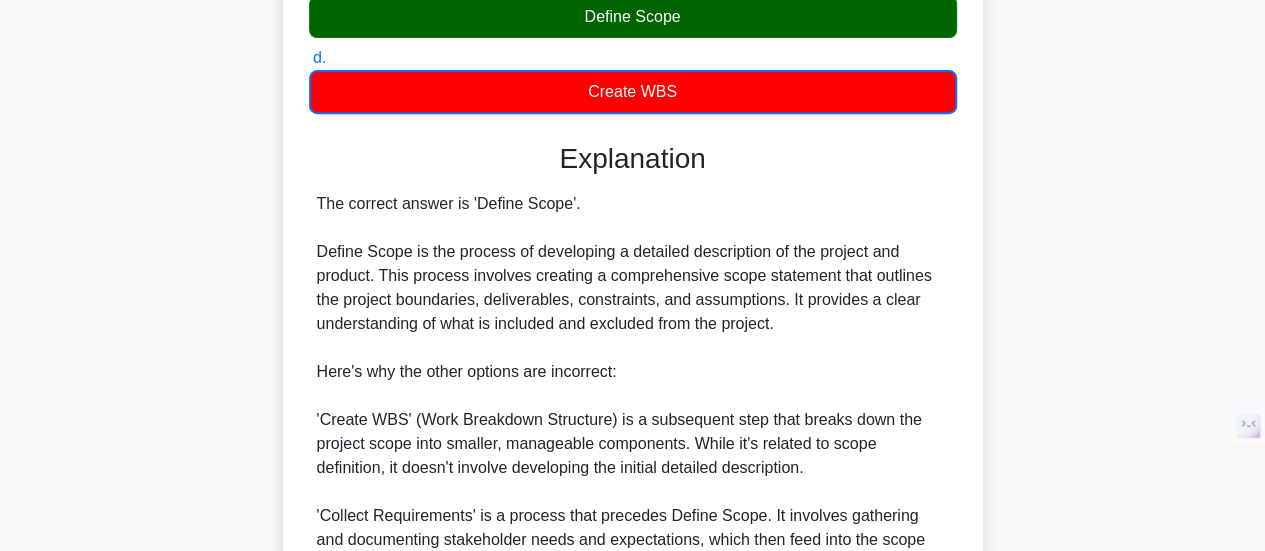 scroll, scrollTop: 682, scrollLeft: 0, axis: vertical 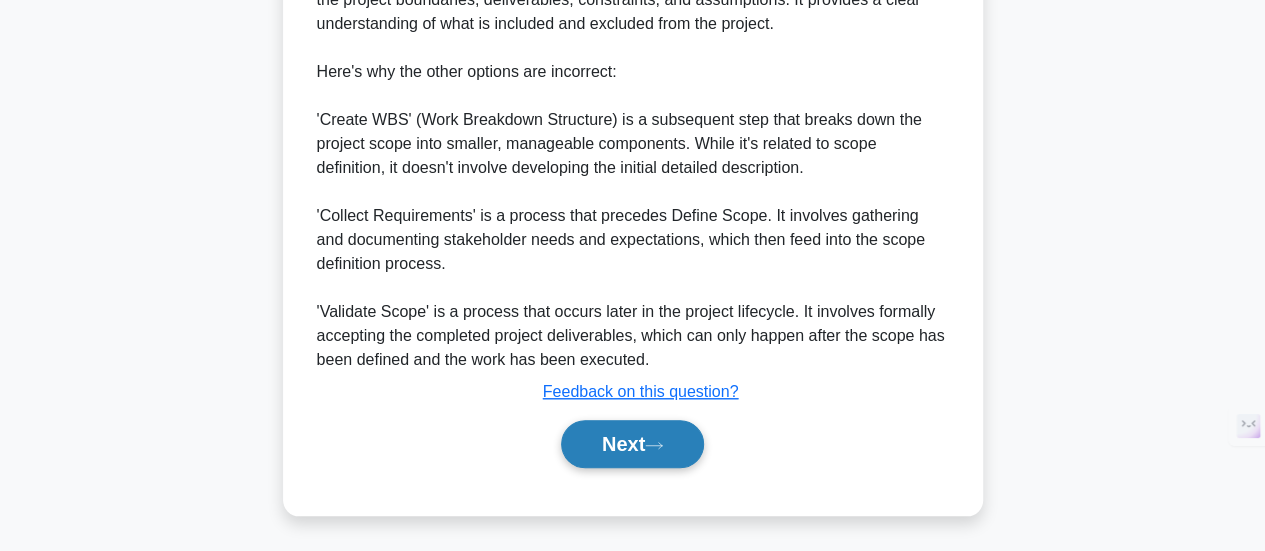 click on "Next" at bounding box center (632, 444) 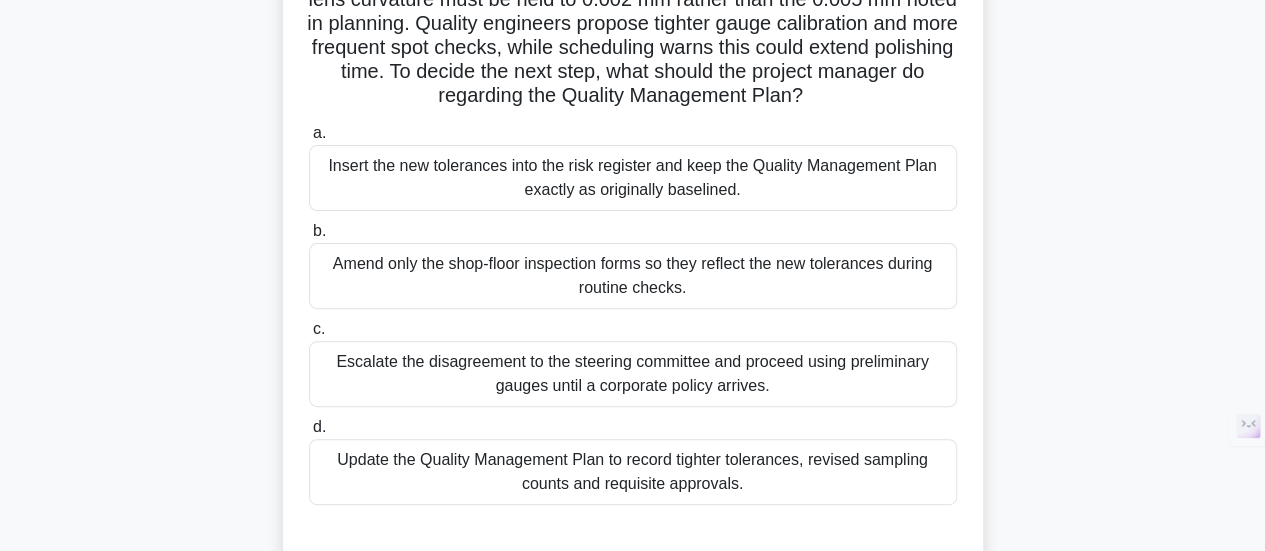 scroll, scrollTop: 193, scrollLeft: 0, axis: vertical 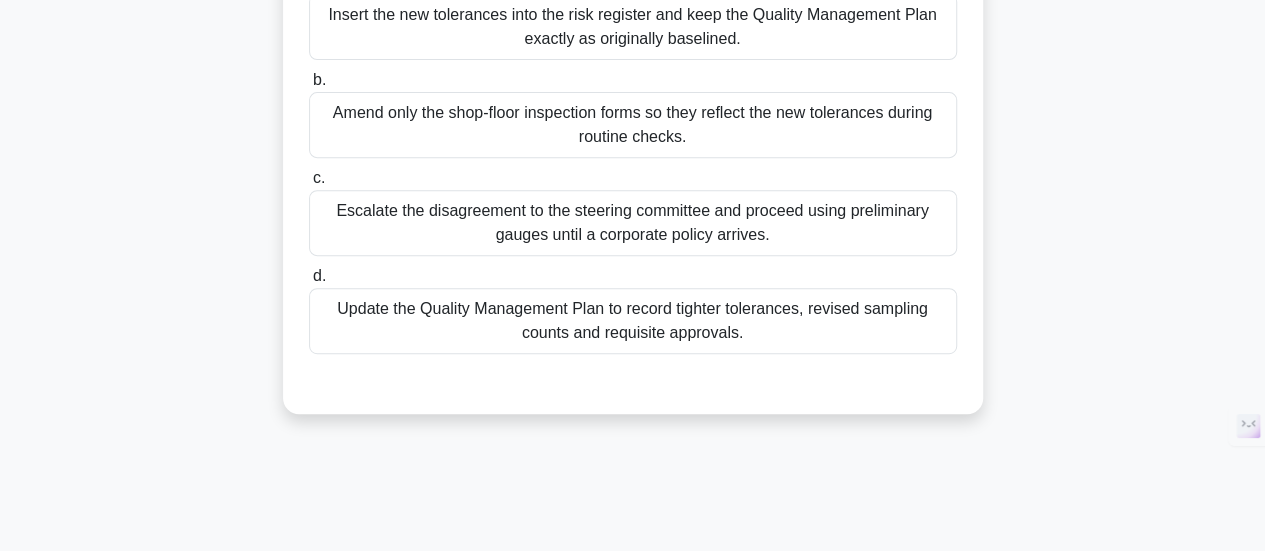 click on "Update the Quality Management Plan to record tighter tolerances, revised sampling counts and requisite approvals." at bounding box center (633, 321) 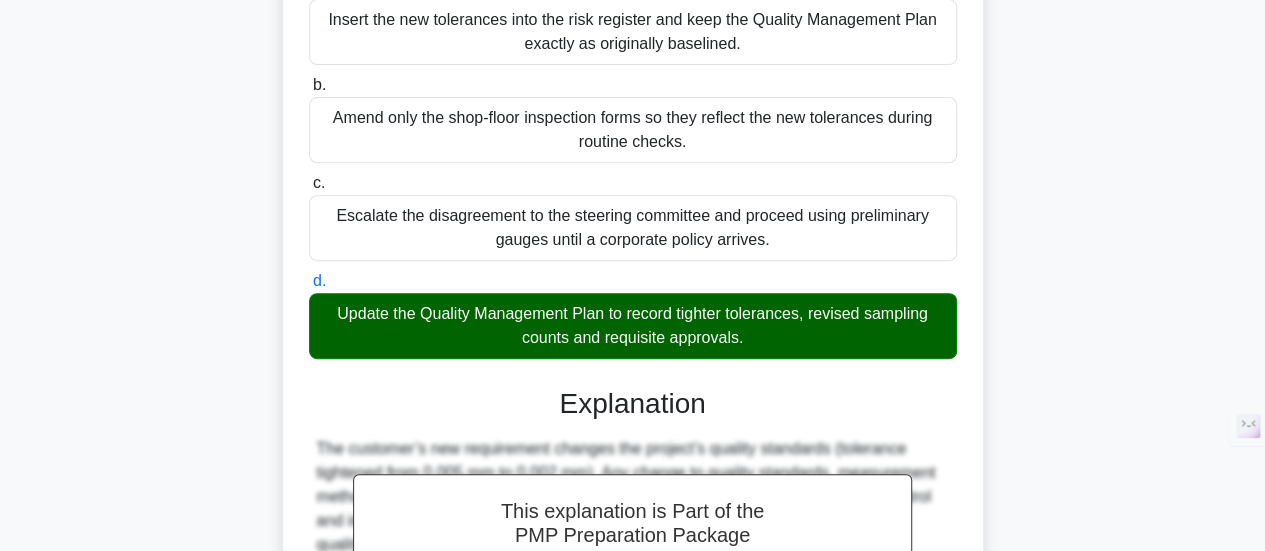 scroll, scrollTop: 775, scrollLeft: 0, axis: vertical 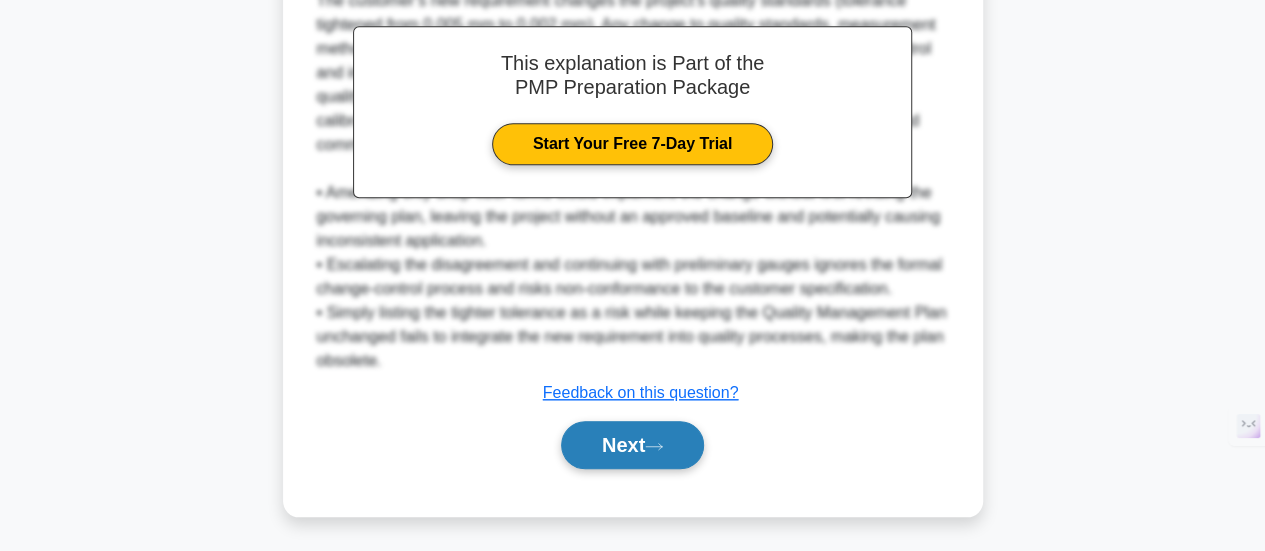 click on "Next" at bounding box center [632, 445] 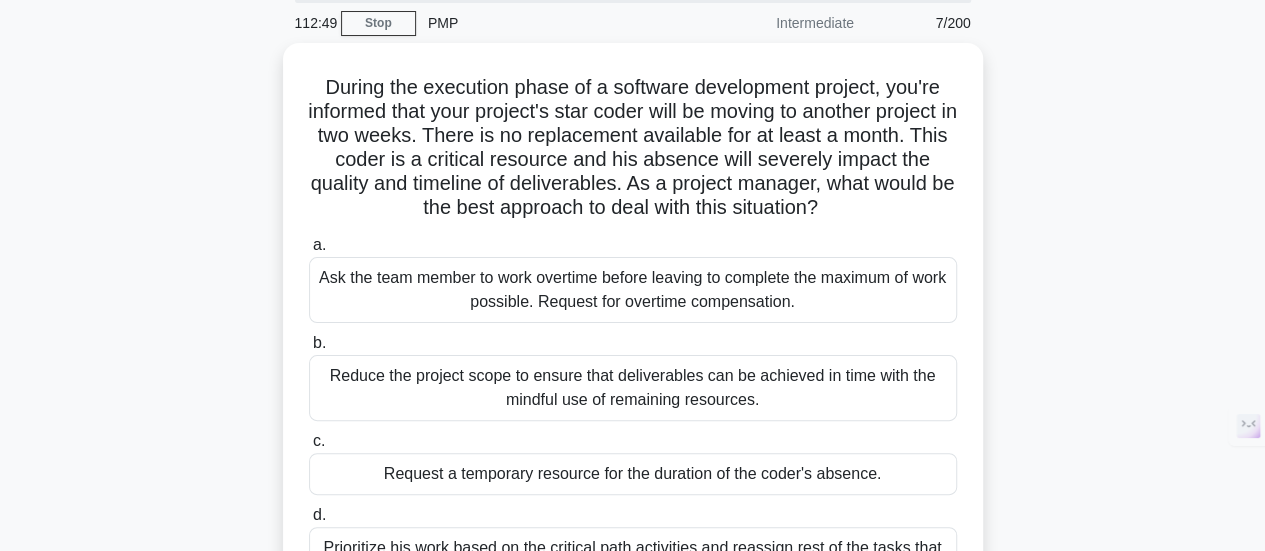 scroll, scrollTop: 76, scrollLeft: 0, axis: vertical 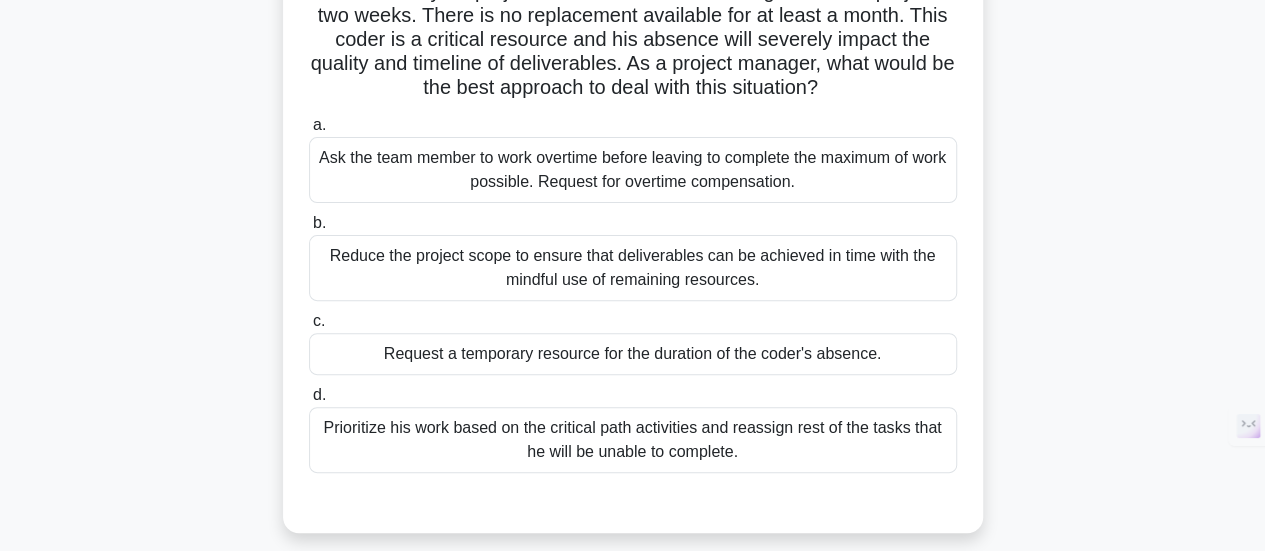 click on "Prioritize his work based on the critical path activities and reassign rest of the tasks that he will be unable to complete." at bounding box center [633, 440] 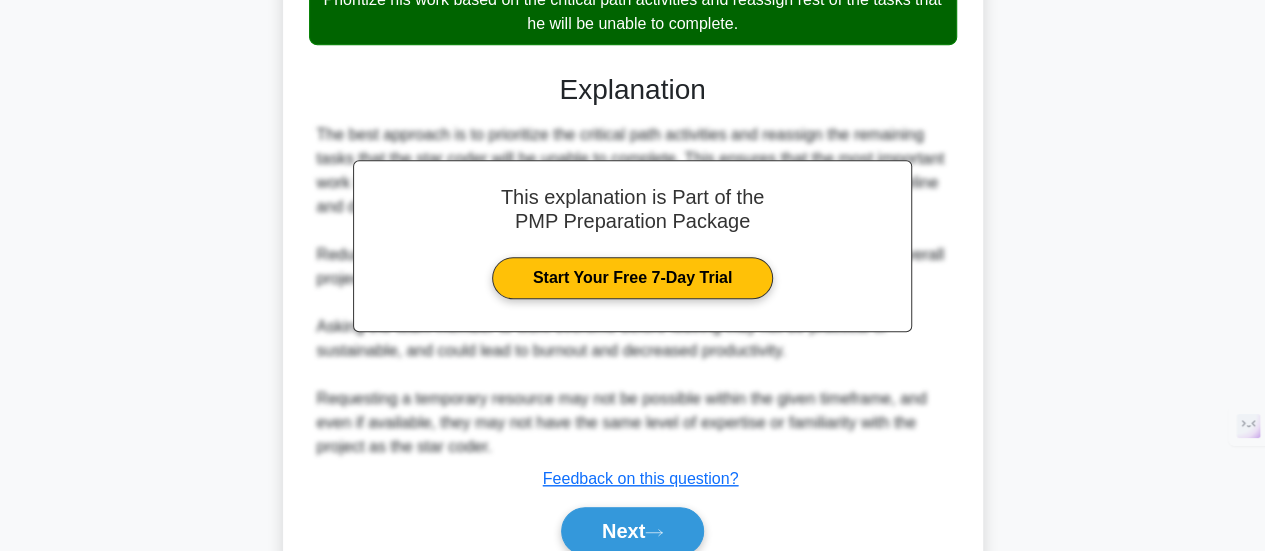 scroll, scrollTop: 624, scrollLeft: 0, axis: vertical 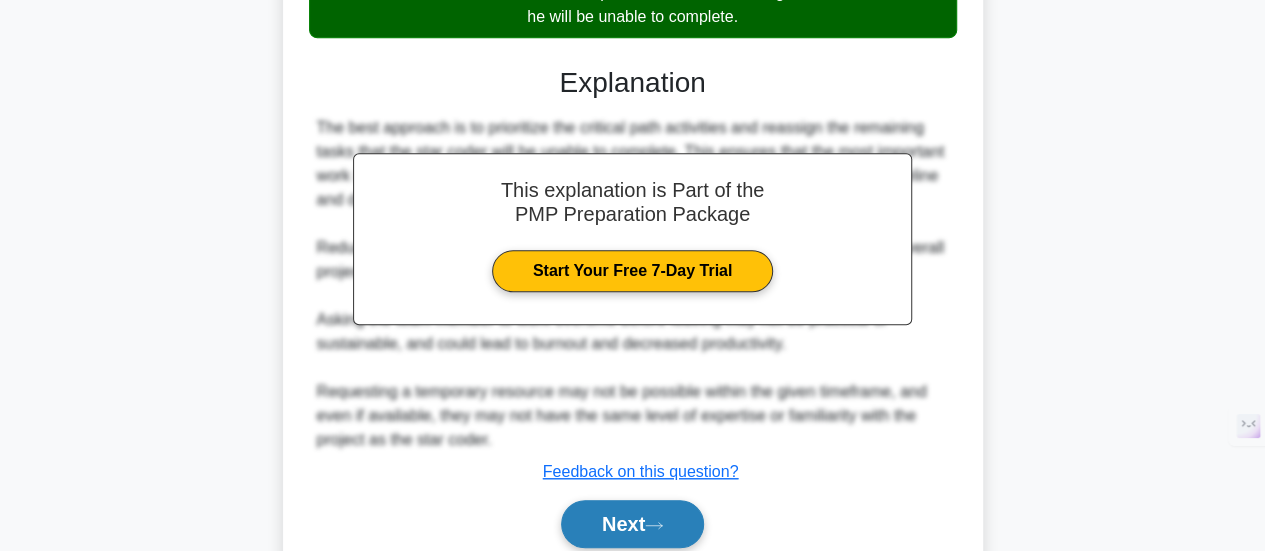 click on "Next" at bounding box center [632, 524] 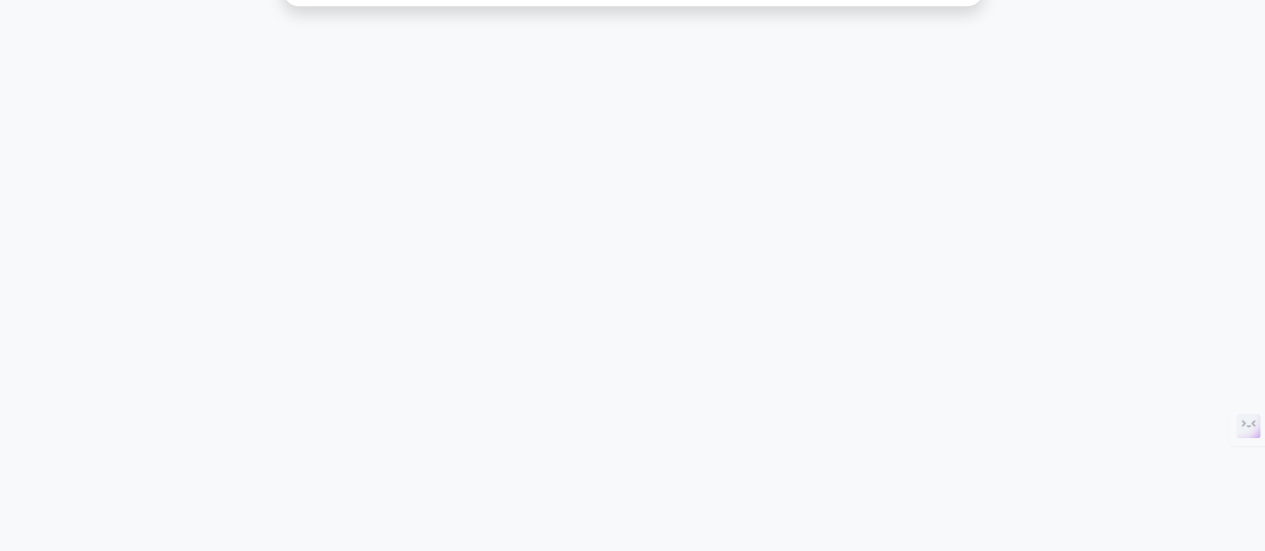 scroll, scrollTop: 529, scrollLeft: 0, axis: vertical 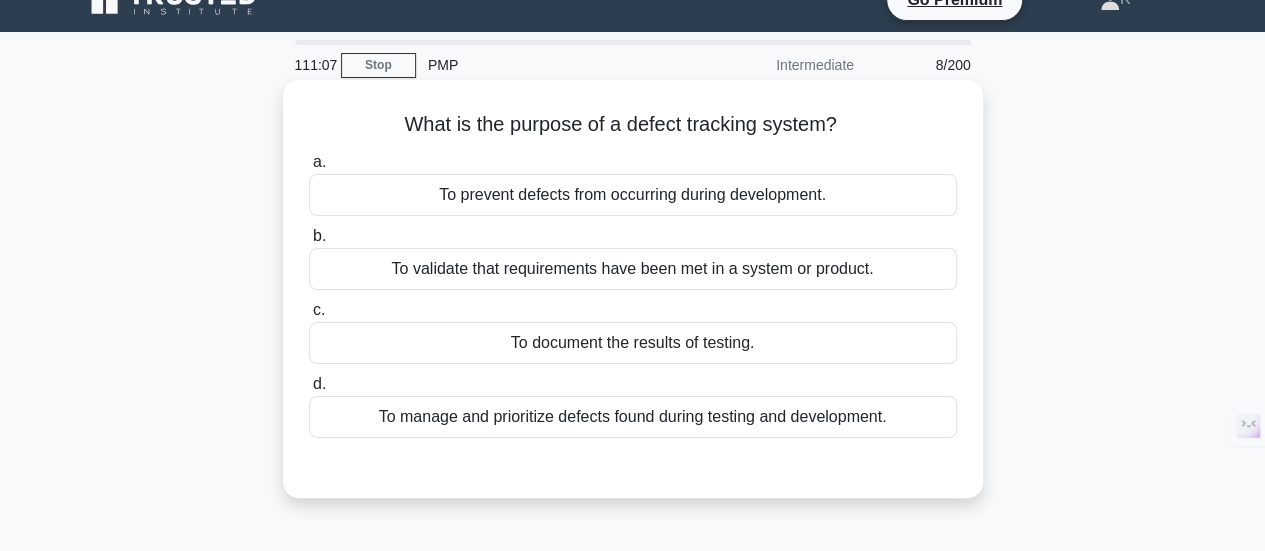 click on "To manage and prioritize defects found during testing and development." at bounding box center [633, 417] 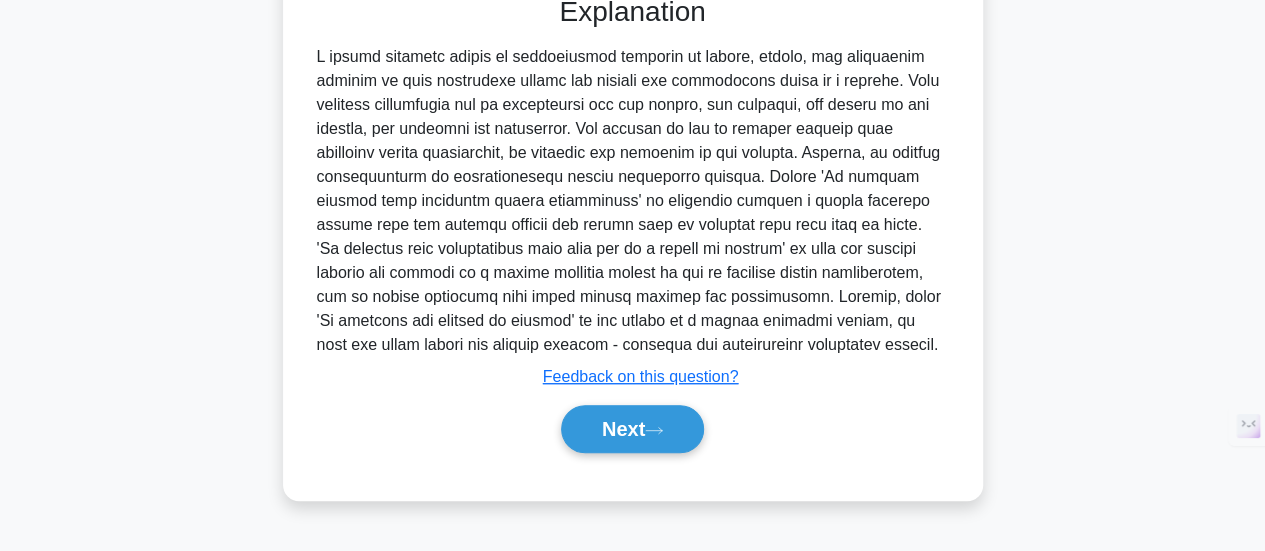 scroll, scrollTop: 529, scrollLeft: 0, axis: vertical 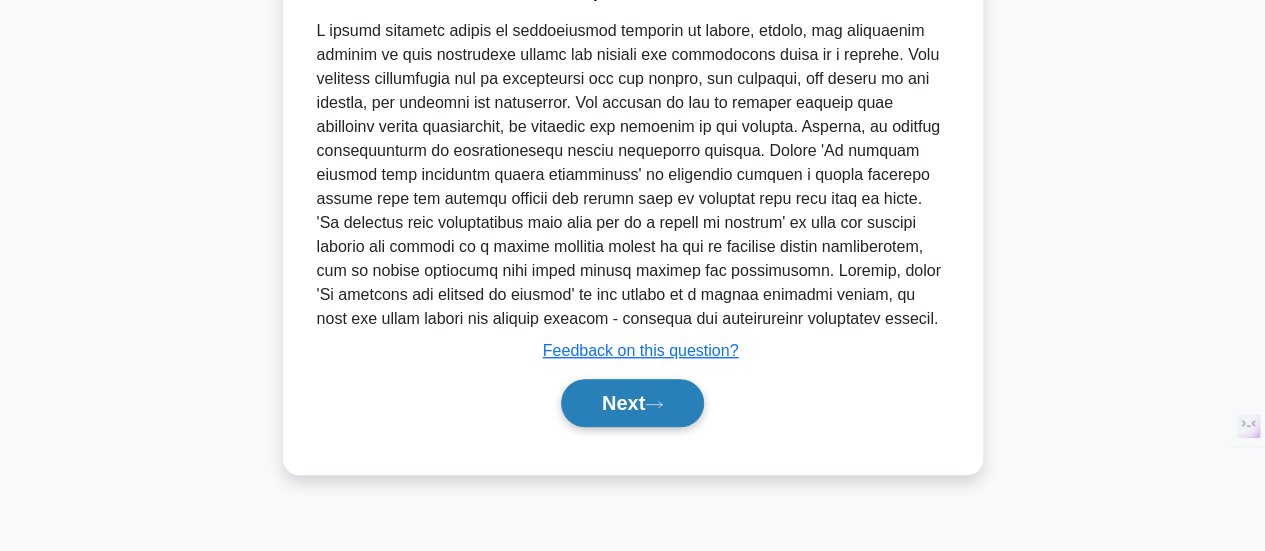click on "Next" at bounding box center (632, 403) 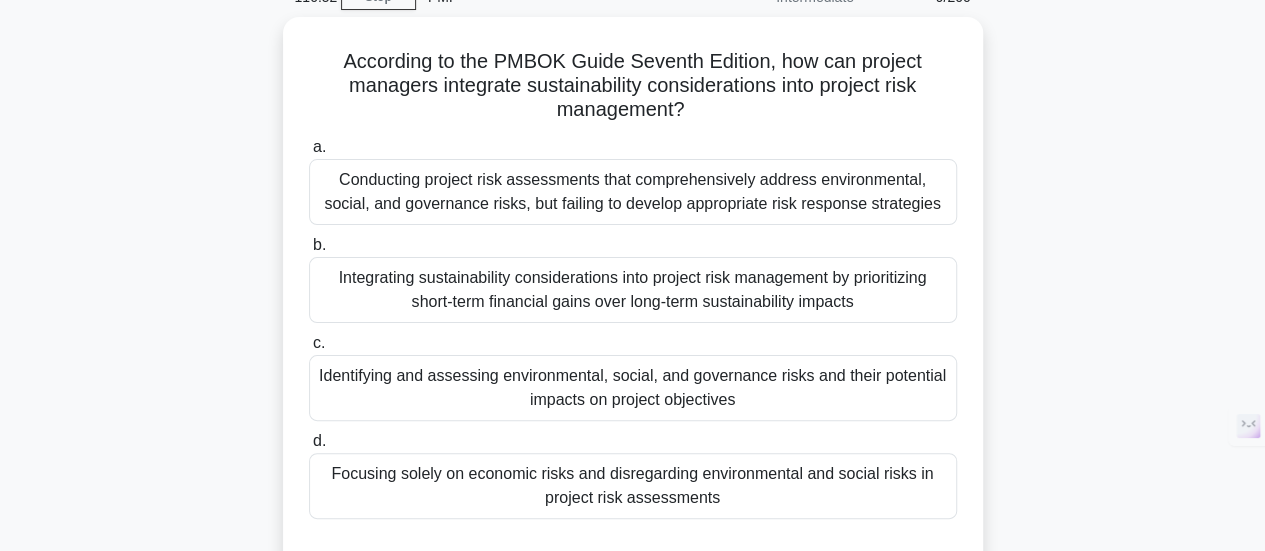 scroll, scrollTop: 105, scrollLeft: 0, axis: vertical 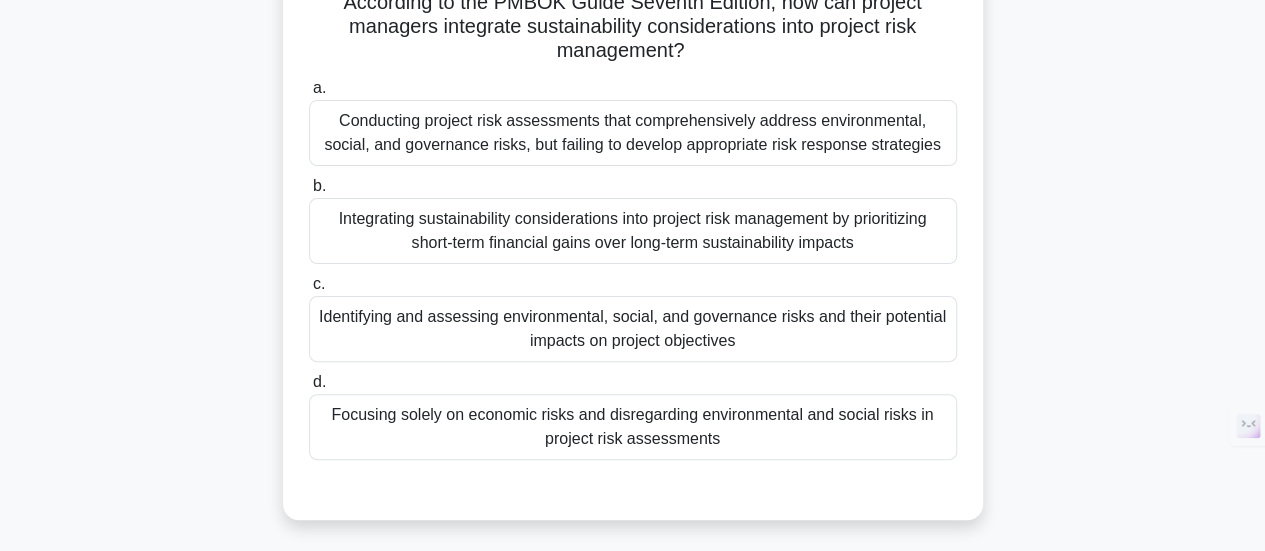 click on "Identifying and assessing environmental, social, and governance risks and their potential impacts on project objectives" at bounding box center (633, 329) 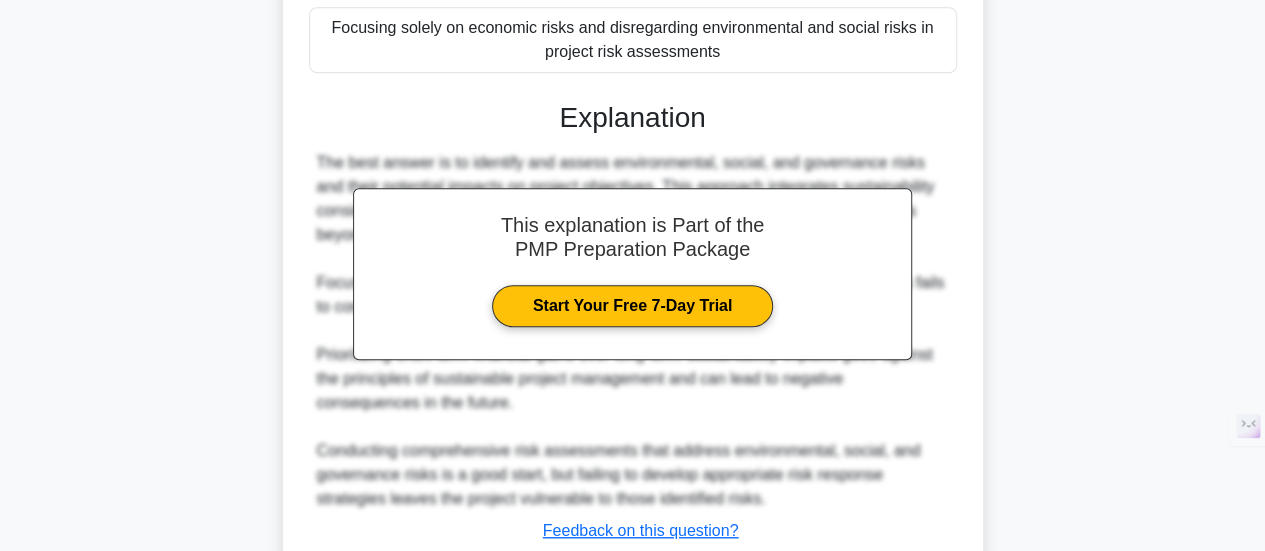 scroll, scrollTop: 560, scrollLeft: 0, axis: vertical 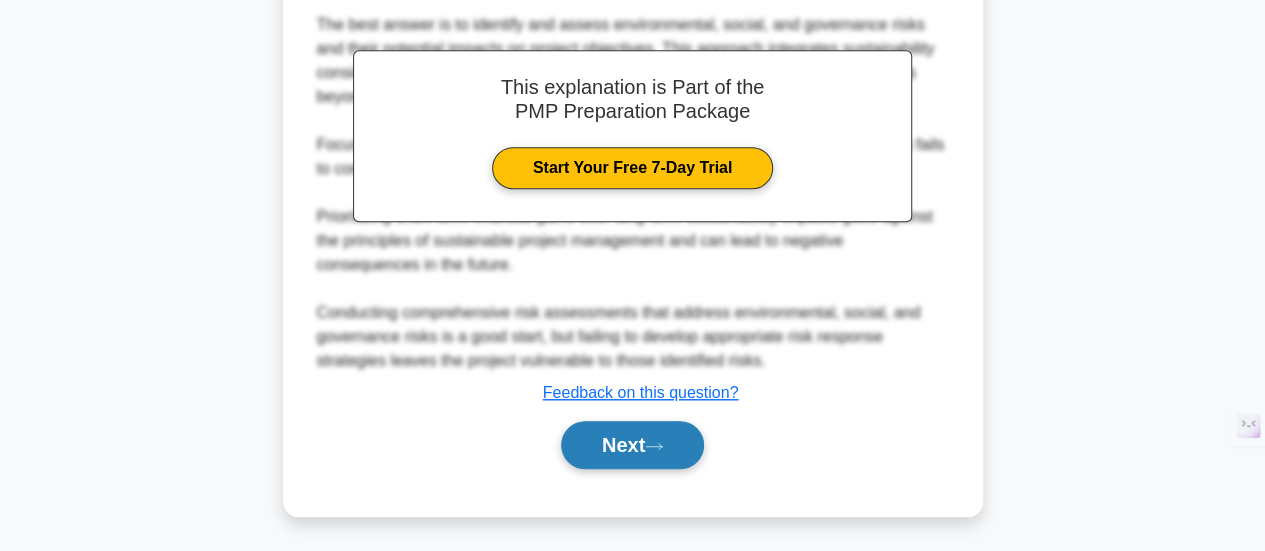 click on "Next" at bounding box center [632, 445] 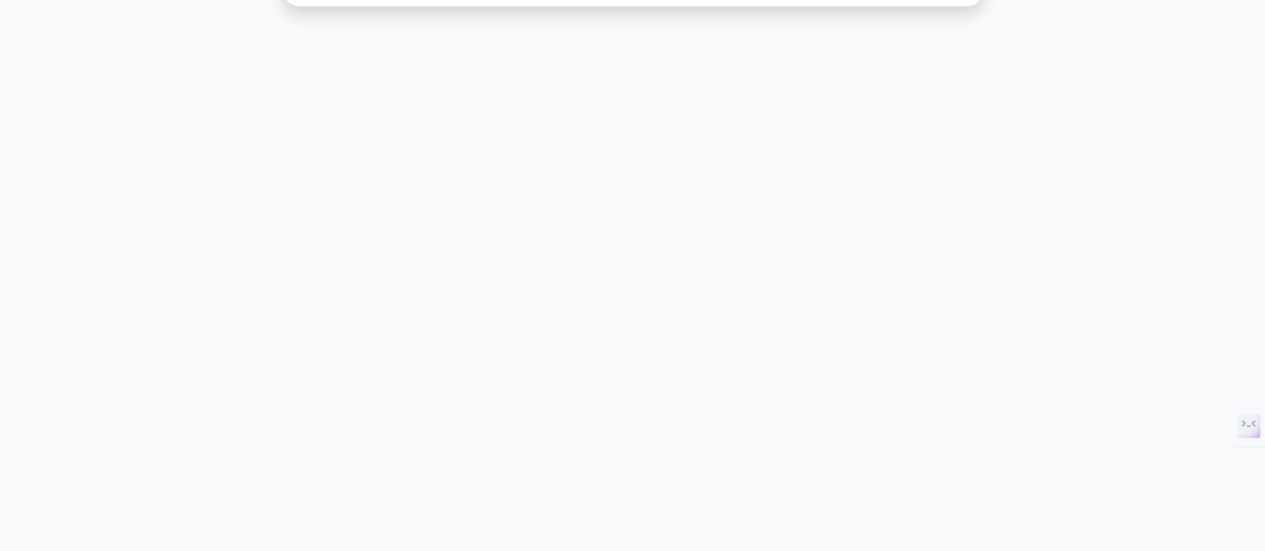 scroll, scrollTop: 0, scrollLeft: 0, axis: both 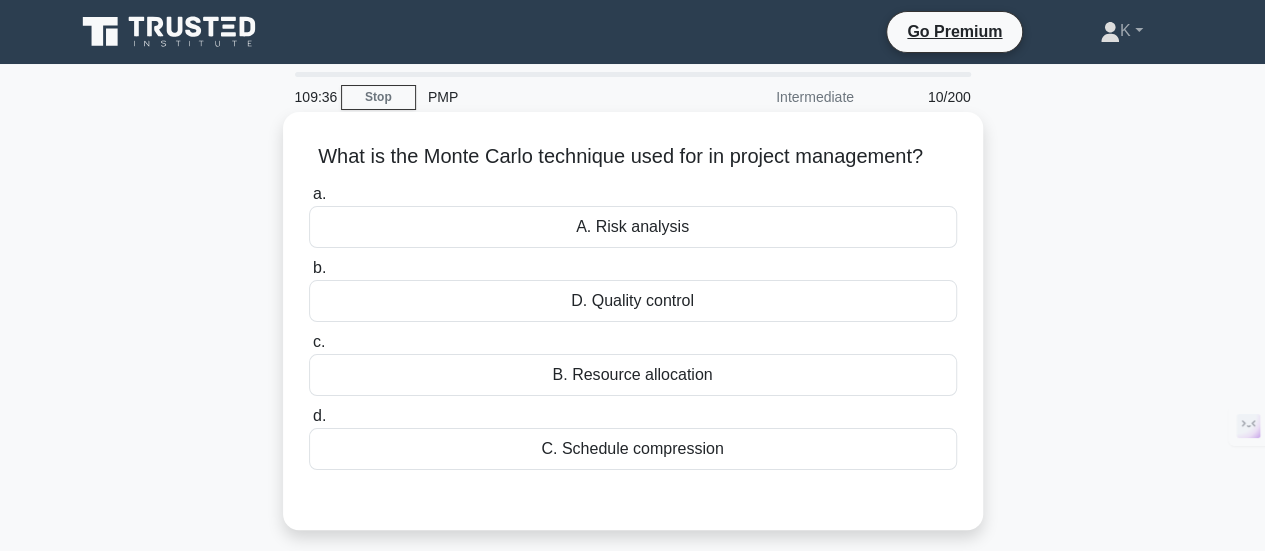 click on "B. Resource allocation" at bounding box center [633, 375] 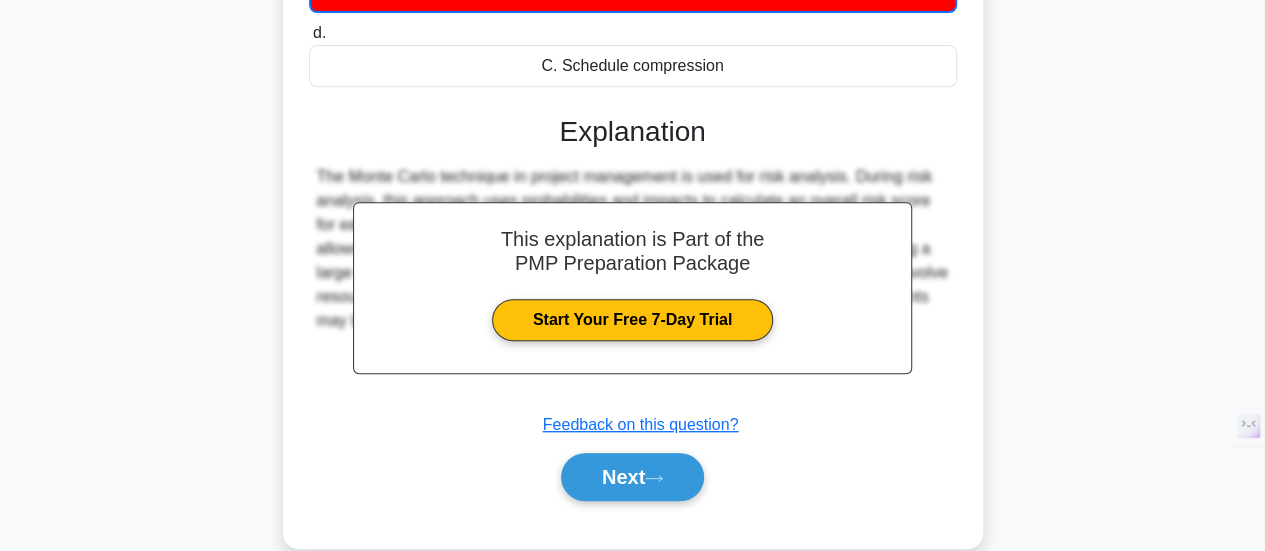 scroll, scrollTop: 396, scrollLeft: 0, axis: vertical 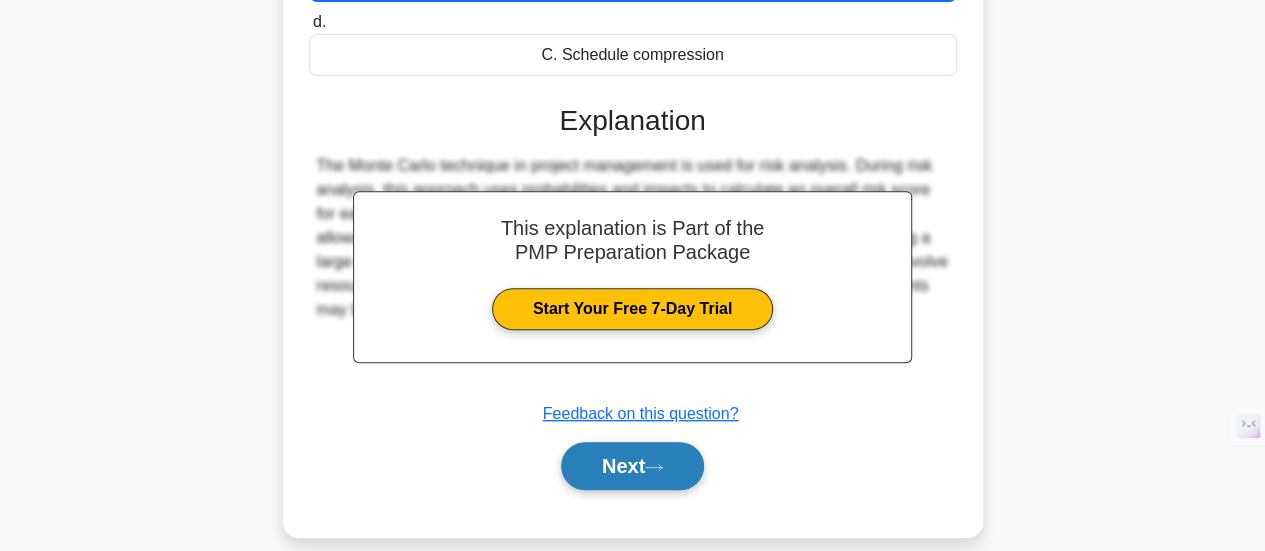 click on "Next" at bounding box center (632, 466) 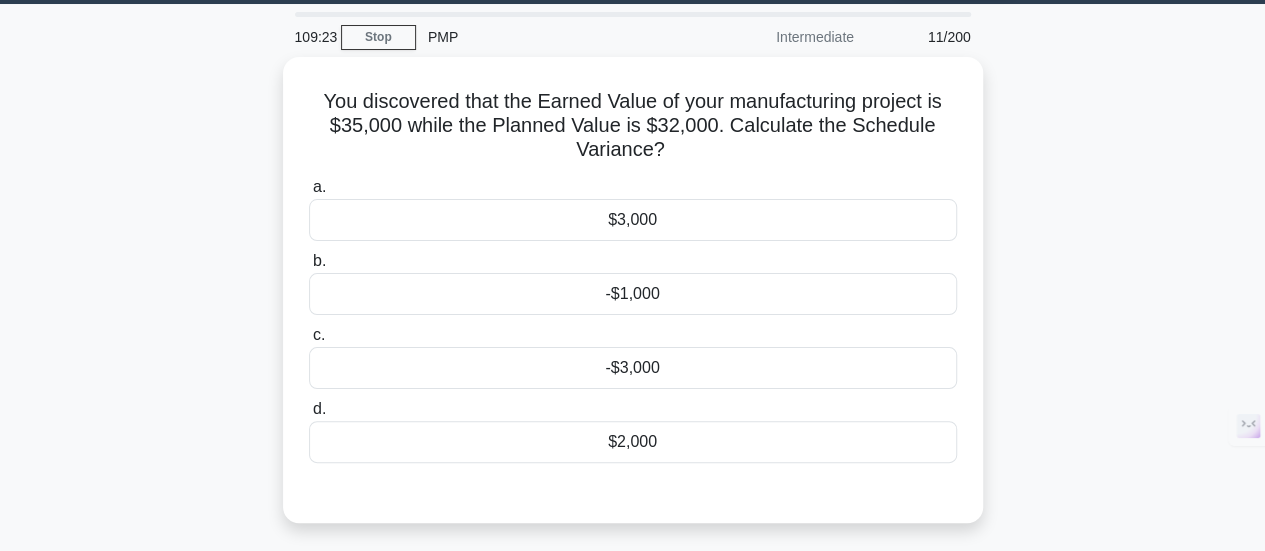 scroll, scrollTop: 58, scrollLeft: 0, axis: vertical 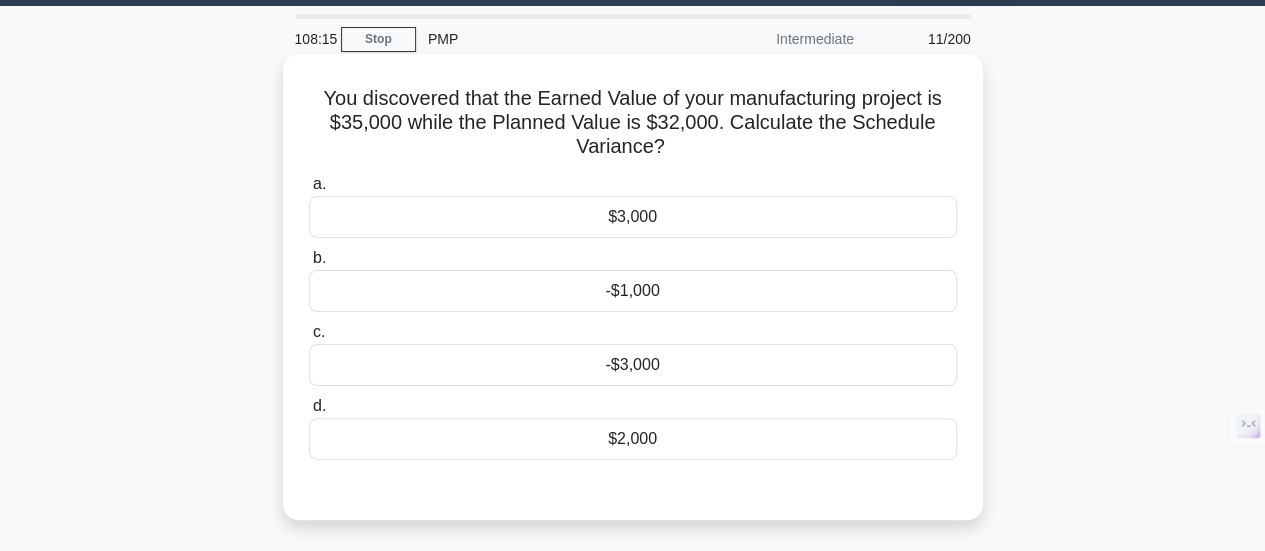 click on "-$3,000" at bounding box center [633, 365] 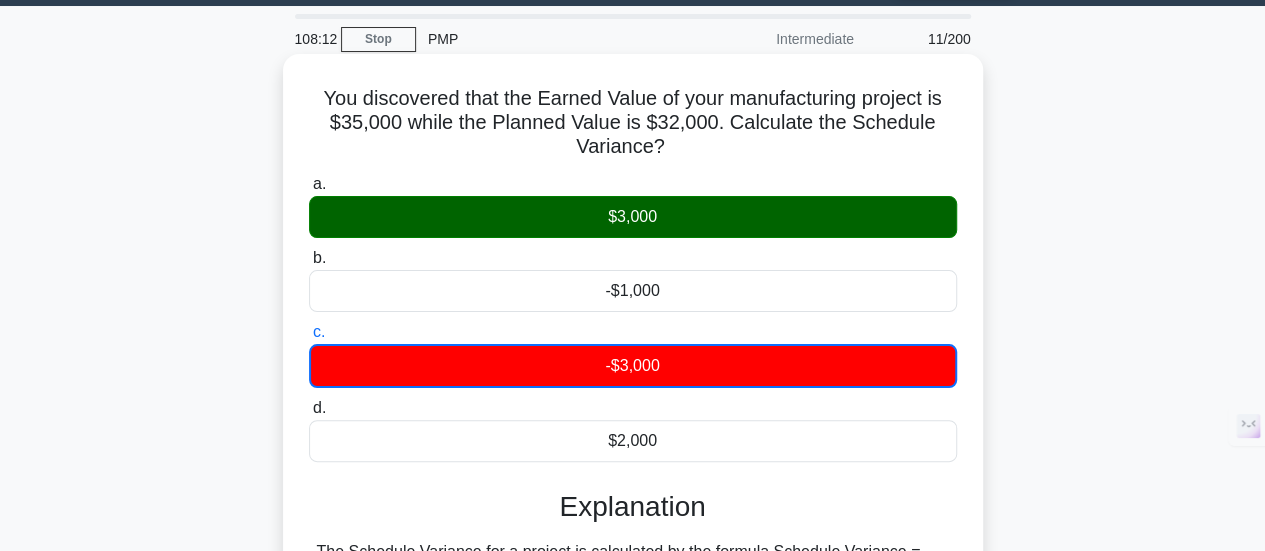 click on "$3,000" at bounding box center [633, 217] 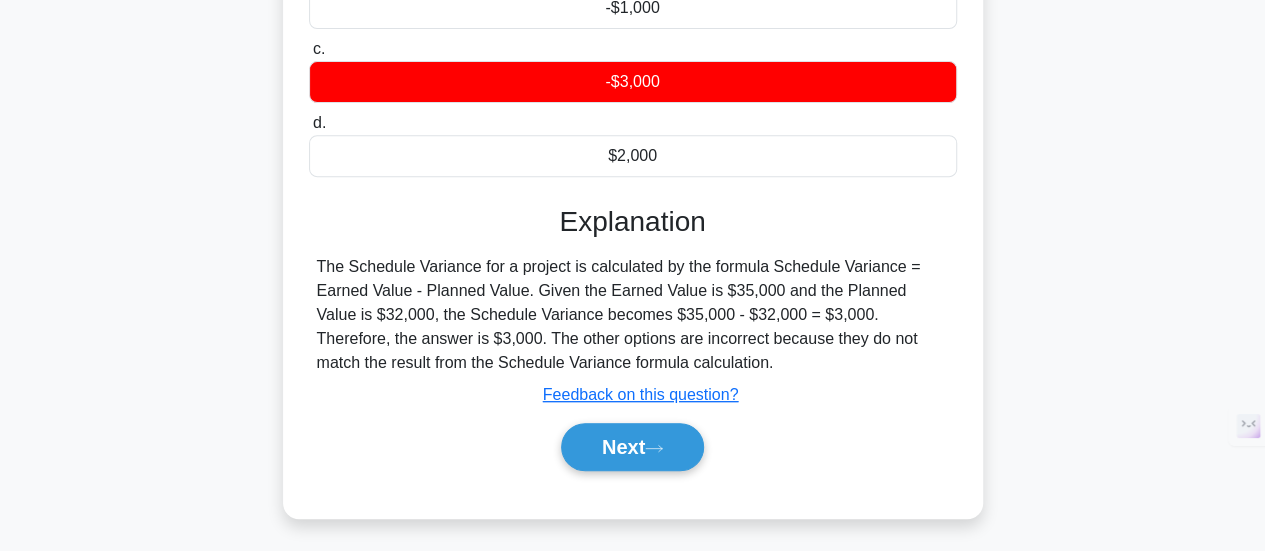 scroll, scrollTop: 489, scrollLeft: 0, axis: vertical 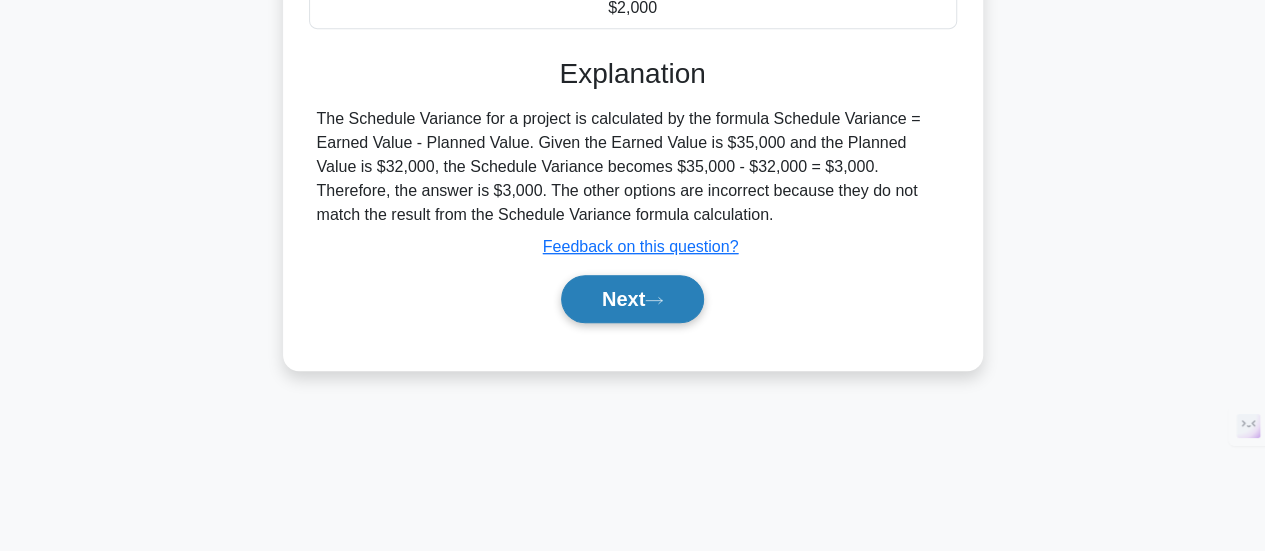 click on "Next" at bounding box center [632, 299] 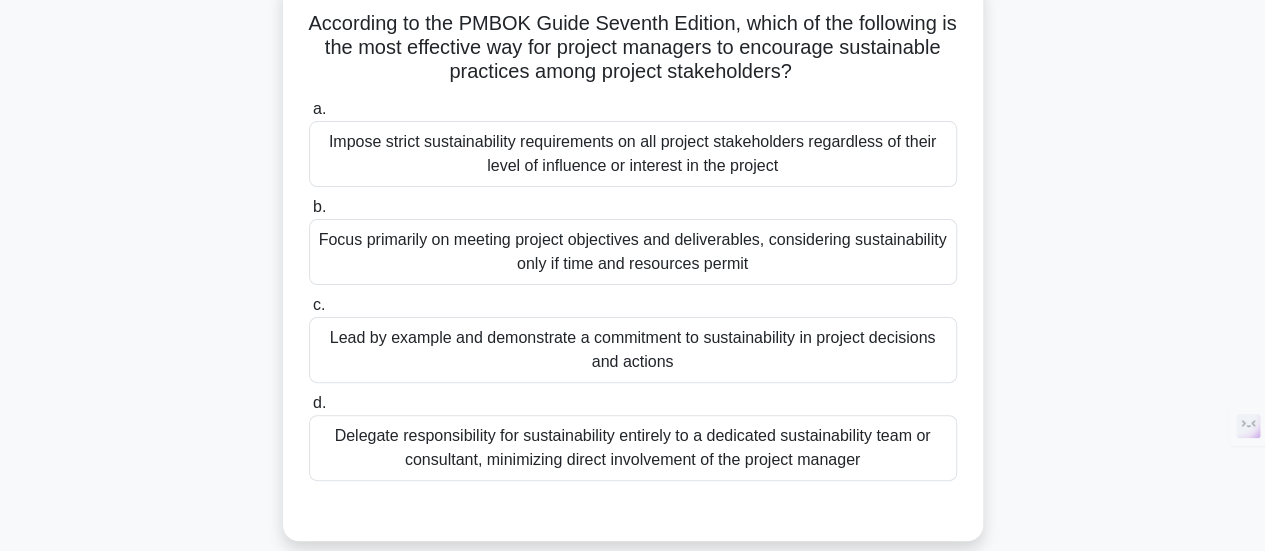 scroll, scrollTop: 145, scrollLeft: 0, axis: vertical 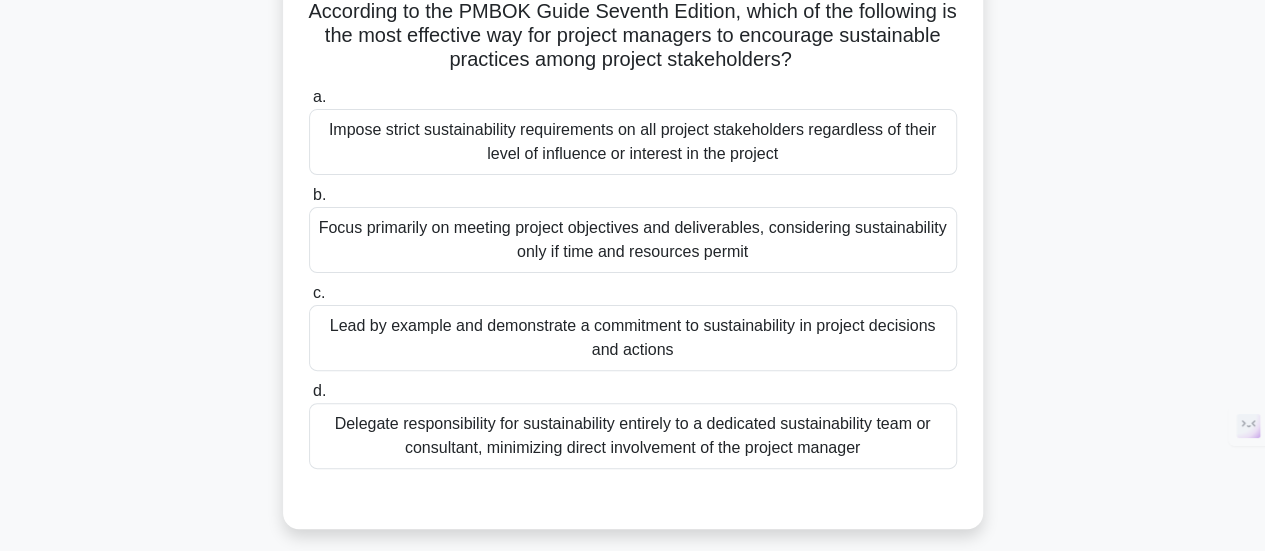 click on "Lead by example and demonstrate a commitment to sustainability in project decisions and actions" at bounding box center [633, 338] 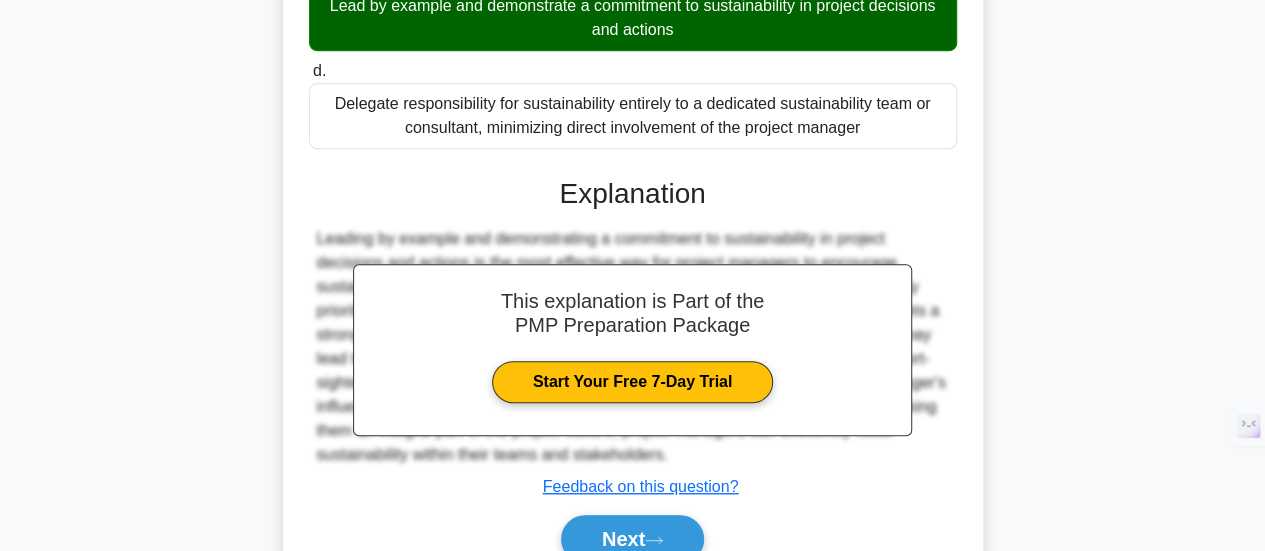 scroll, scrollTop: 472, scrollLeft: 0, axis: vertical 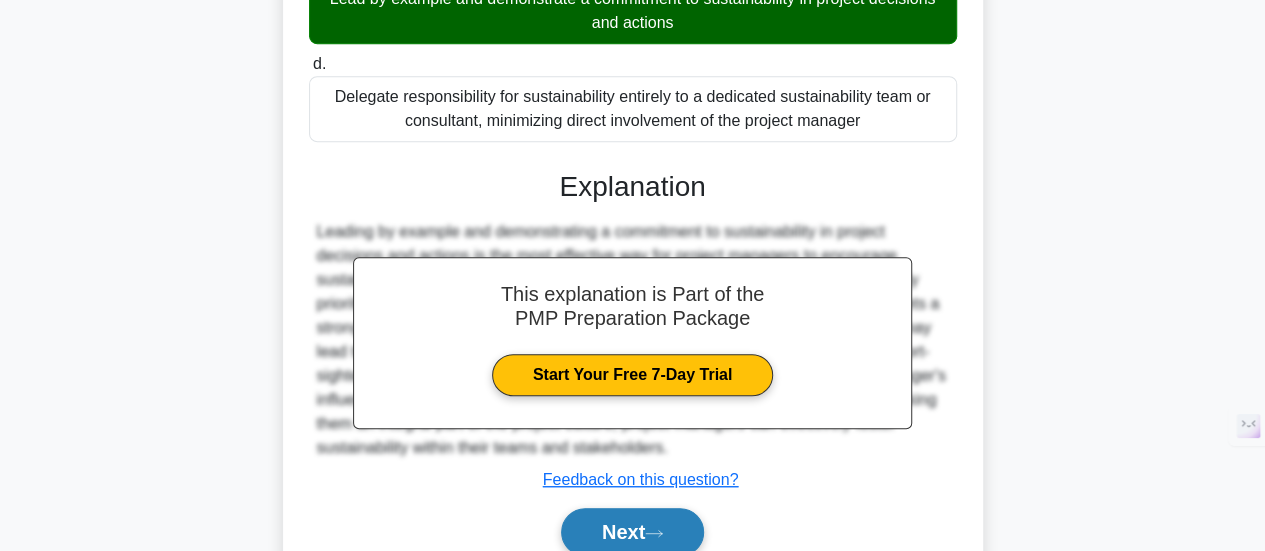 click on "Next" at bounding box center (632, 532) 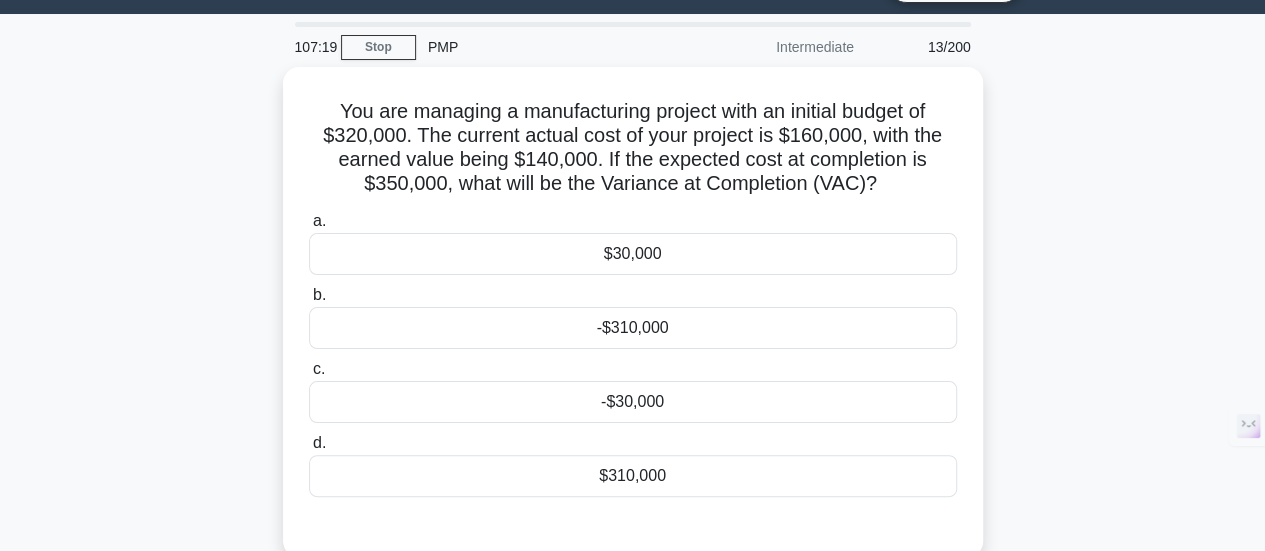 scroll, scrollTop: 52, scrollLeft: 0, axis: vertical 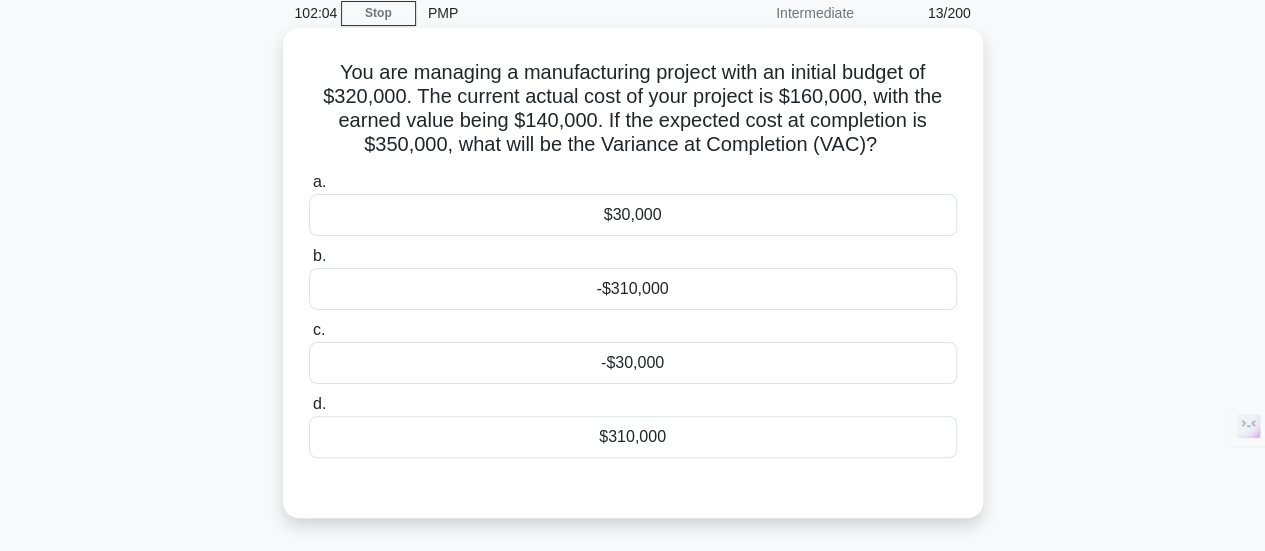click on "$30,000" at bounding box center [633, 215] 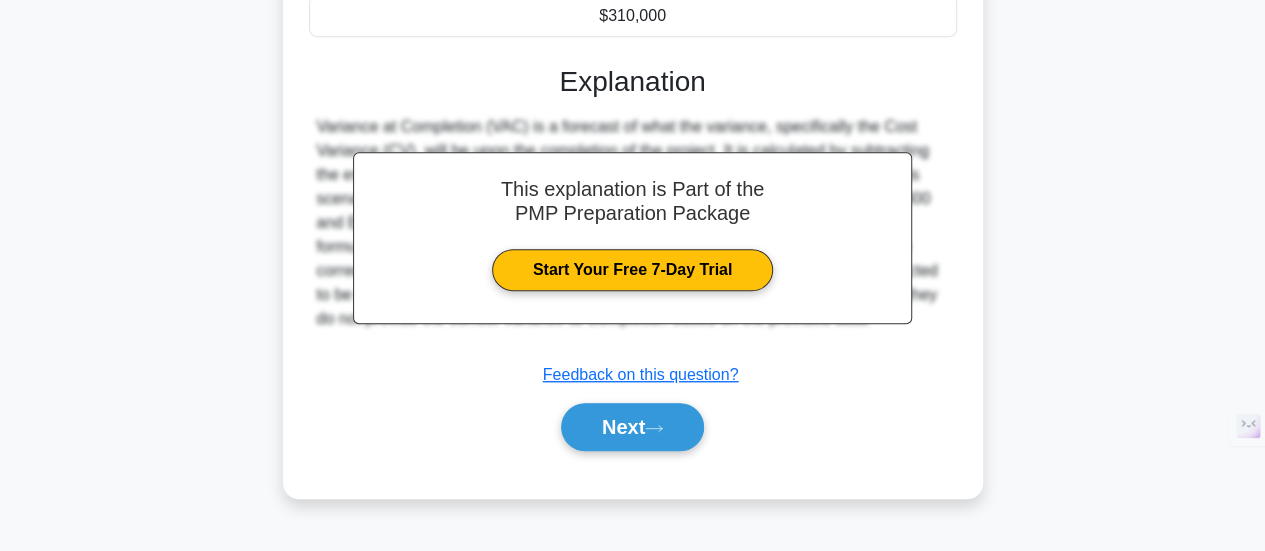 scroll, scrollTop: 514, scrollLeft: 0, axis: vertical 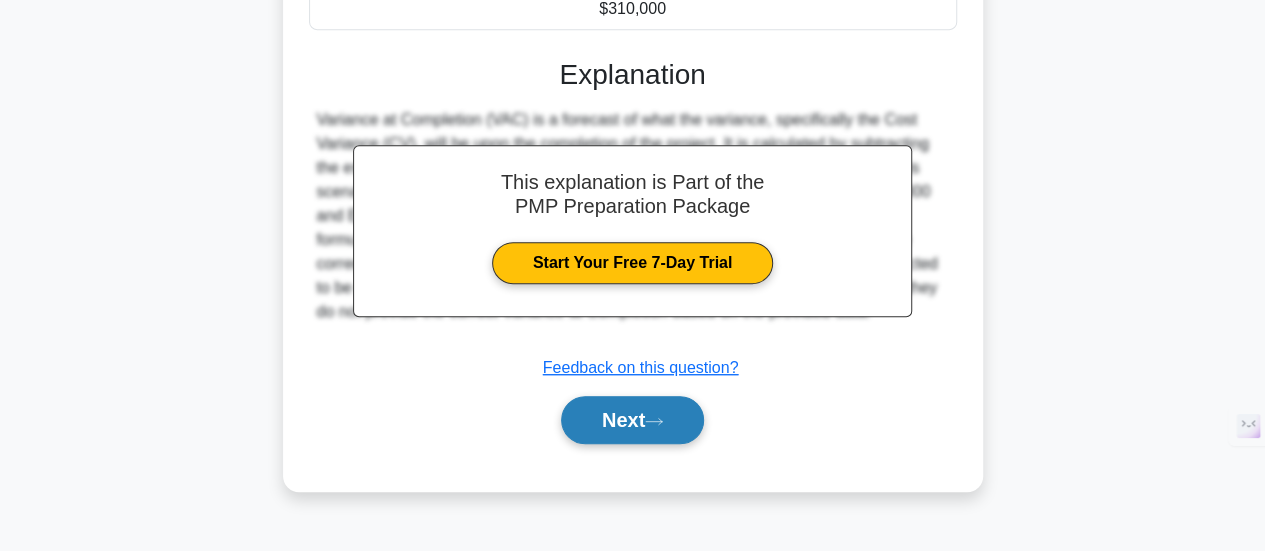 click on "Next" at bounding box center [632, 420] 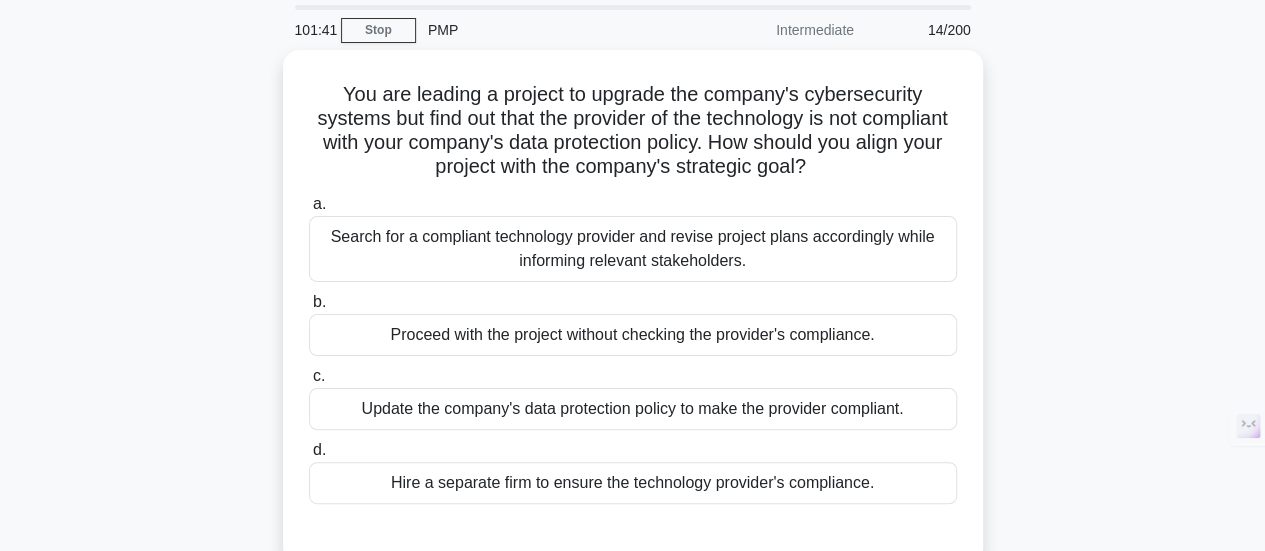 scroll, scrollTop: 26, scrollLeft: 0, axis: vertical 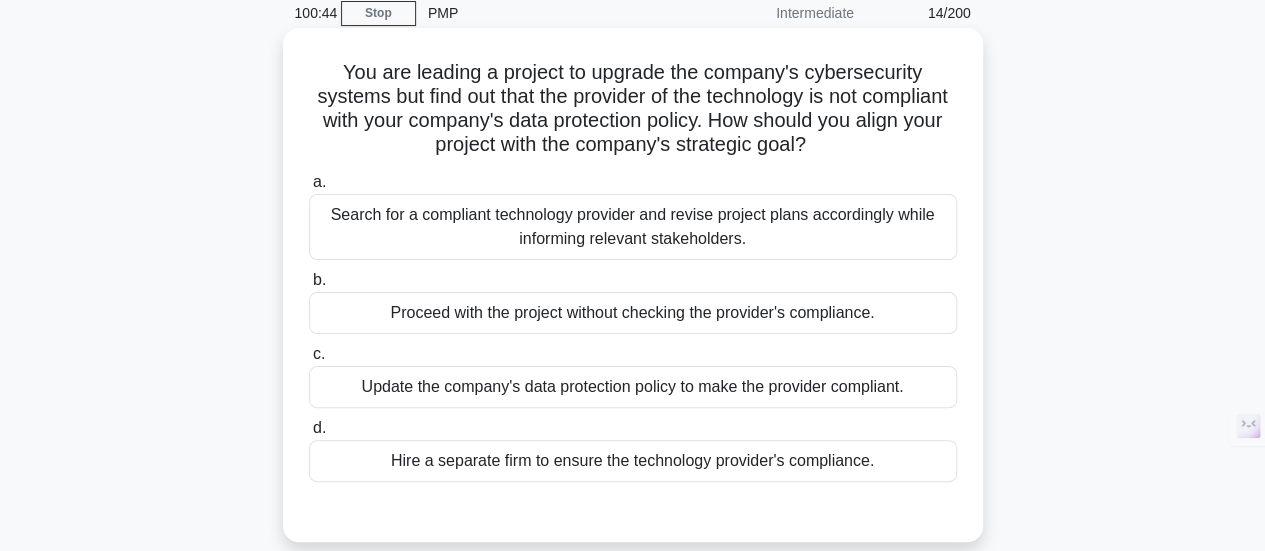 click on "Search for a compliant technology provider and revise project plans accordingly while informing relevant stakeholders." at bounding box center (633, 227) 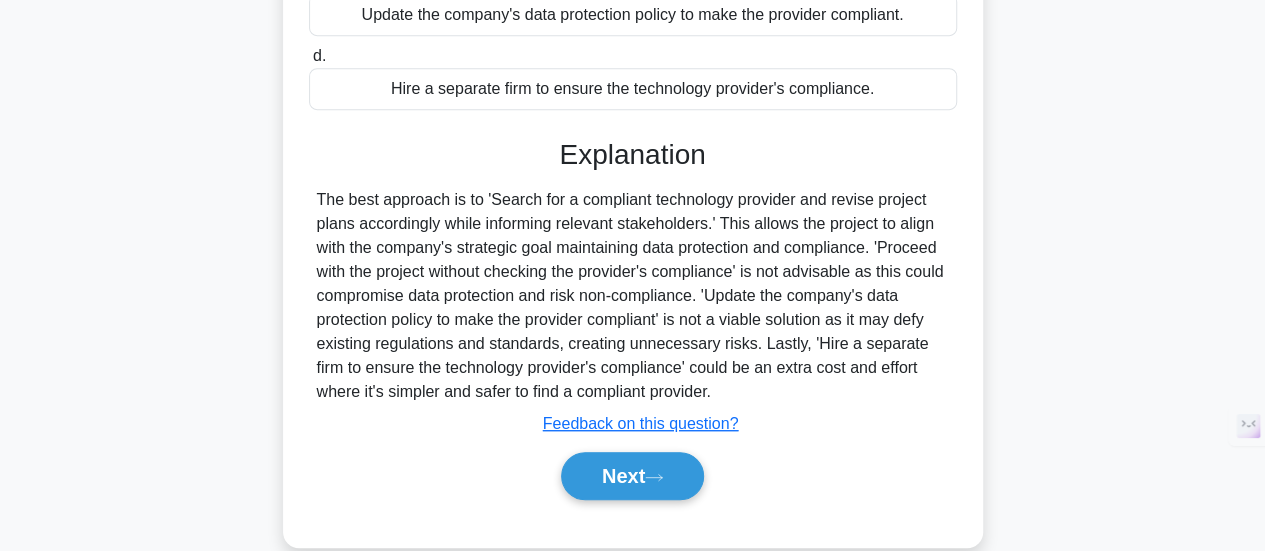scroll, scrollTop: 462, scrollLeft: 0, axis: vertical 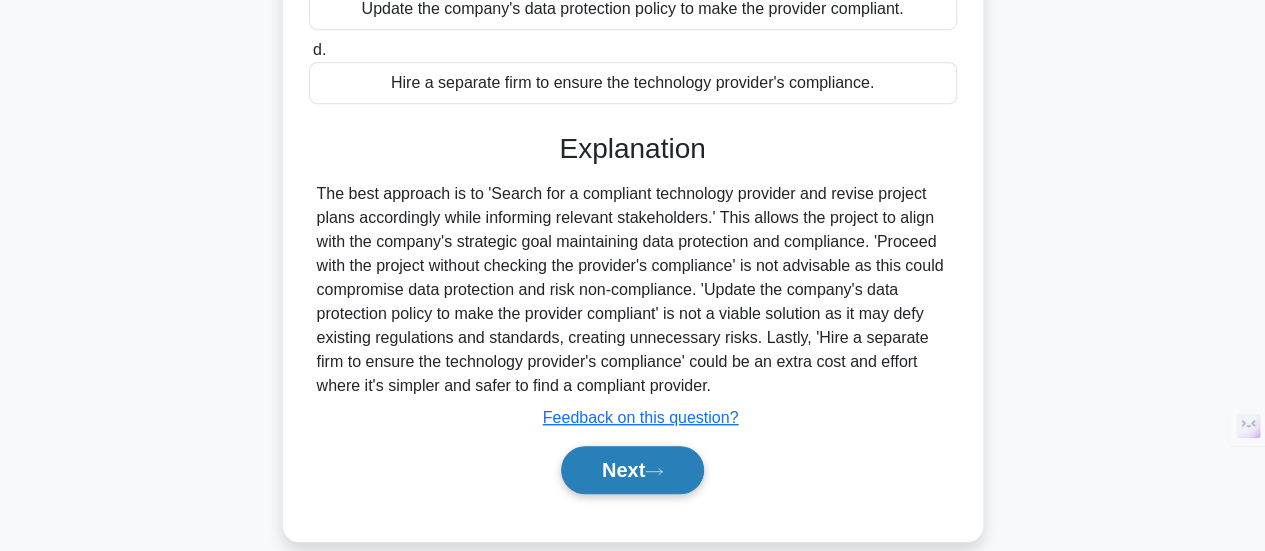 click on "Next" at bounding box center [632, 470] 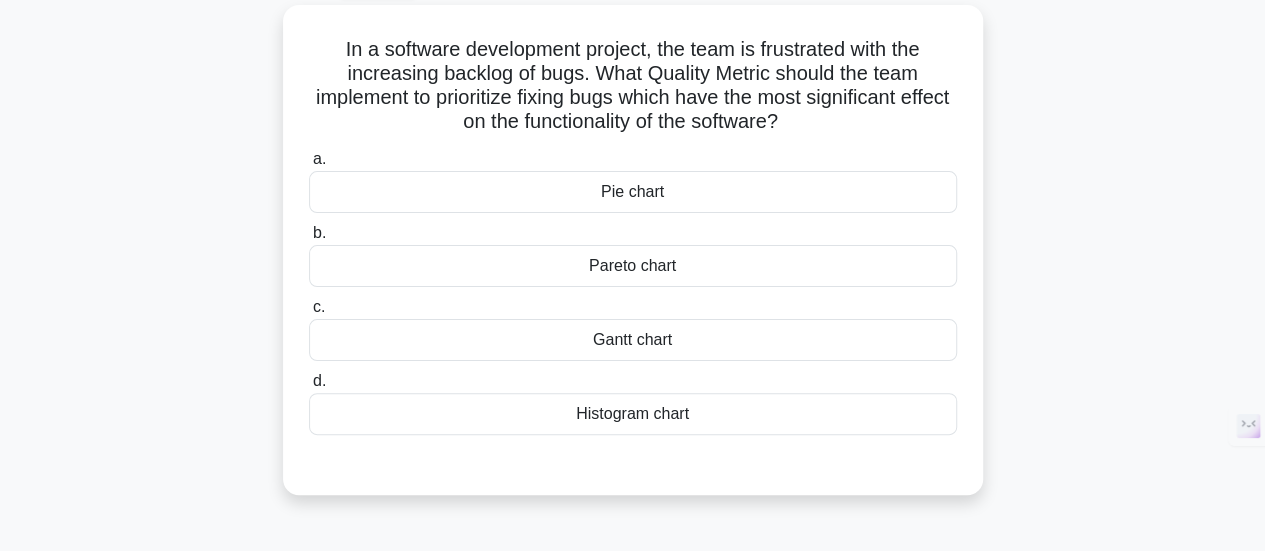 scroll, scrollTop: 110, scrollLeft: 0, axis: vertical 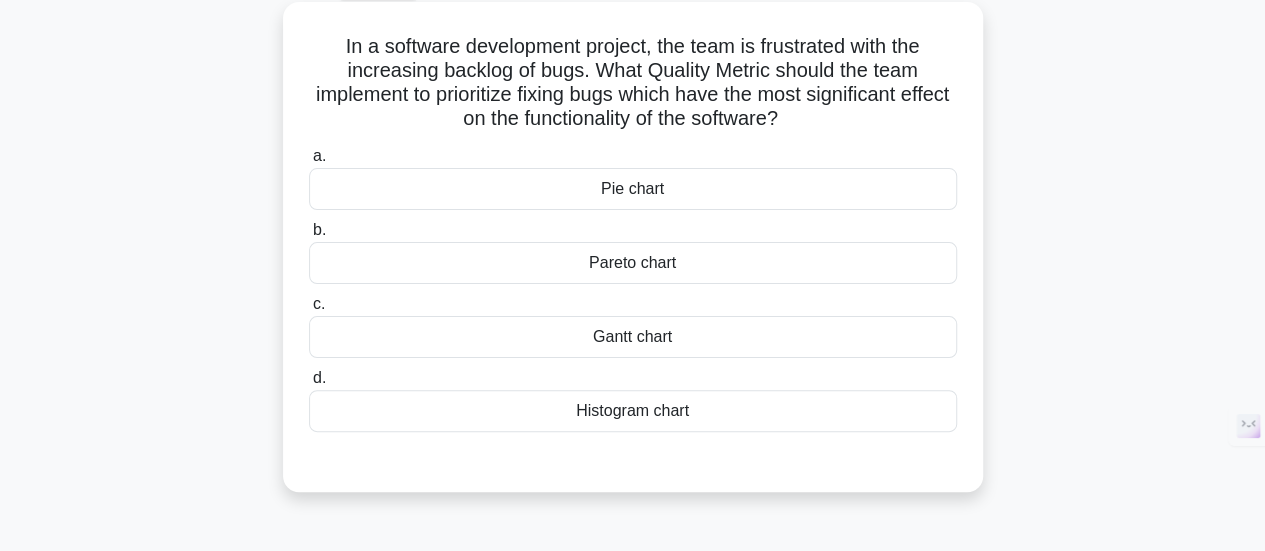 click on "Pareto chart" at bounding box center (633, 263) 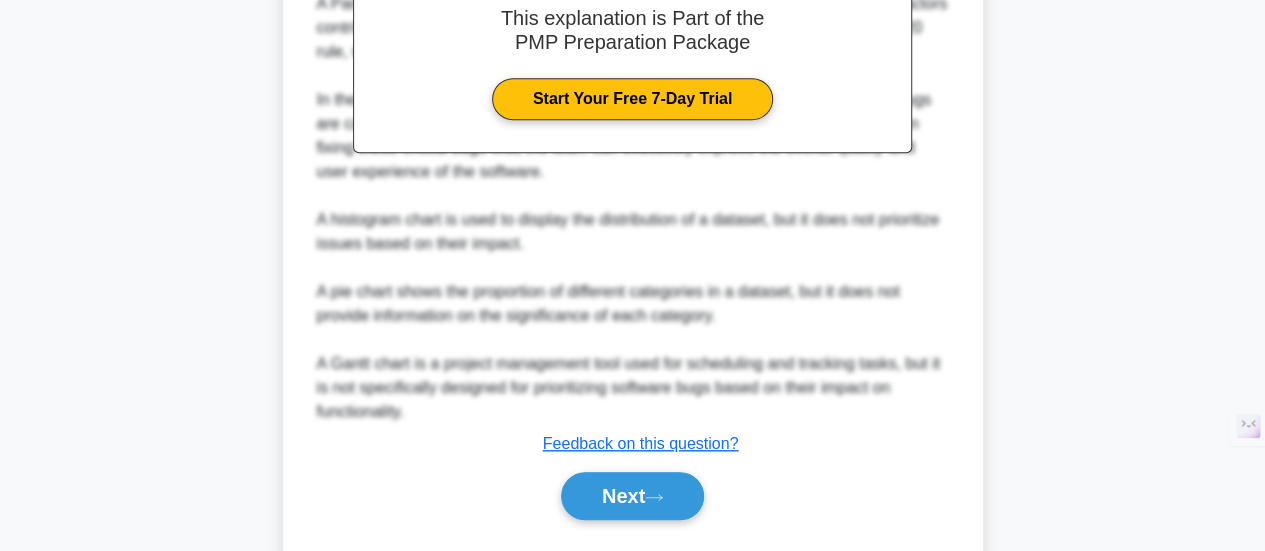 scroll, scrollTop: 727, scrollLeft: 0, axis: vertical 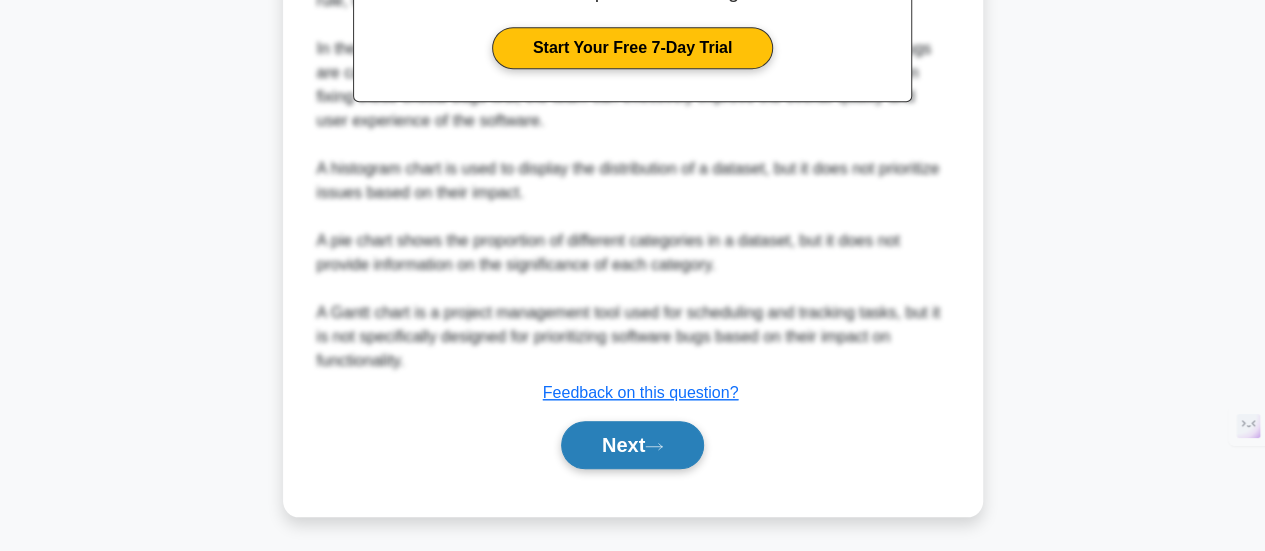 click on "Next" at bounding box center (632, 445) 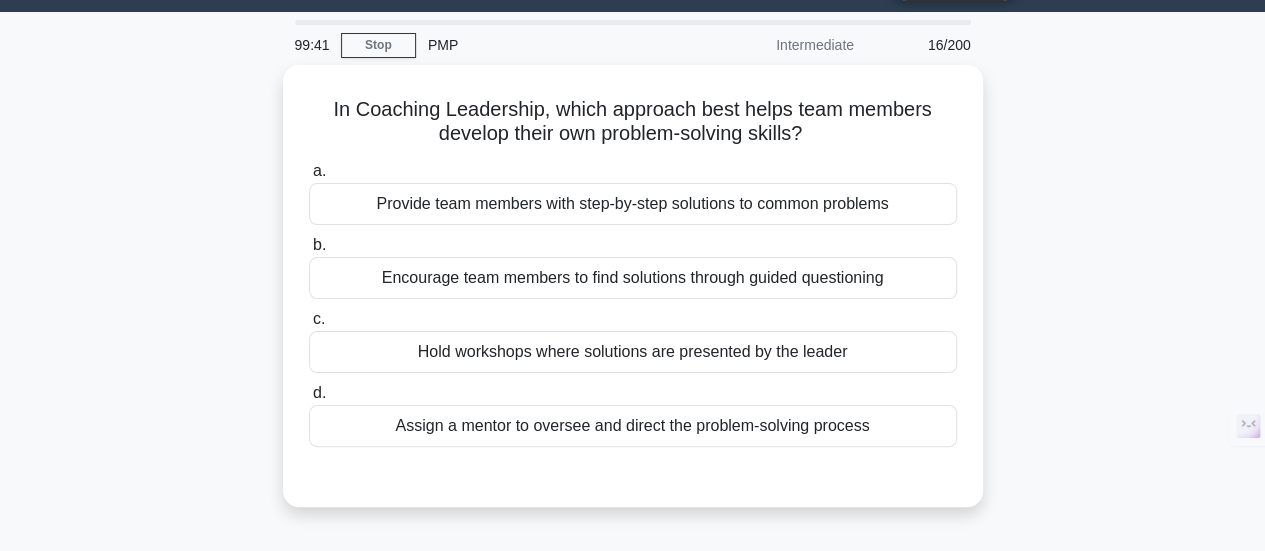 scroll, scrollTop: 55, scrollLeft: 0, axis: vertical 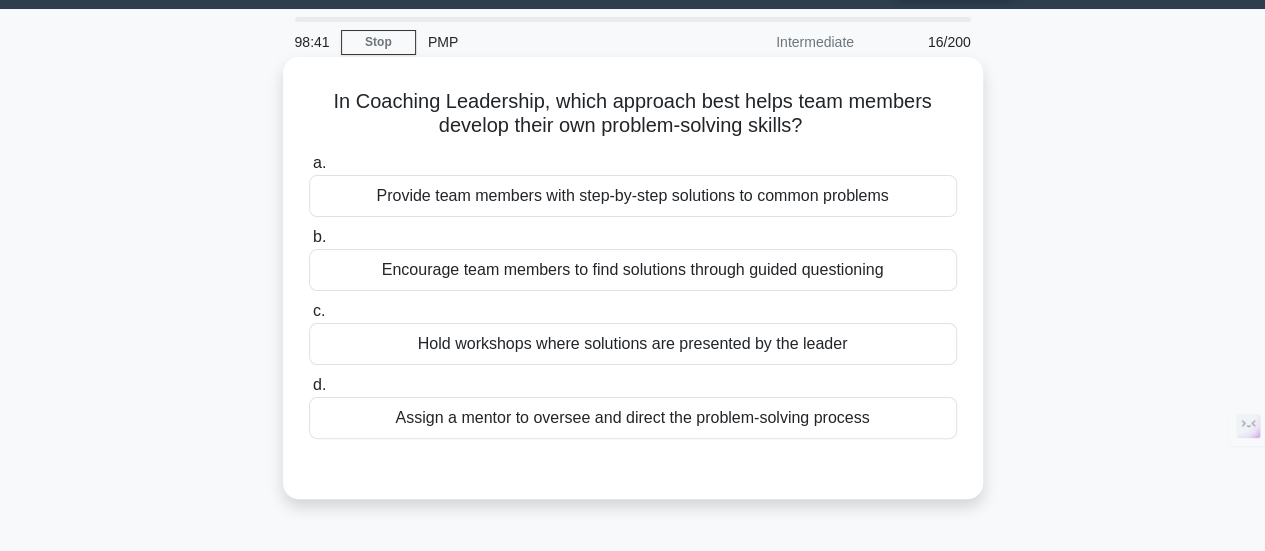 click on "Encourage team members to find solutions through guided questioning" at bounding box center [633, 270] 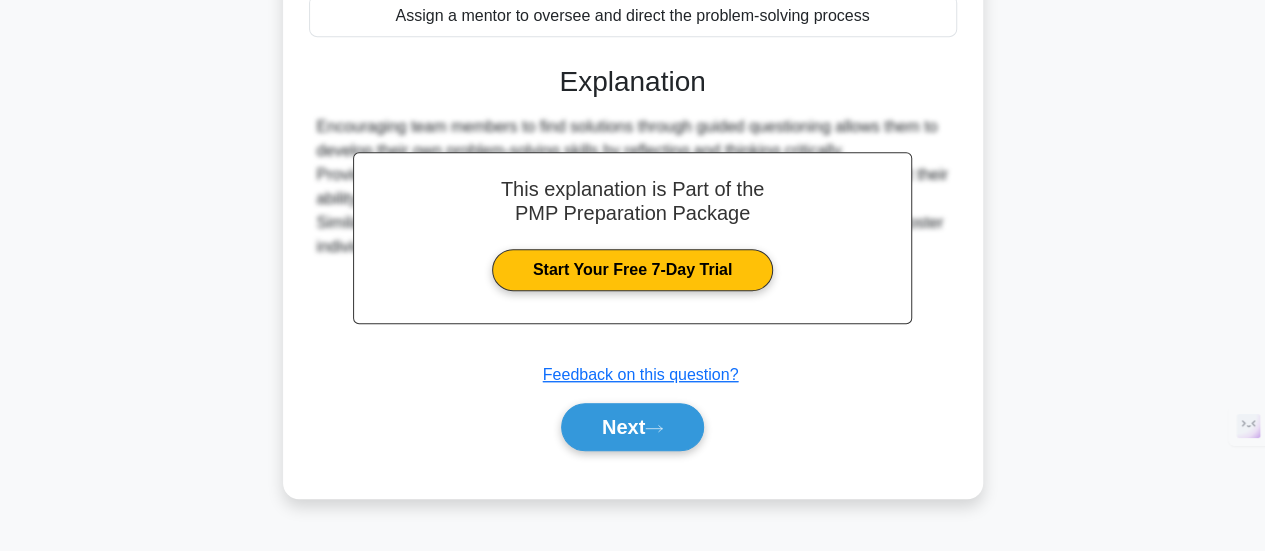 scroll, scrollTop: 469, scrollLeft: 0, axis: vertical 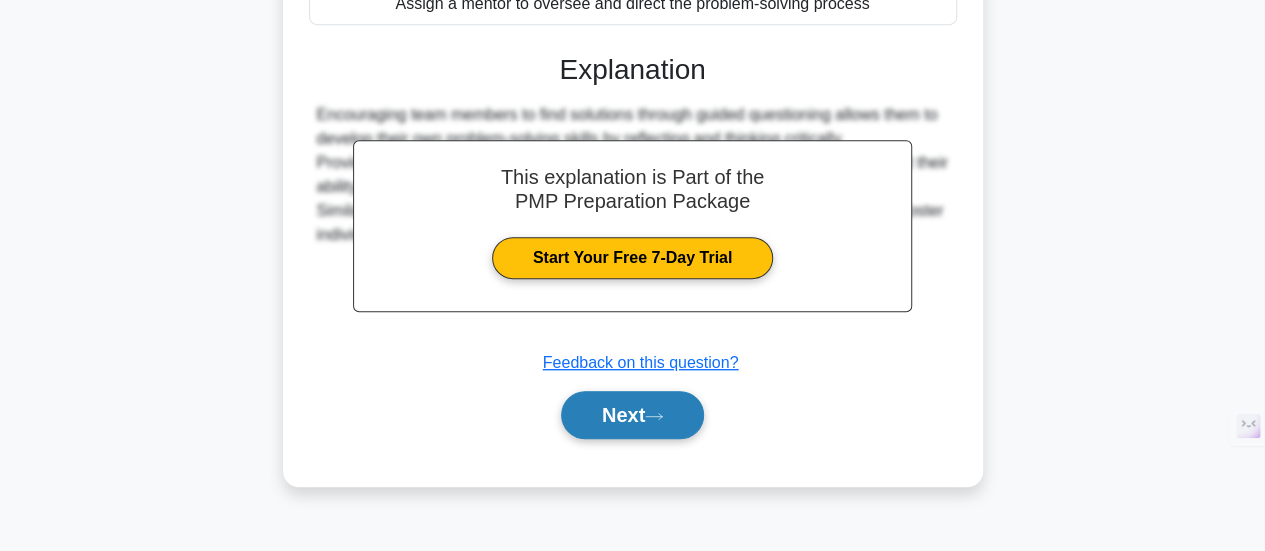 click on "Next" at bounding box center (632, 415) 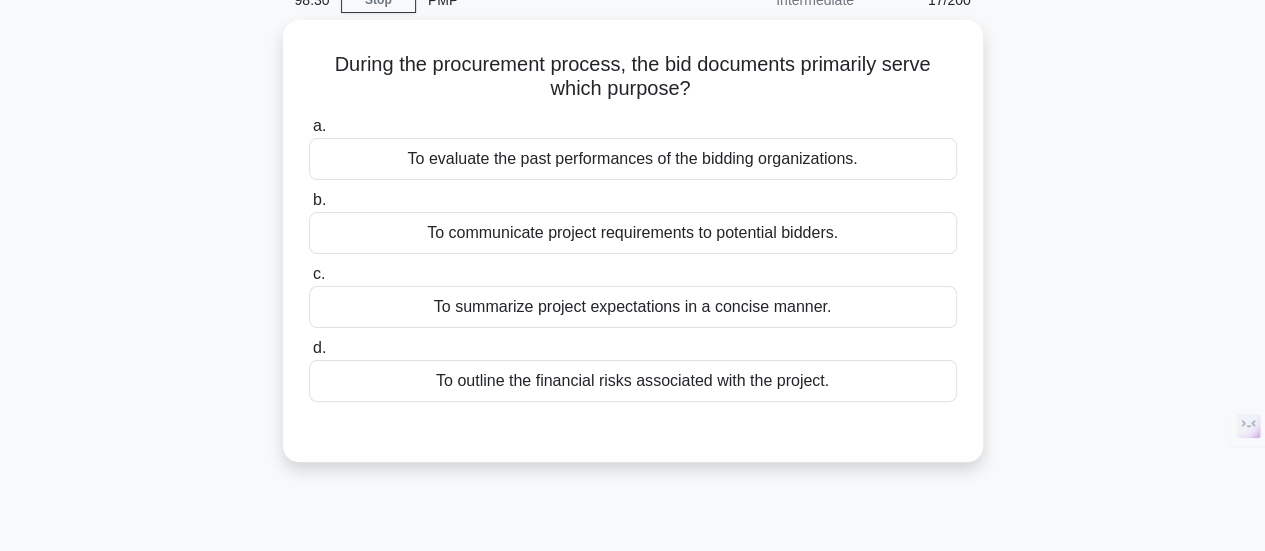 scroll, scrollTop: 100, scrollLeft: 0, axis: vertical 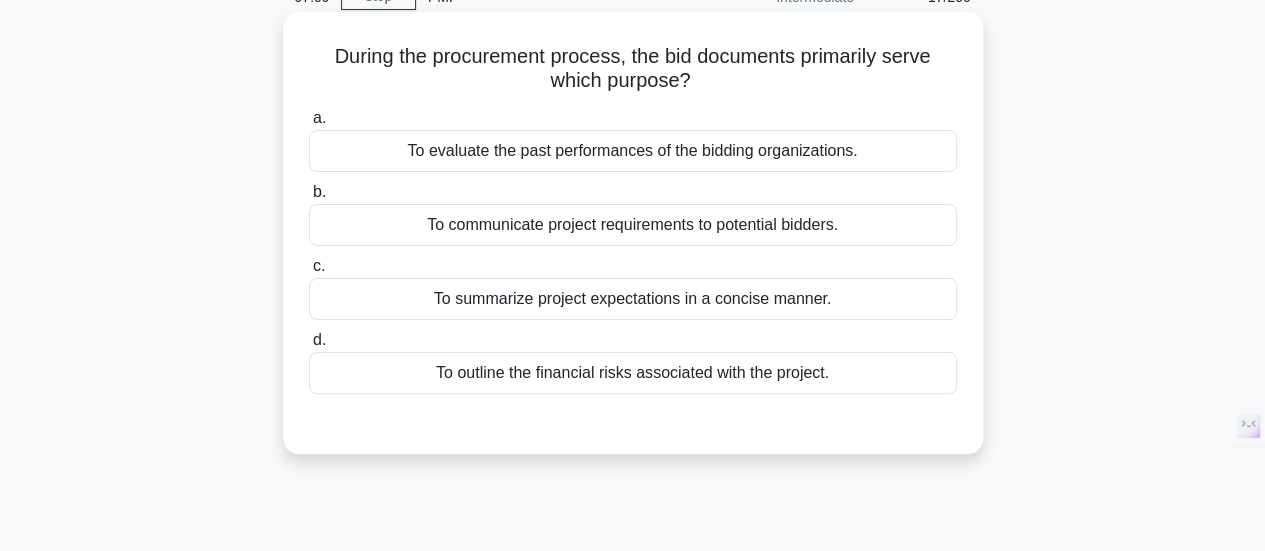 click on "To communicate project requirements to potential bidders." at bounding box center (633, 225) 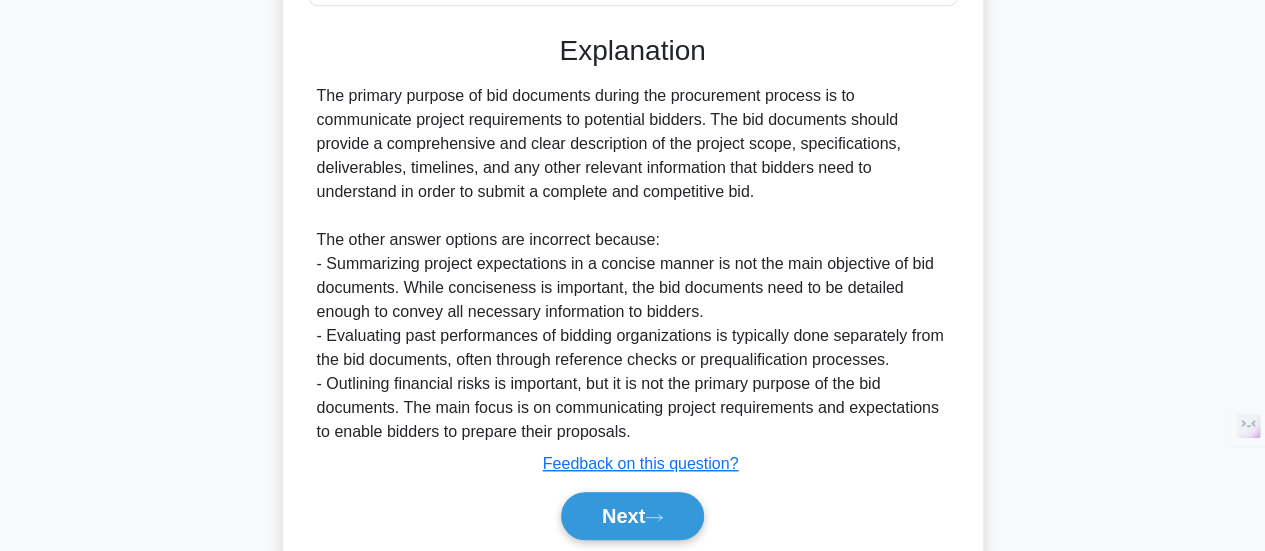 scroll, scrollTop: 488, scrollLeft: 0, axis: vertical 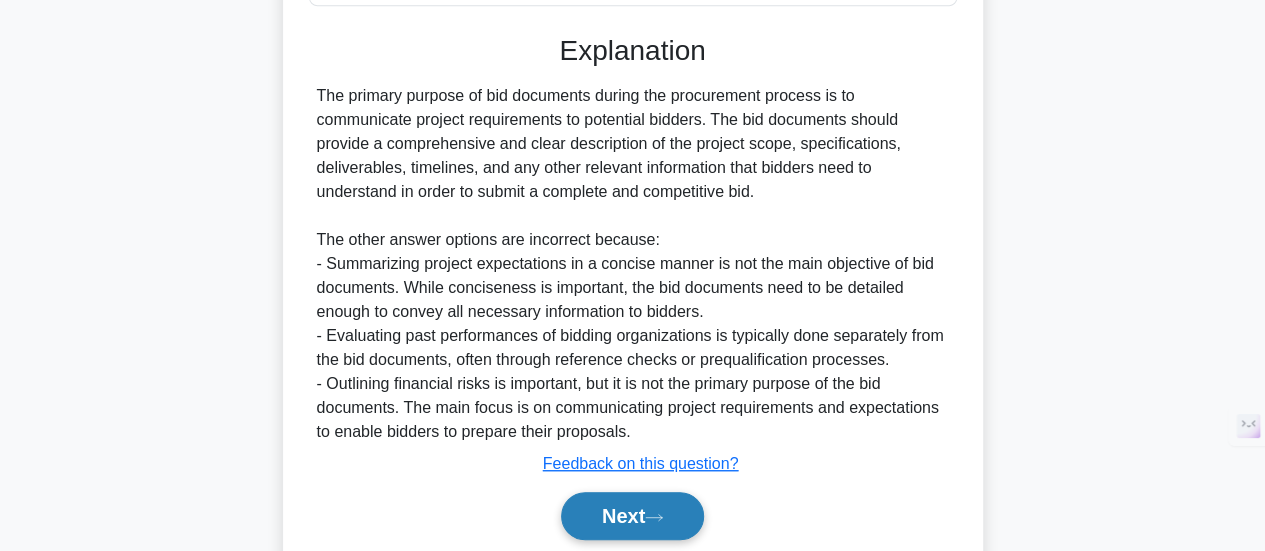 click on "Next" at bounding box center (632, 516) 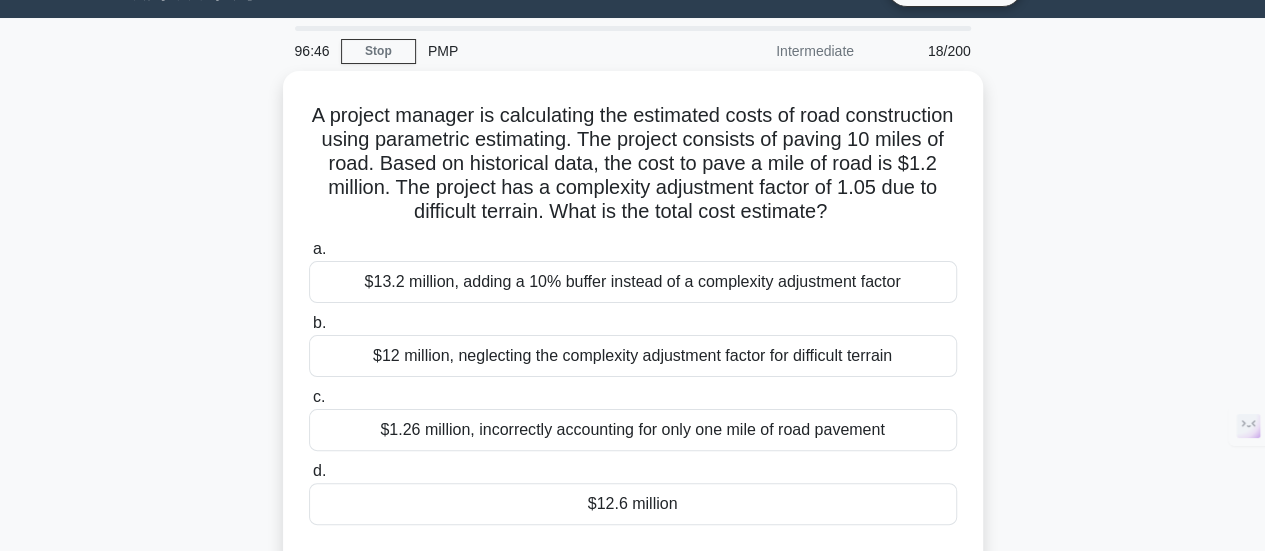 scroll, scrollTop: 49, scrollLeft: 0, axis: vertical 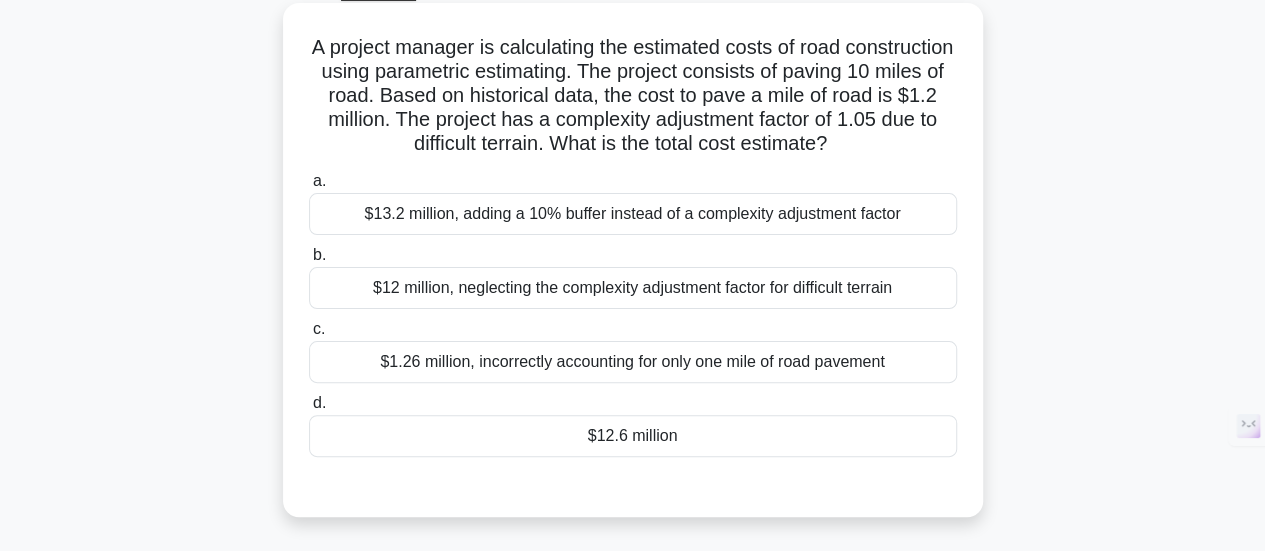 click on "$13.2 million, adding a 10% buffer instead of a complexity adjustment factor" at bounding box center [633, 214] 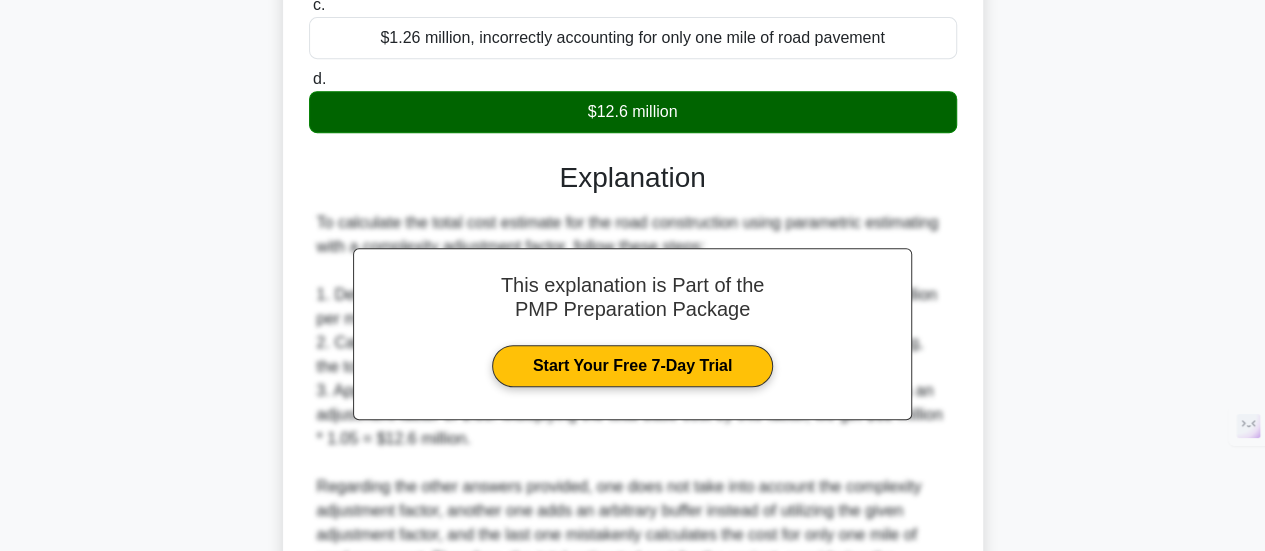 scroll, scrollTop: 658, scrollLeft: 0, axis: vertical 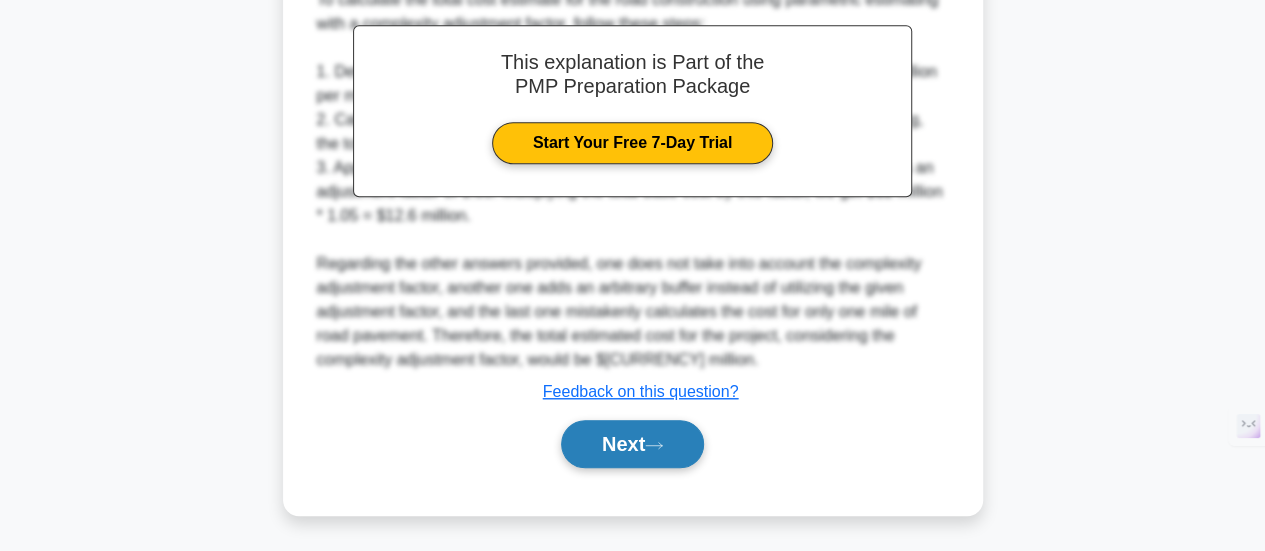 click on "Next" at bounding box center [632, 444] 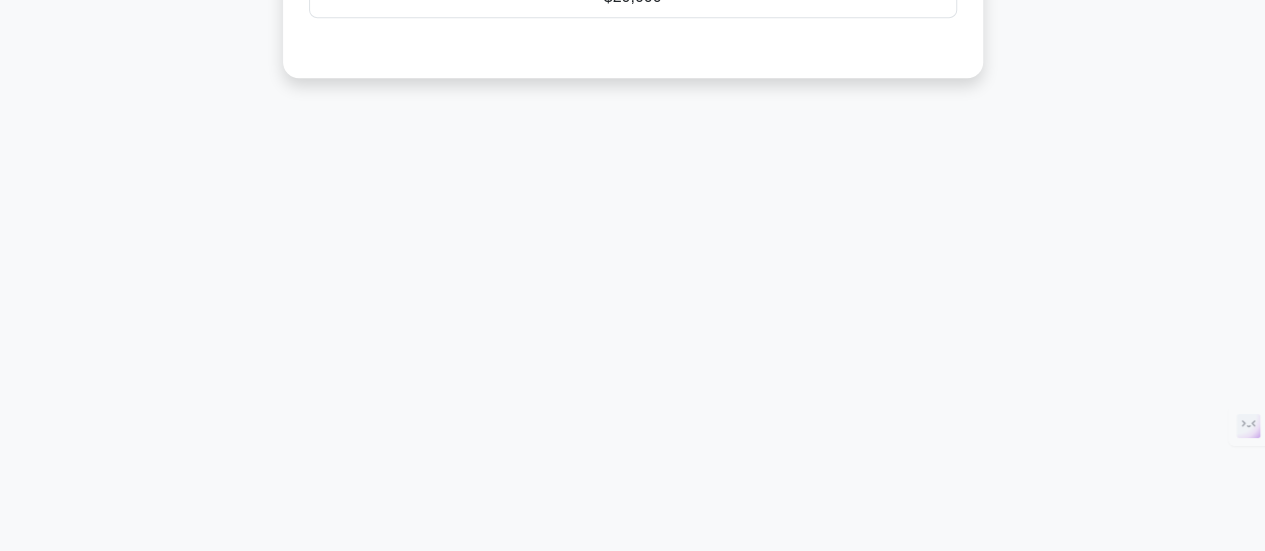 scroll, scrollTop: 529, scrollLeft: 0, axis: vertical 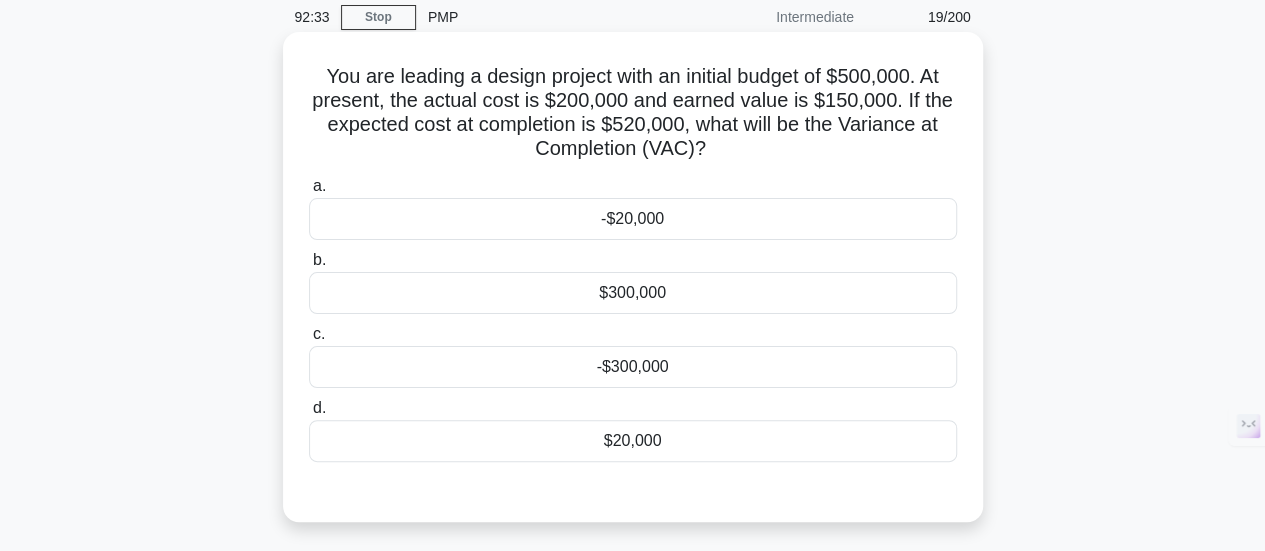 click on "-$20,000" at bounding box center (633, 219) 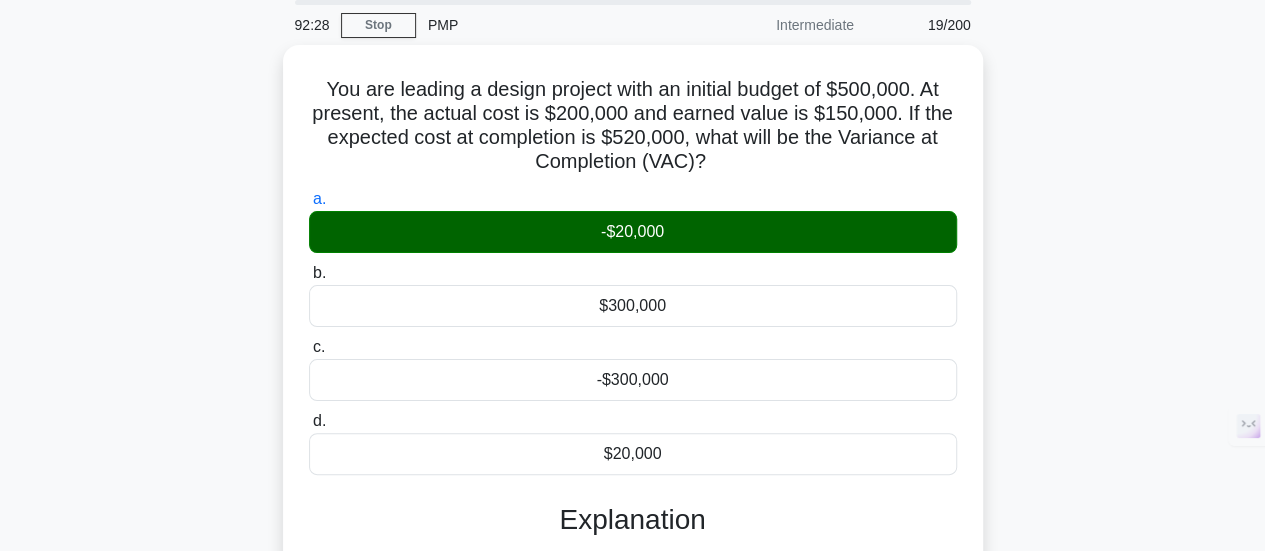 scroll, scrollTop: 71, scrollLeft: 0, axis: vertical 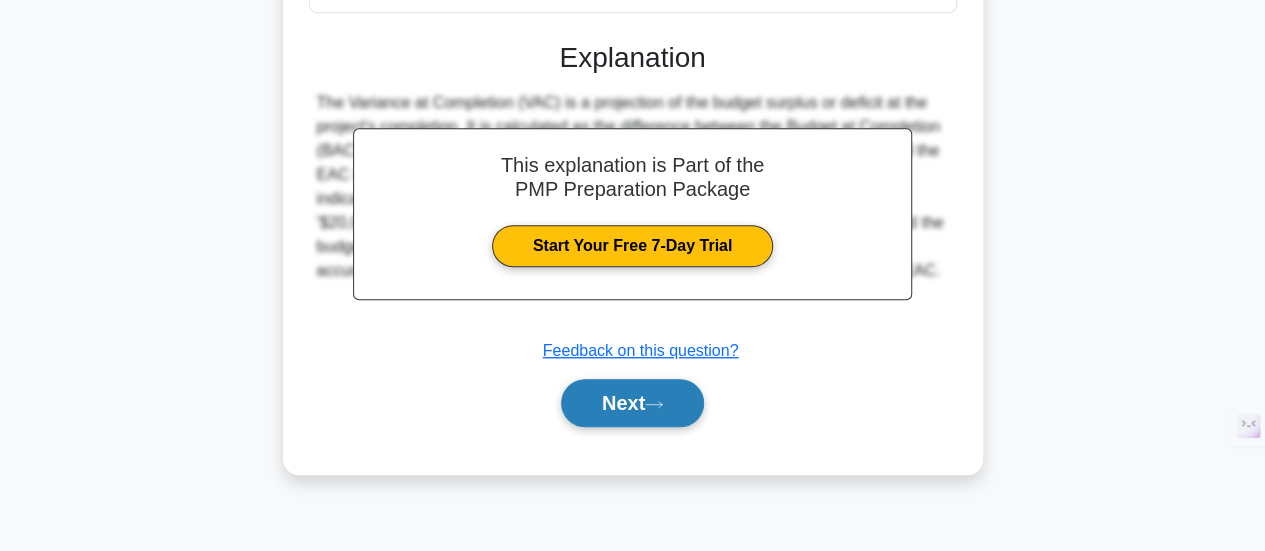 click on "Next" at bounding box center (632, 403) 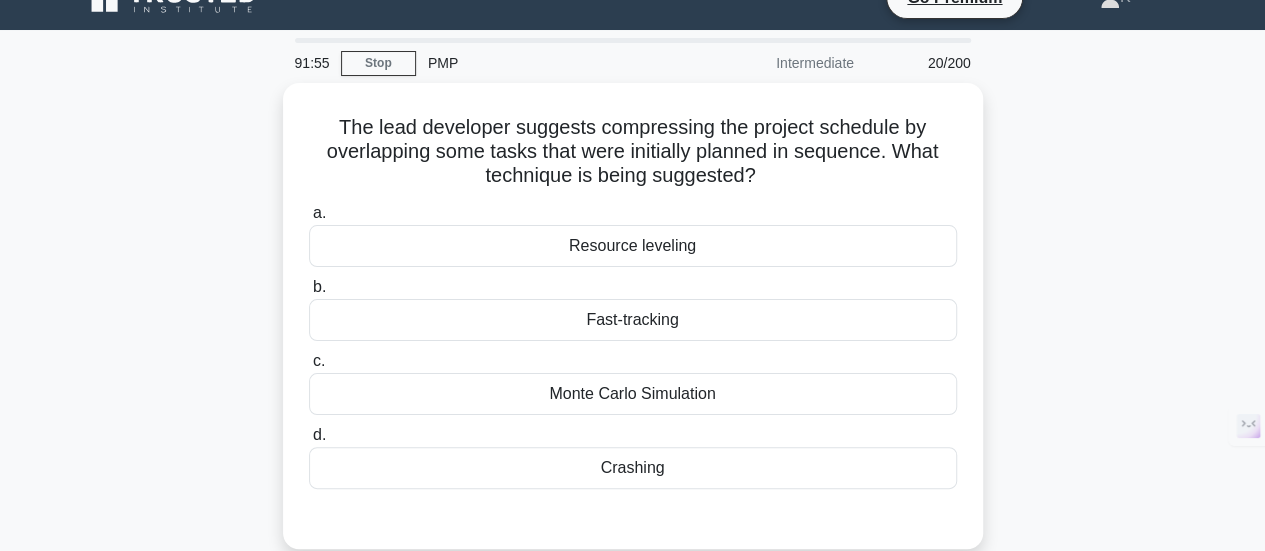 scroll, scrollTop: 28, scrollLeft: 0, axis: vertical 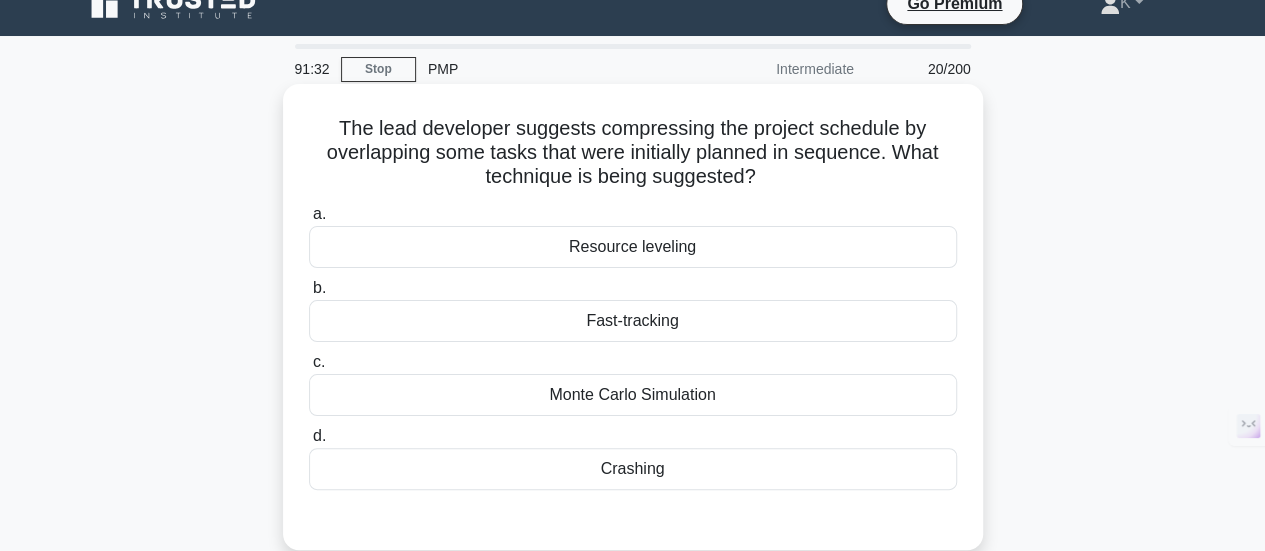 click on "Crashing" at bounding box center [633, 469] 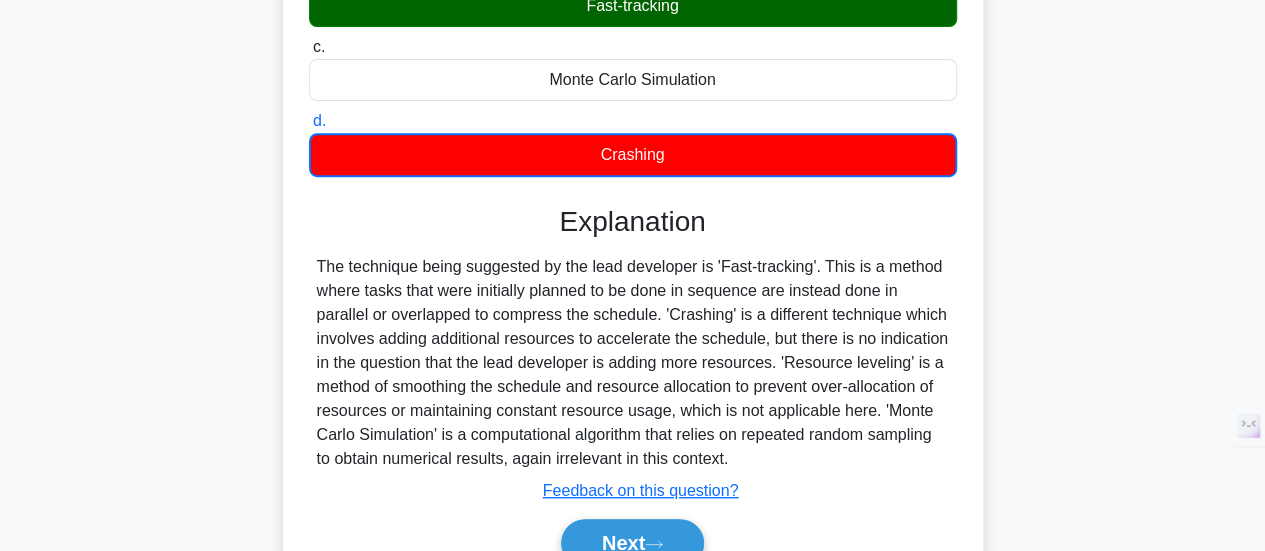 scroll, scrollTop: 352, scrollLeft: 0, axis: vertical 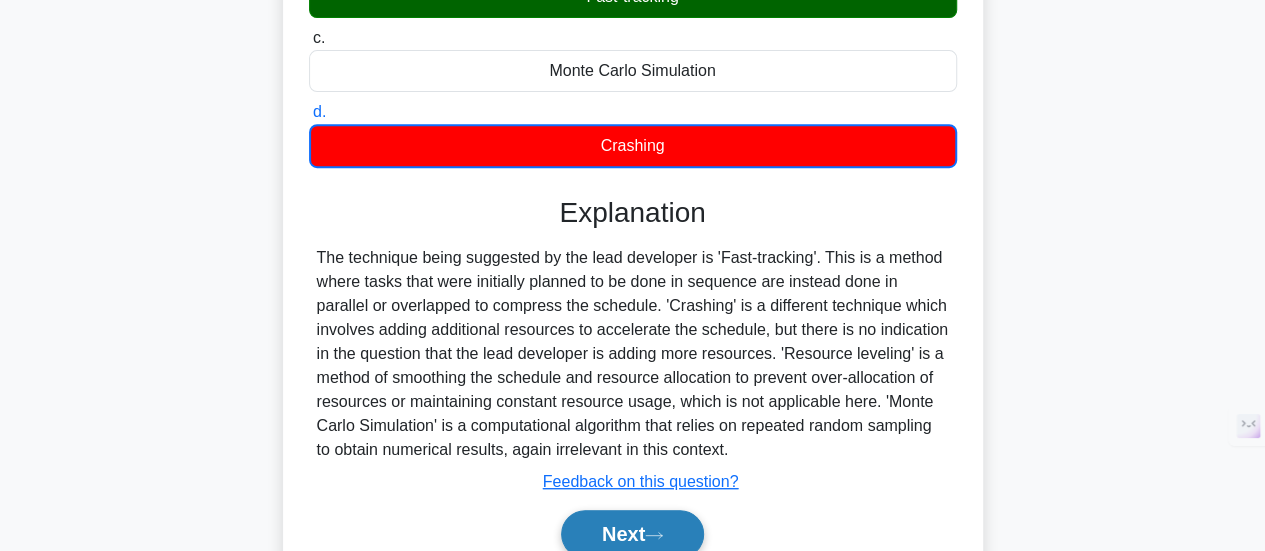 click on "Next" at bounding box center (632, 534) 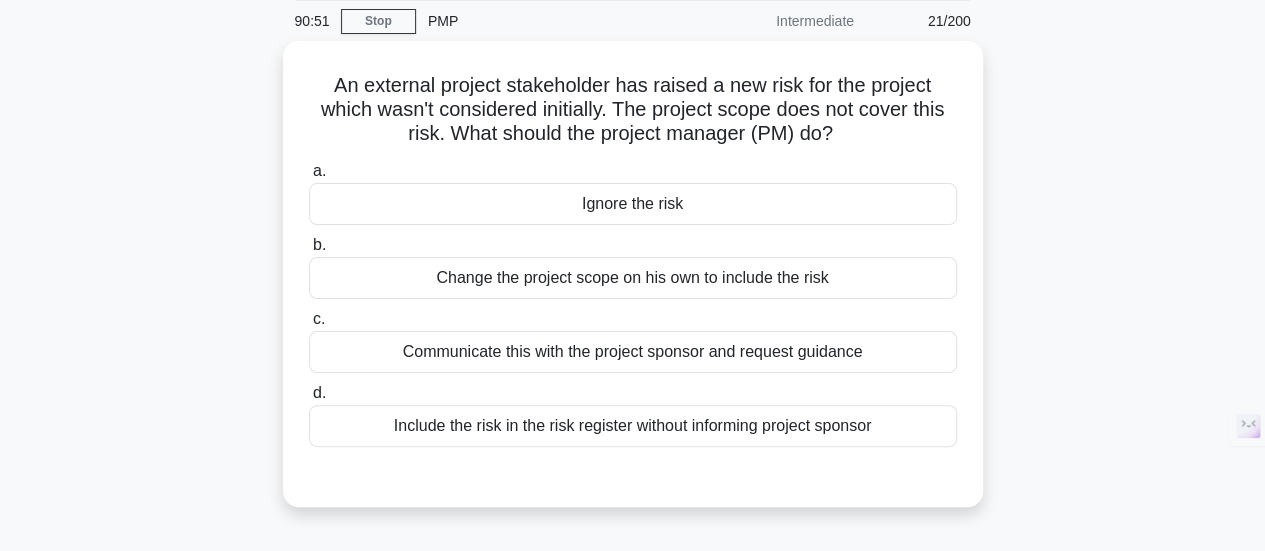 scroll, scrollTop: 77, scrollLeft: 0, axis: vertical 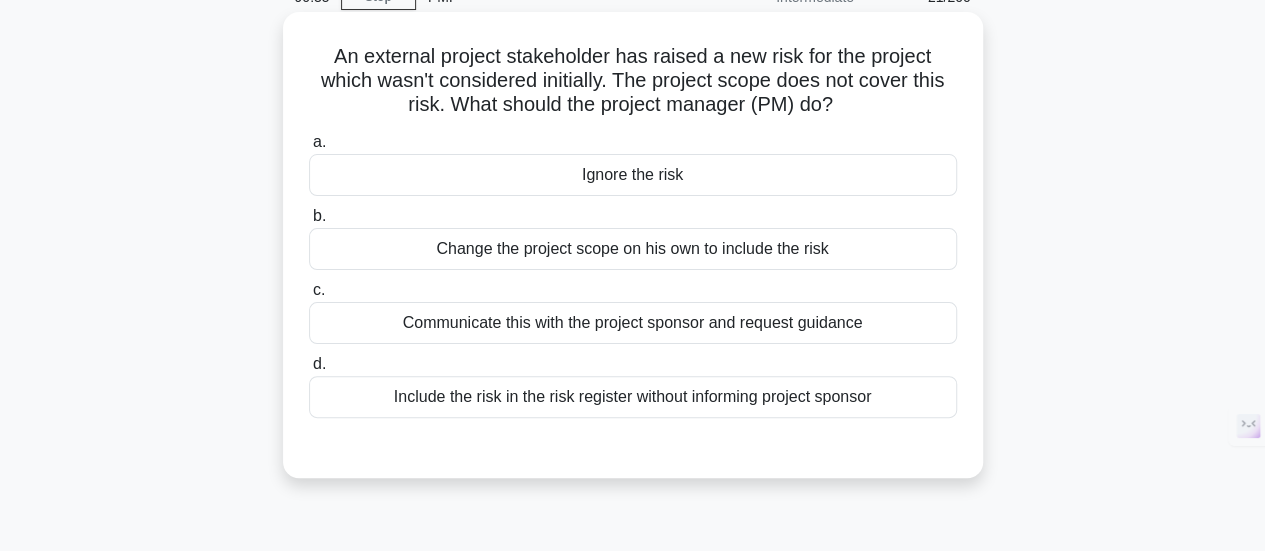 click on "Communicate this with the project sponsor and request guidance" at bounding box center [633, 323] 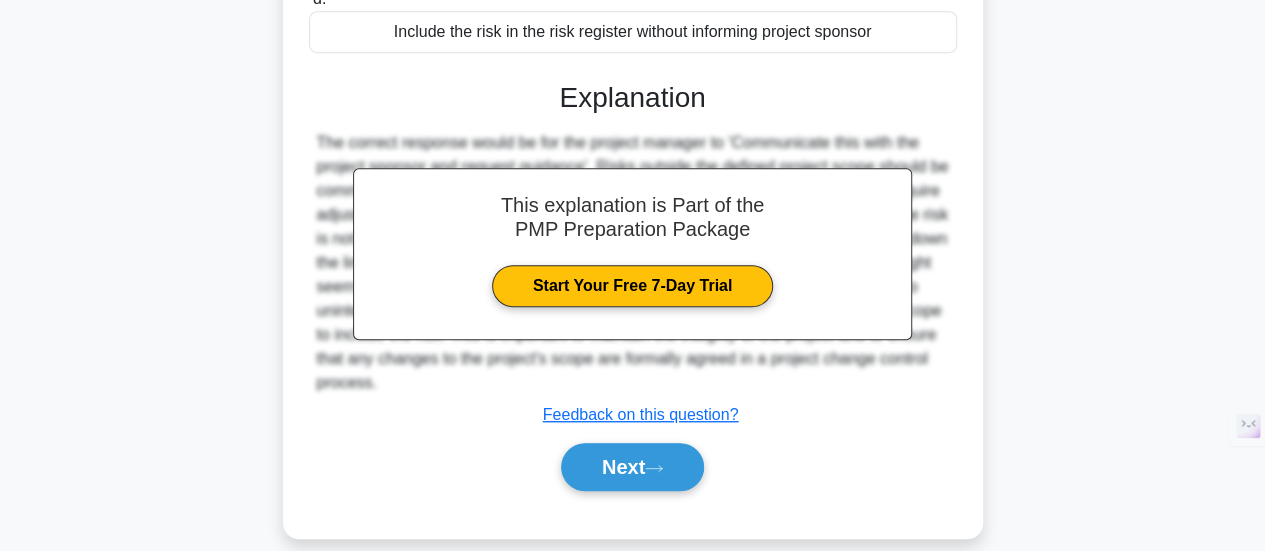 scroll, scrollTop: 529, scrollLeft: 0, axis: vertical 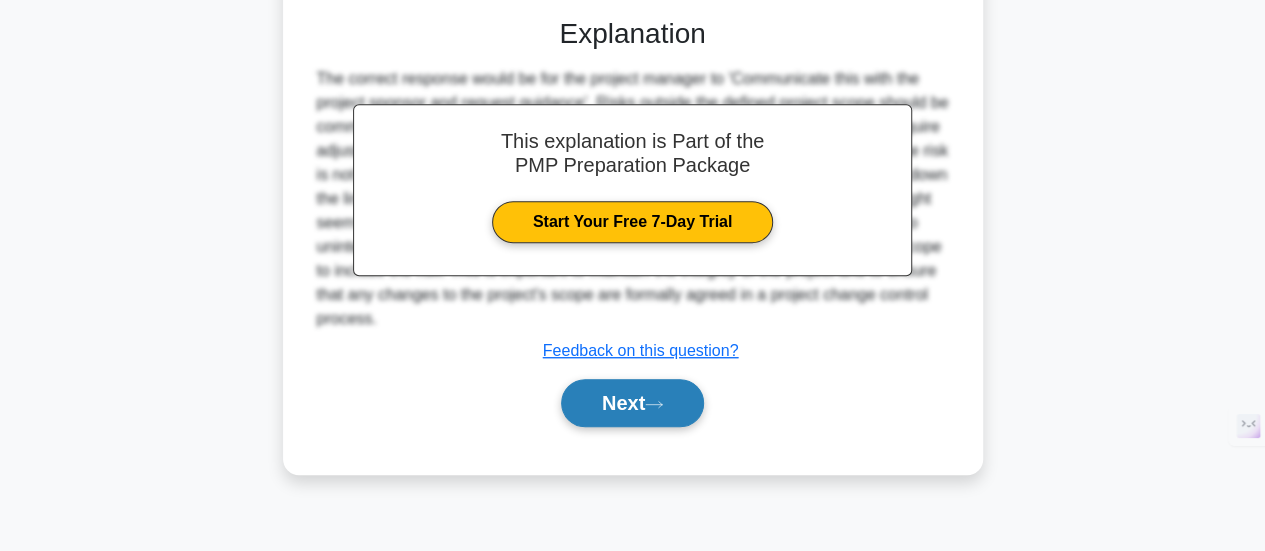 click 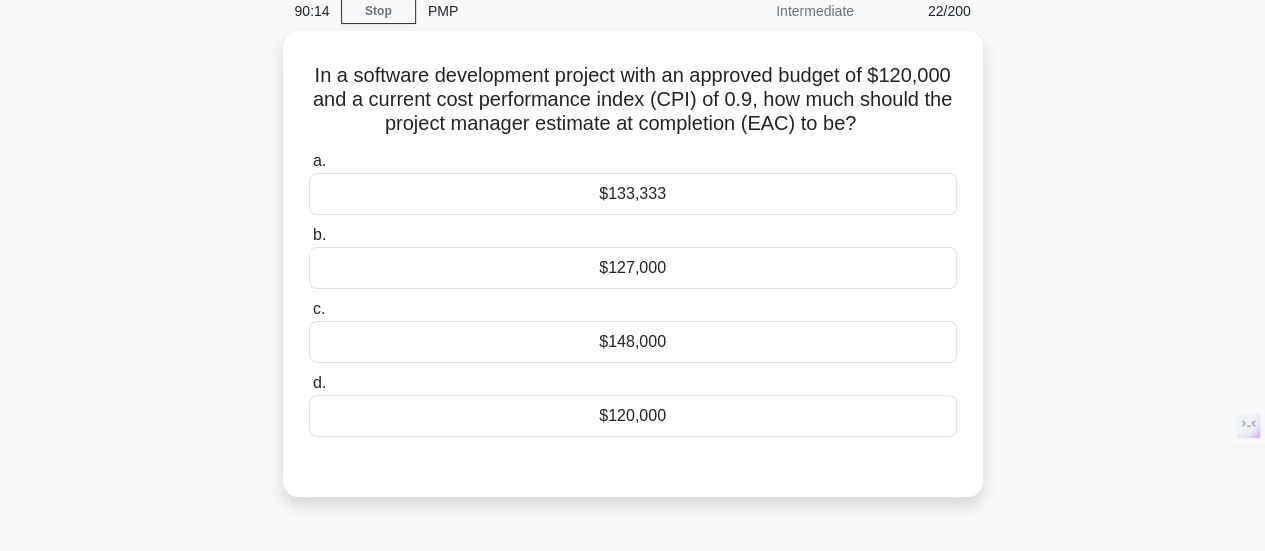 scroll, scrollTop: 88, scrollLeft: 0, axis: vertical 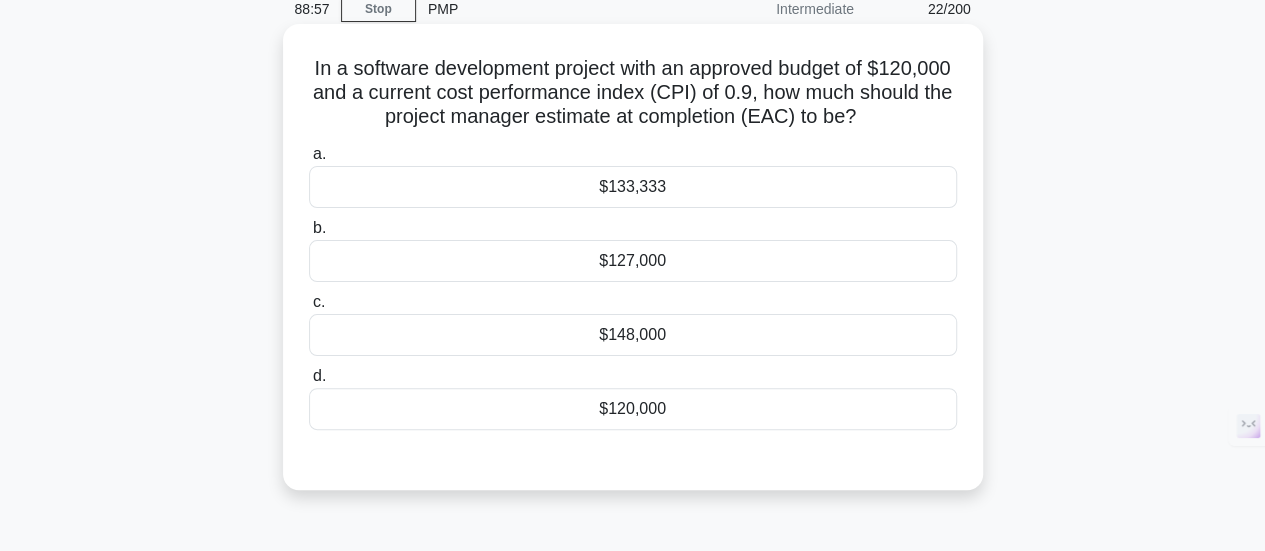 click on "$133,333" at bounding box center [633, 187] 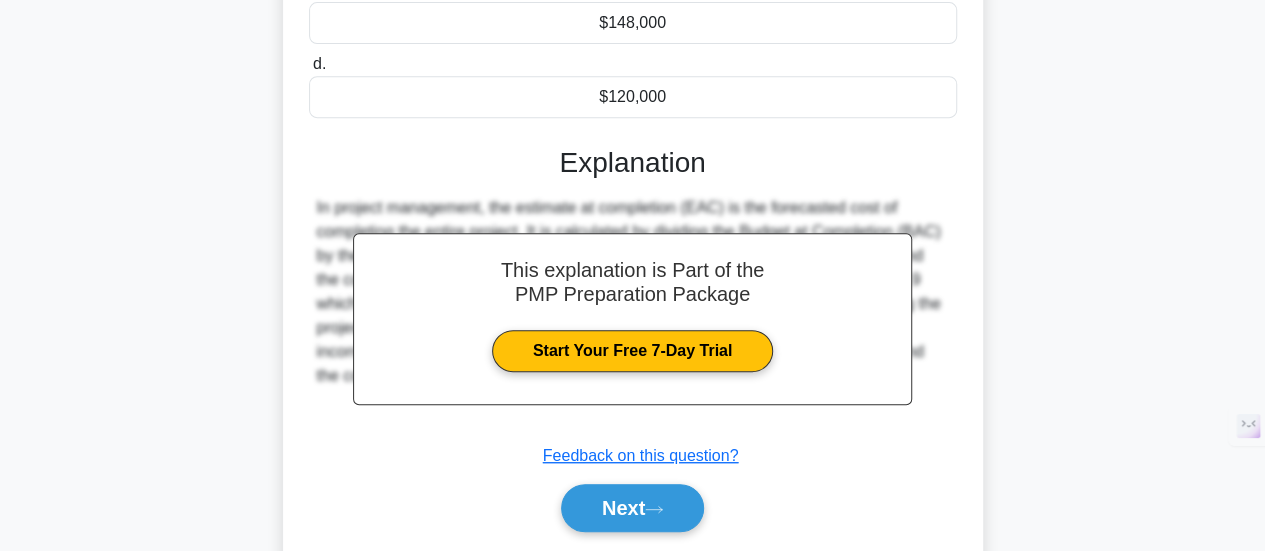 scroll, scrollTop: 529, scrollLeft: 0, axis: vertical 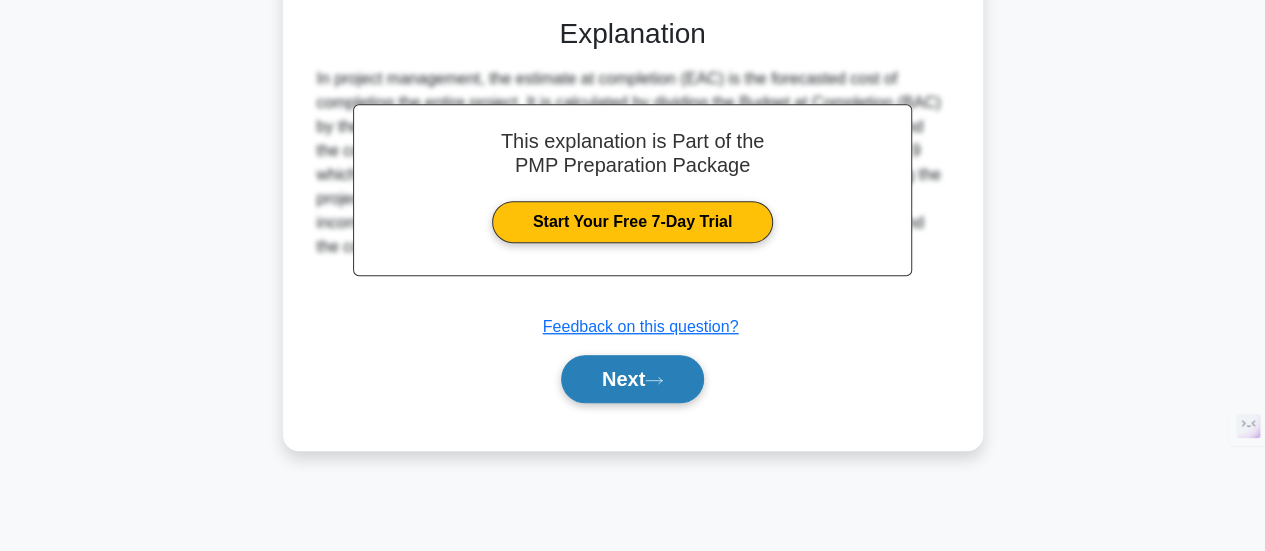 click on "Next" at bounding box center [632, 379] 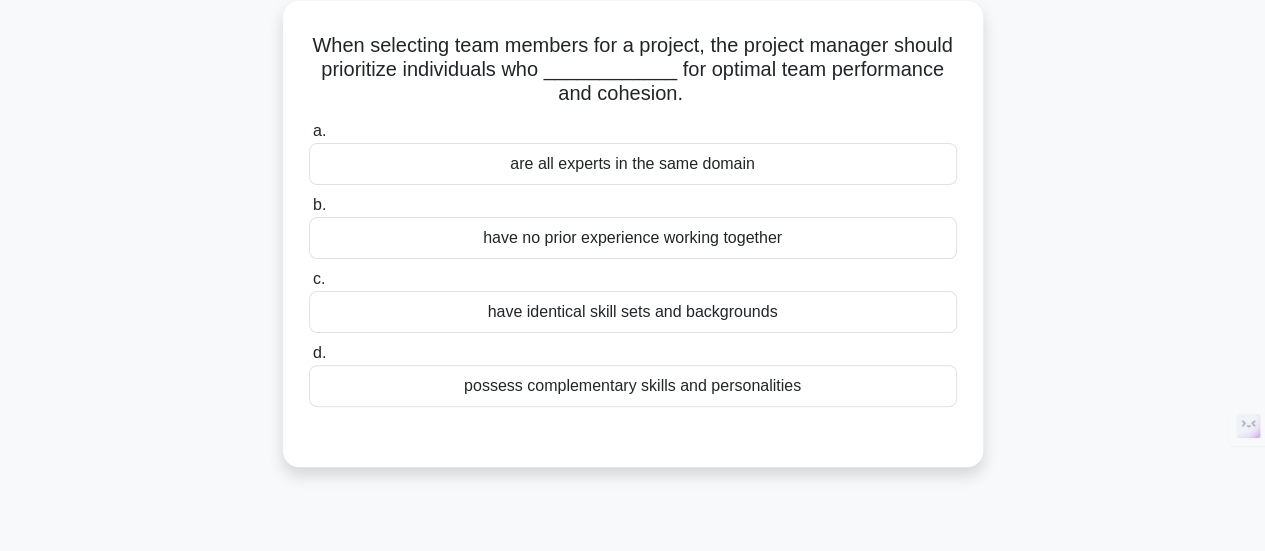scroll, scrollTop: 115, scrollLeft: 0, axis: vertical 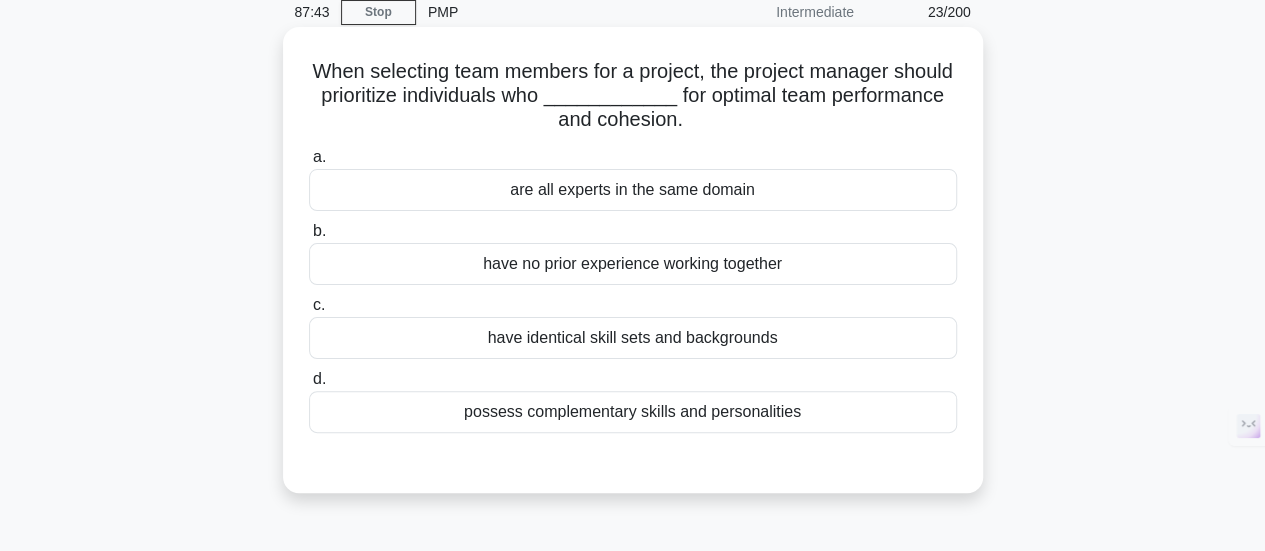 click on "possess complementary skills and personalities" at bounding box center (633, 412) 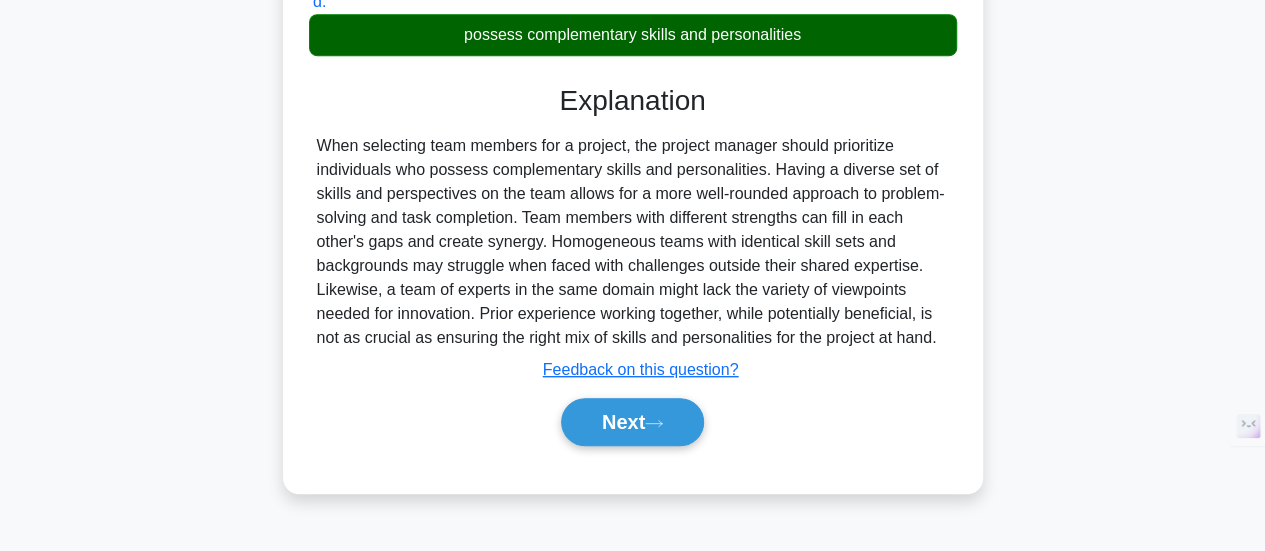 scroll, scrollTop: 468, scrollLeft: 0, axis: vertical 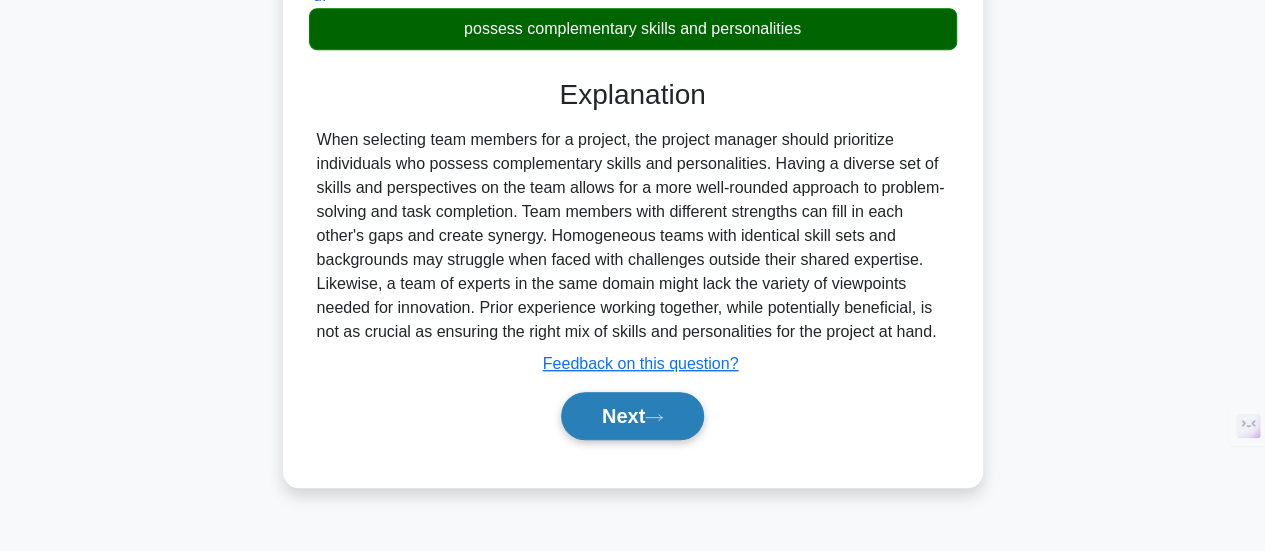 click 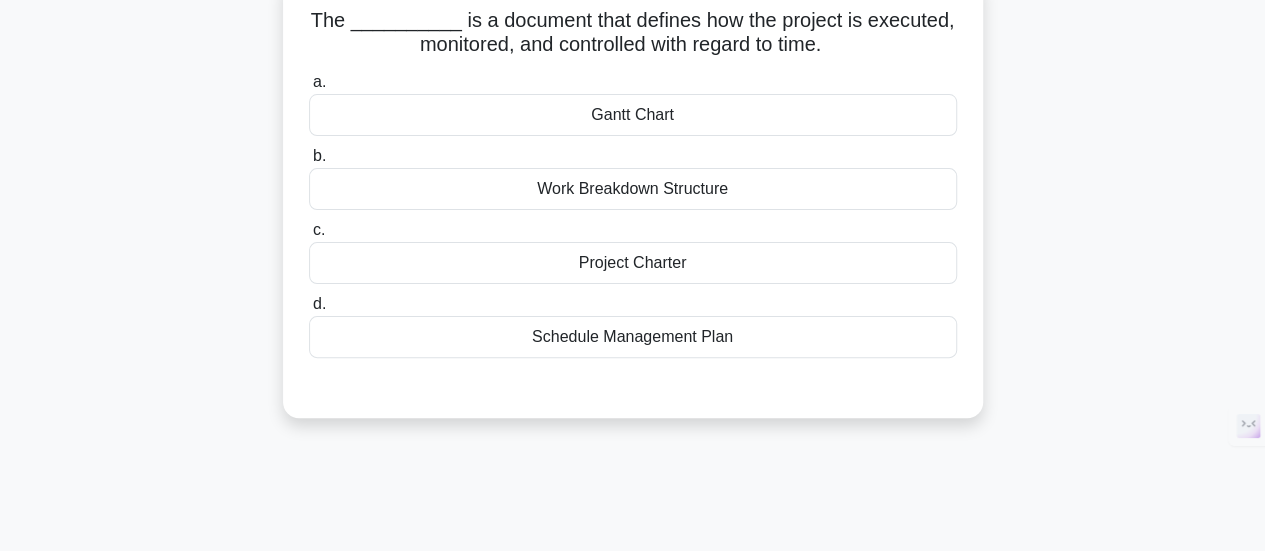 scroll, scrollTop: 131, scrollLeft: 0, axis: vertical 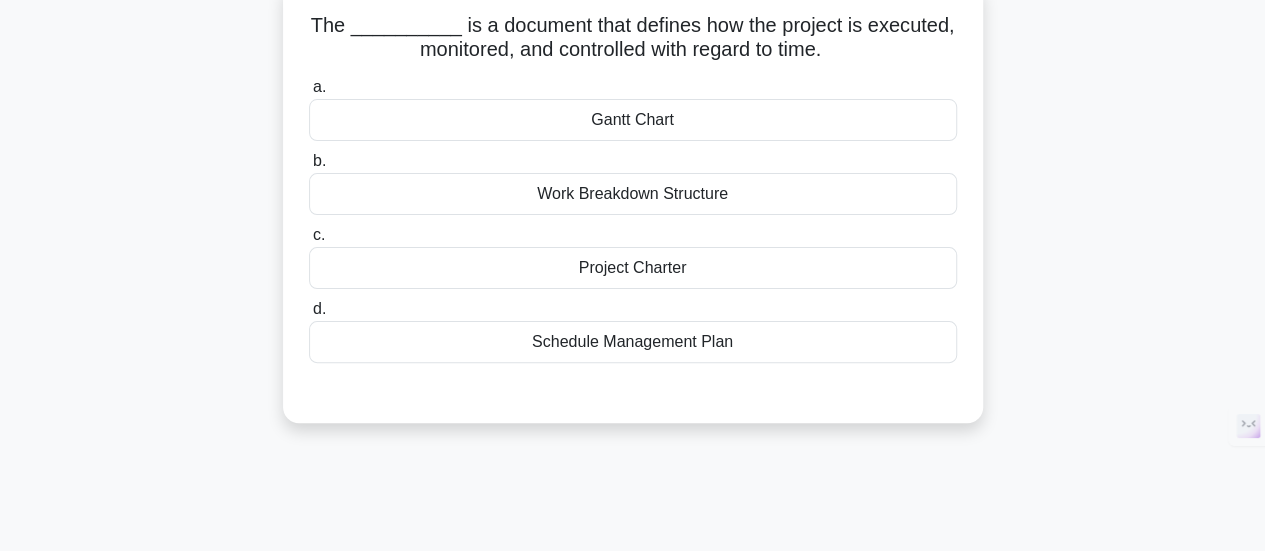 click on "Gantt Chart" at bounding box center [633, 120] 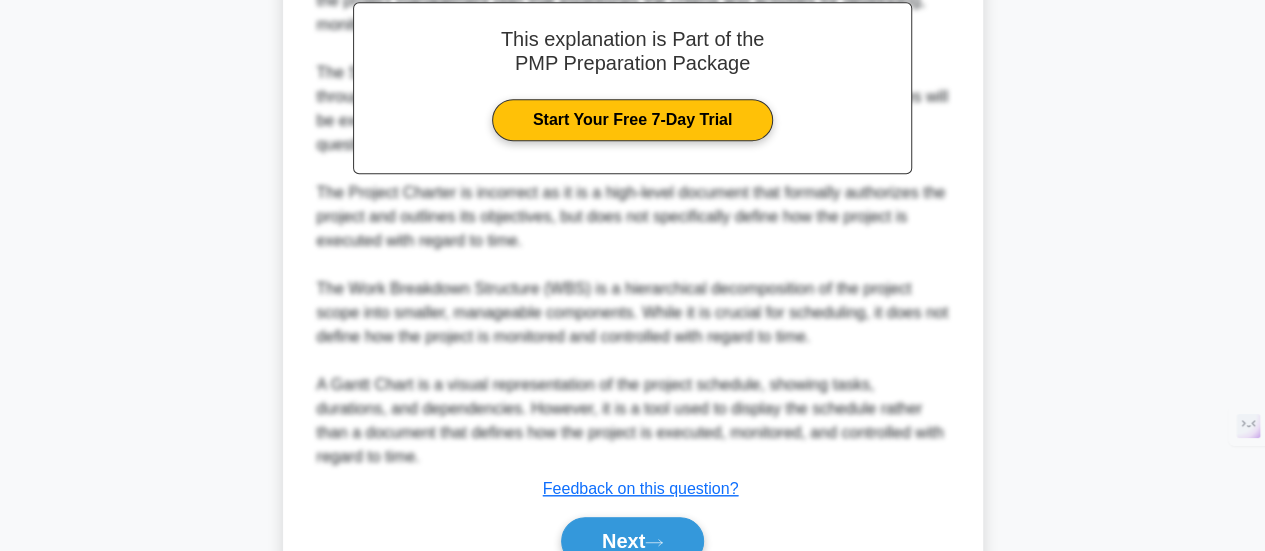 scroll, scrollTop: 615, scrollLeft: 0, axis: vertical 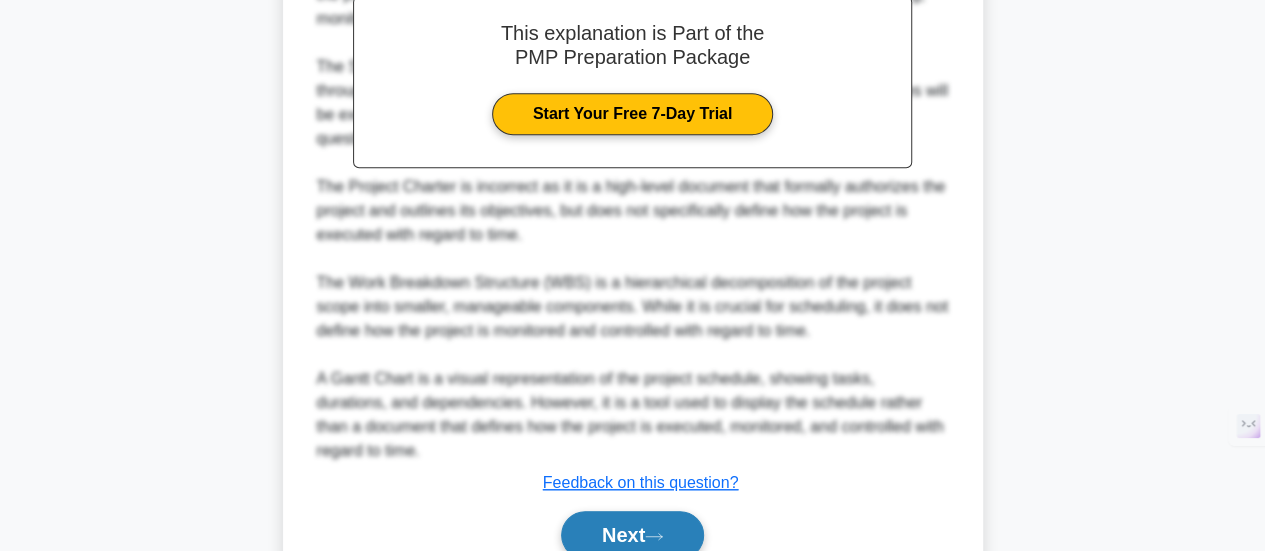click on "Next" at bounding box center [632, 535] 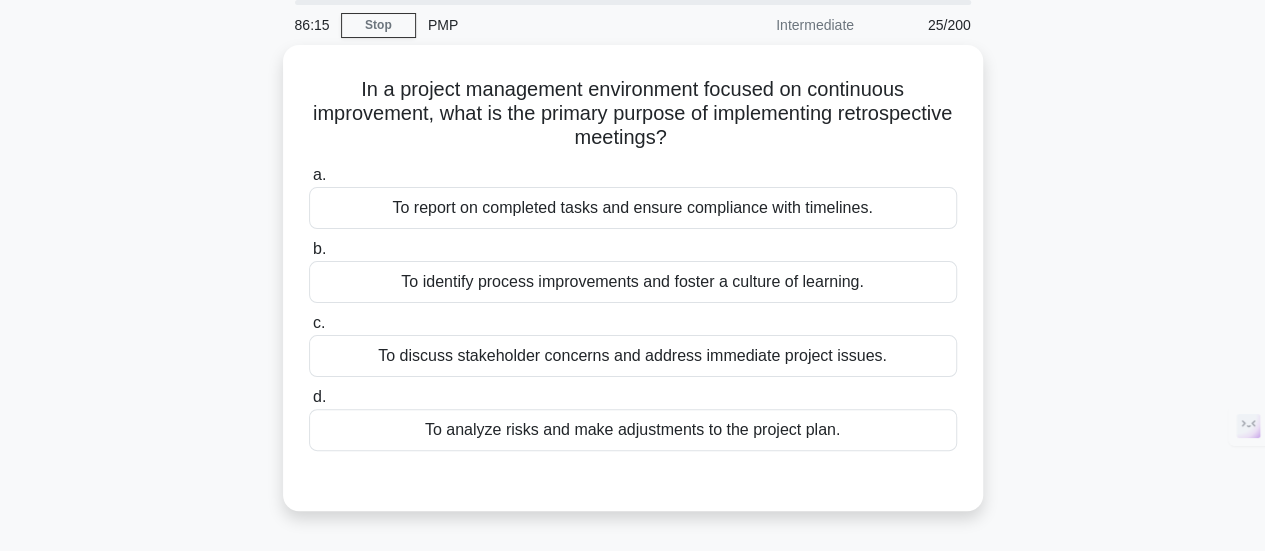 scroll, scrollTop: 73, scrollLeft: 0, axis: vertical 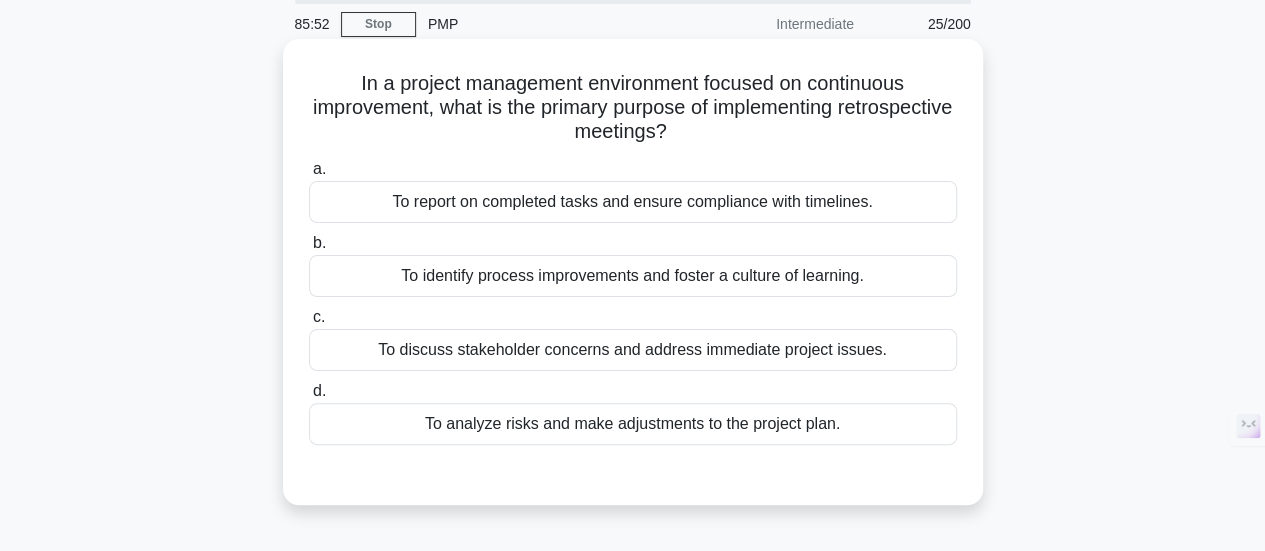 click on "To identify process improvements and foster a culture of learning." at bounding box center (633, 276) 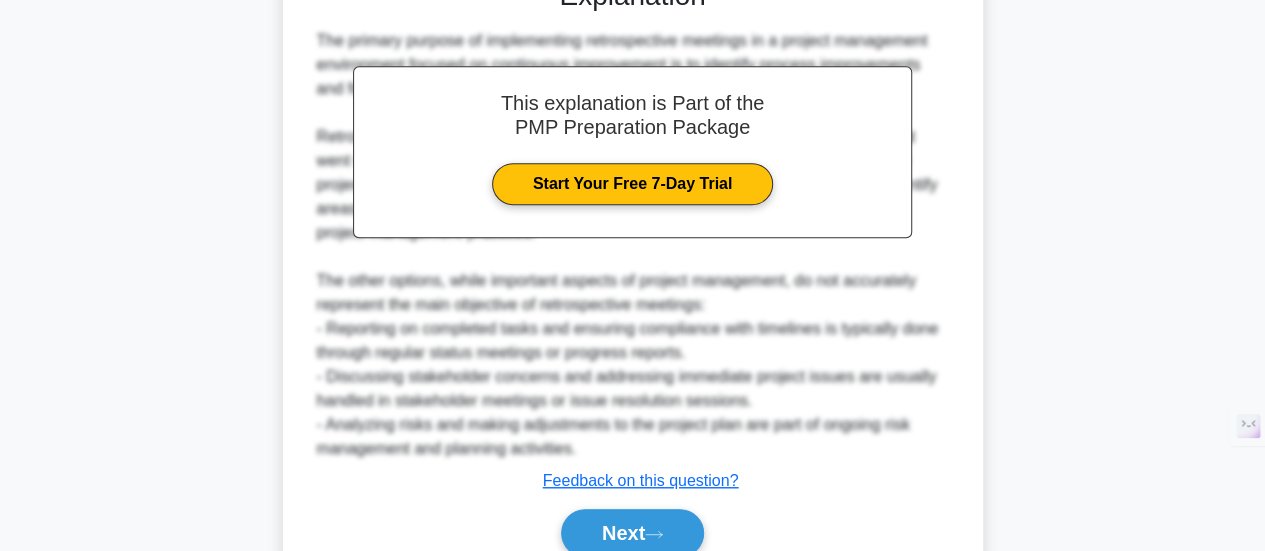 scroll, scrollTop: 655, scrollLeft: 0, axis: vertical 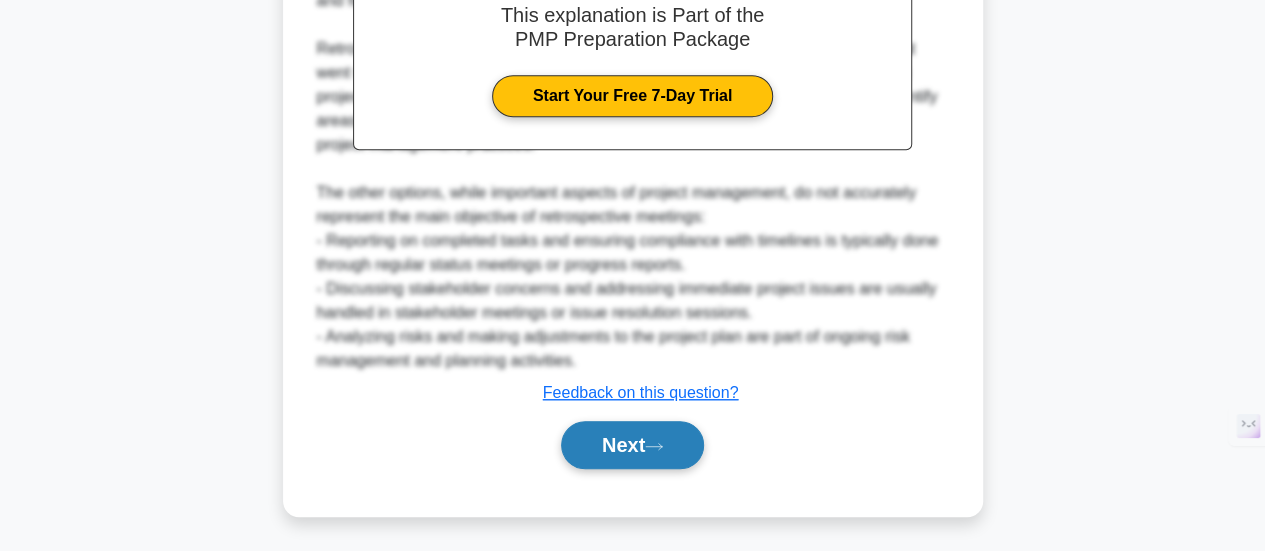 click on "Next" at bounding box center [632, 445] 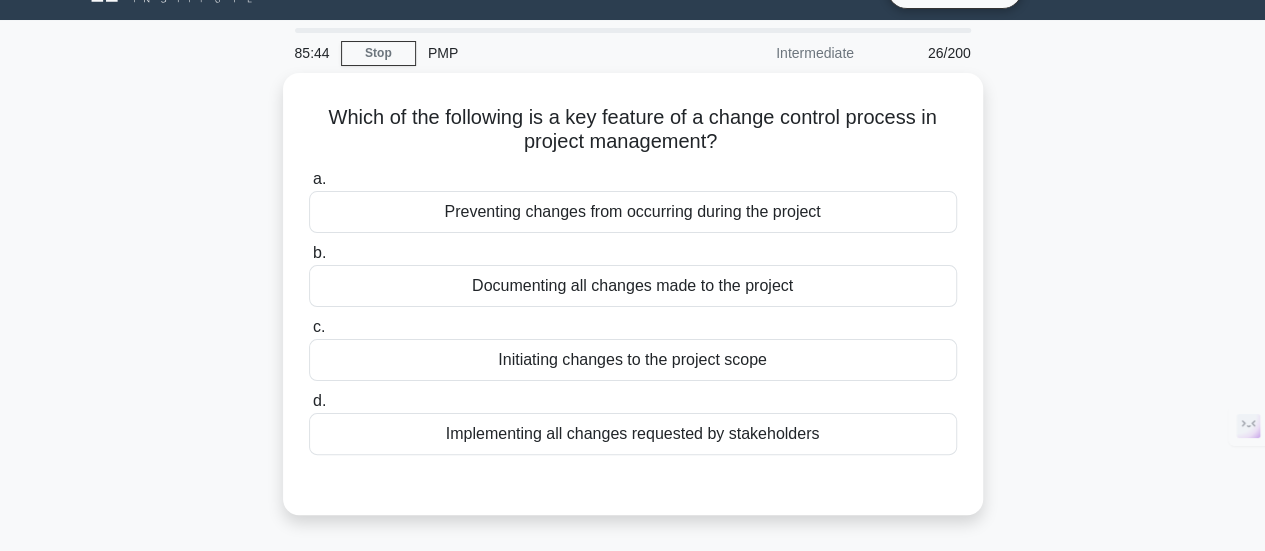scroll, scrollTop: 35, scrollLeft: 0, axis: vertical 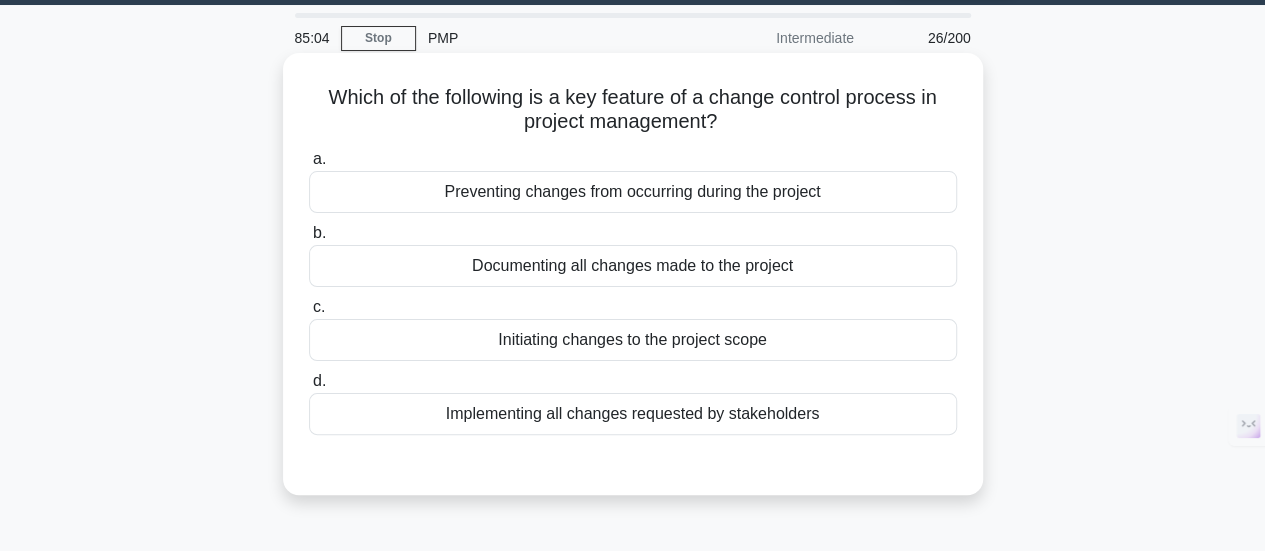 click on "Documenting all changes made to the project" at bounding box center [633, 266] 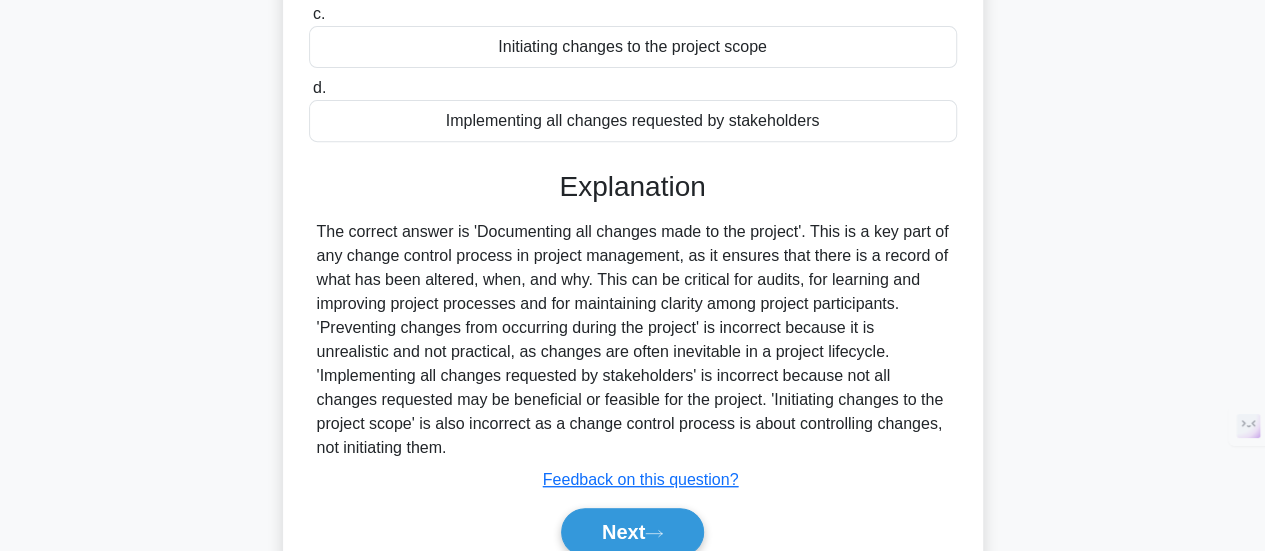scroll, scrollTop: 529, scrollLeft: 0, axis: vertical 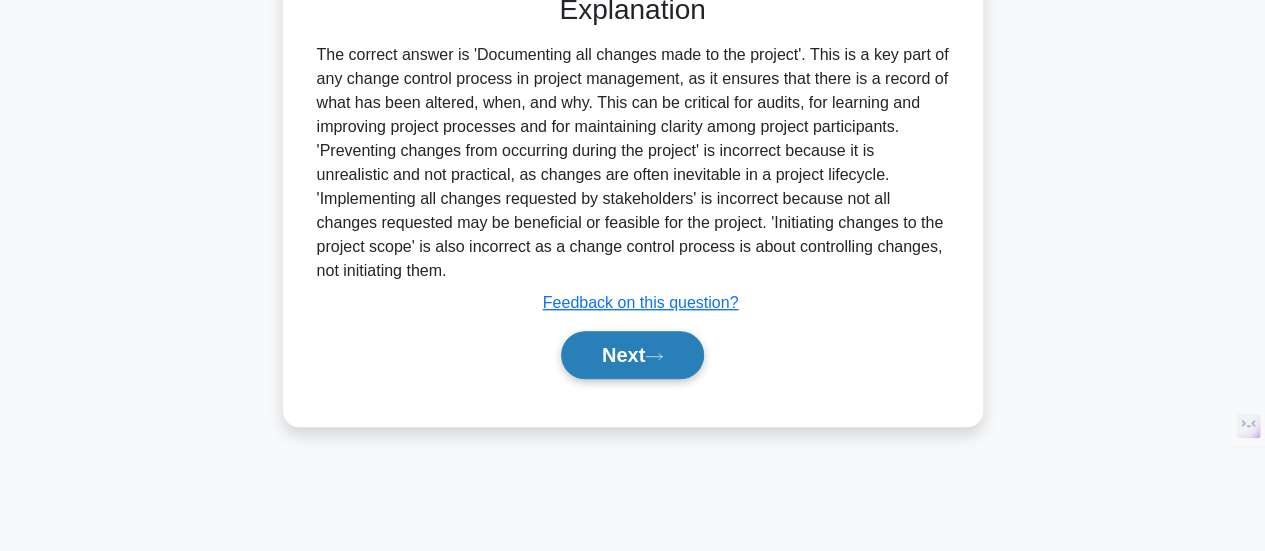 click on "Next" at bounding box center [632, 355] 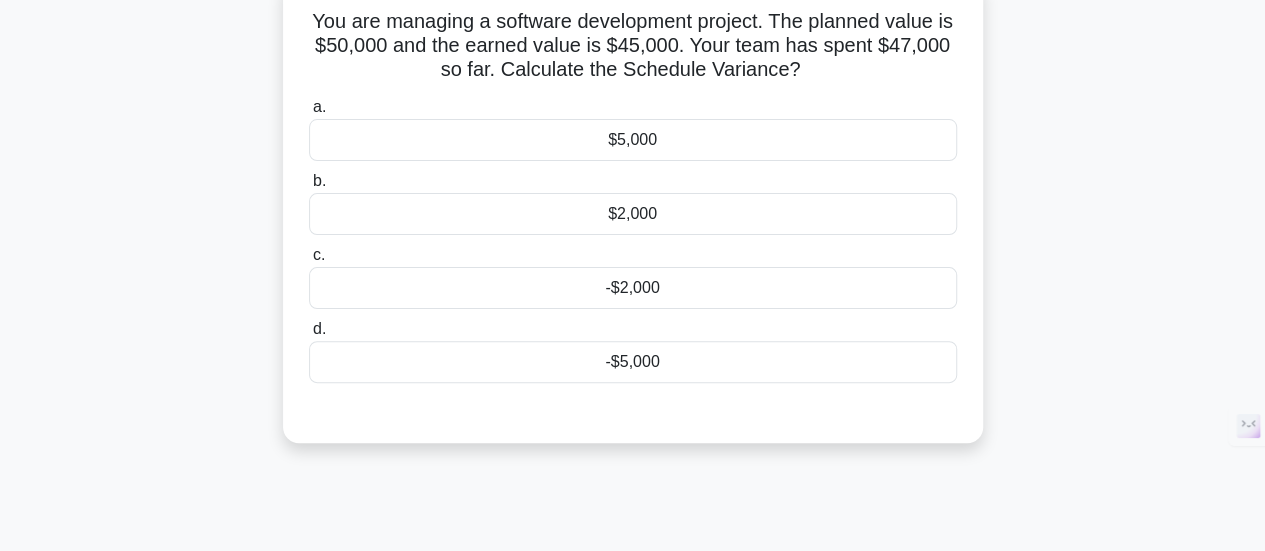 scroll, scrollTop: 138, scrollLeft: 0, axis: vertical 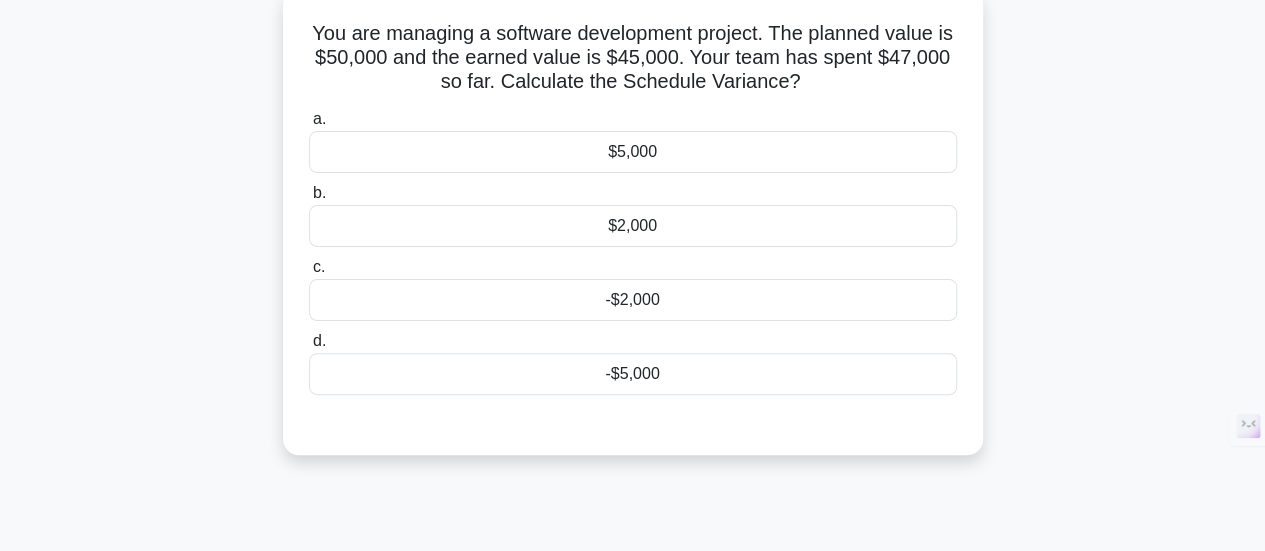 click on "-$5,000" at bounding box center [633, 374] 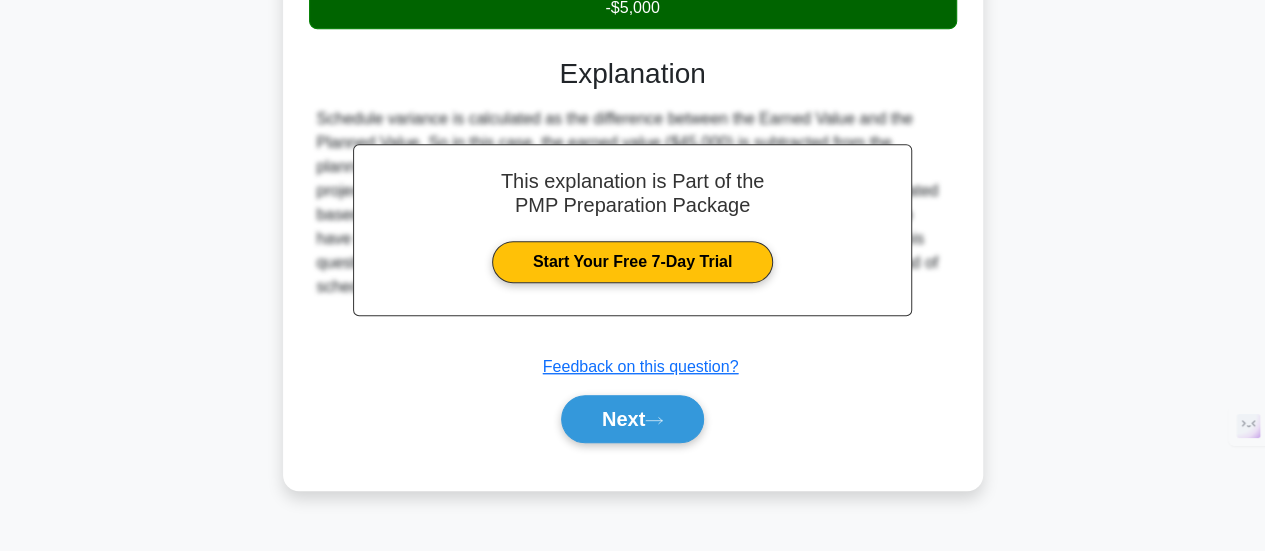 scroll, scrollTop: 529, scrollLeft: 0, axis: vertical 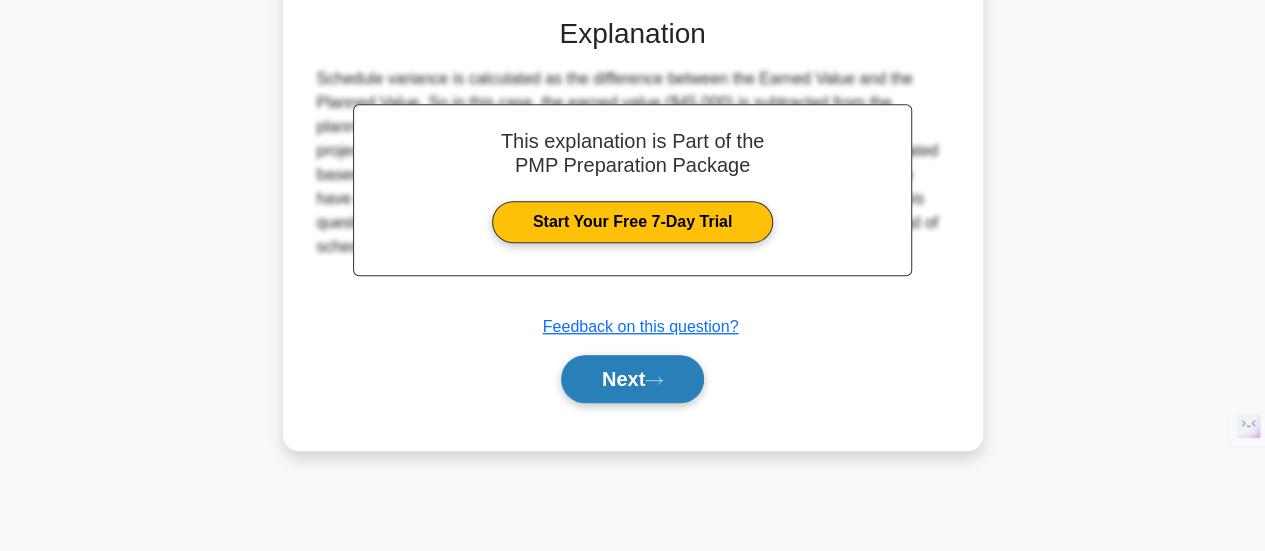 click on "Next" at bounding box center (632, 379) 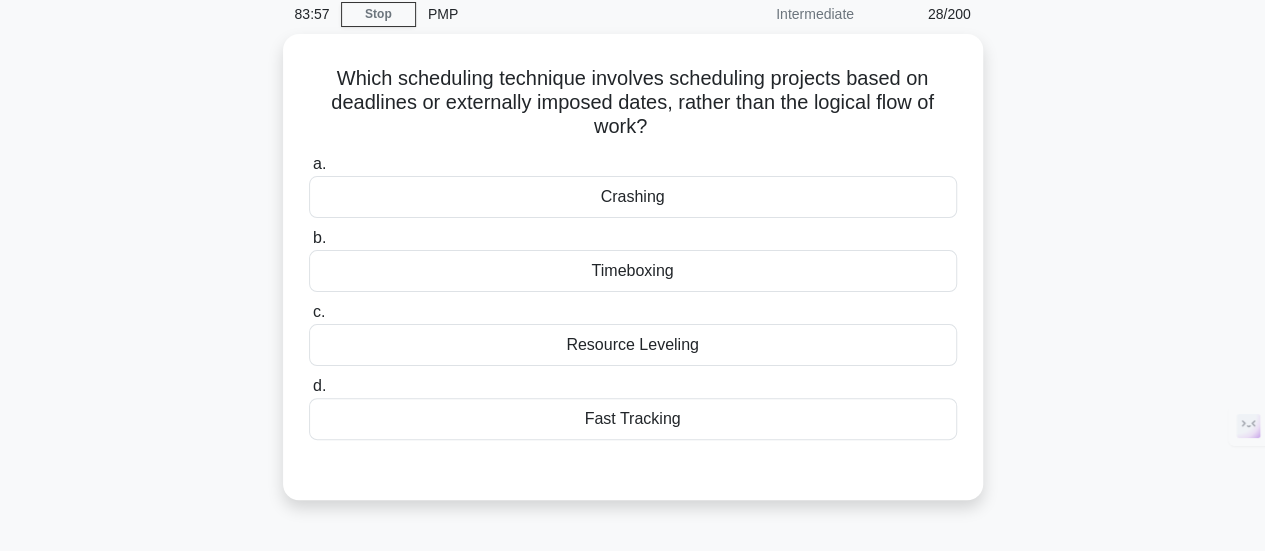 scroll, scrollTop: 82, scrollLeft: 0, axis: vertical 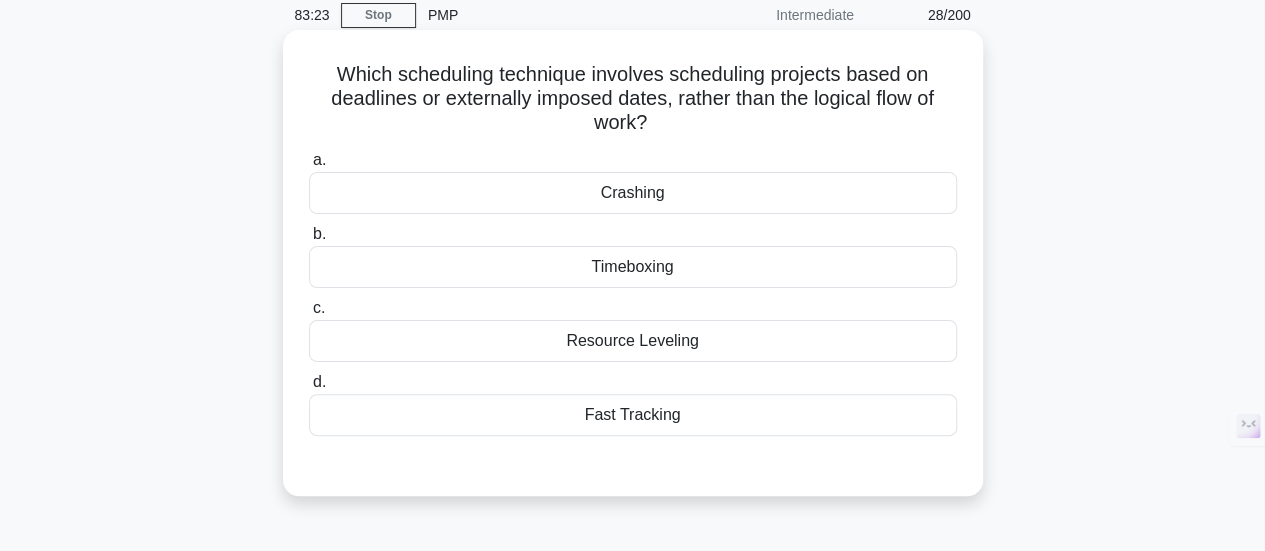 click on "Timeboxing" at bounding box center [633, 267] 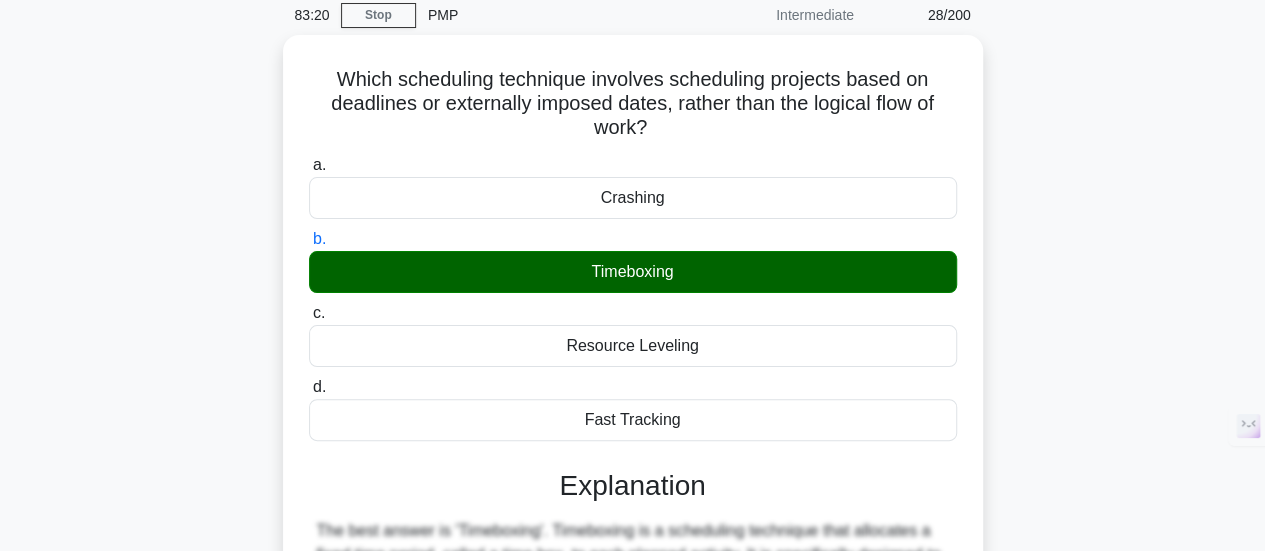 scroll, scrollTop: 529, scrollLeft: 0, axis: vertical 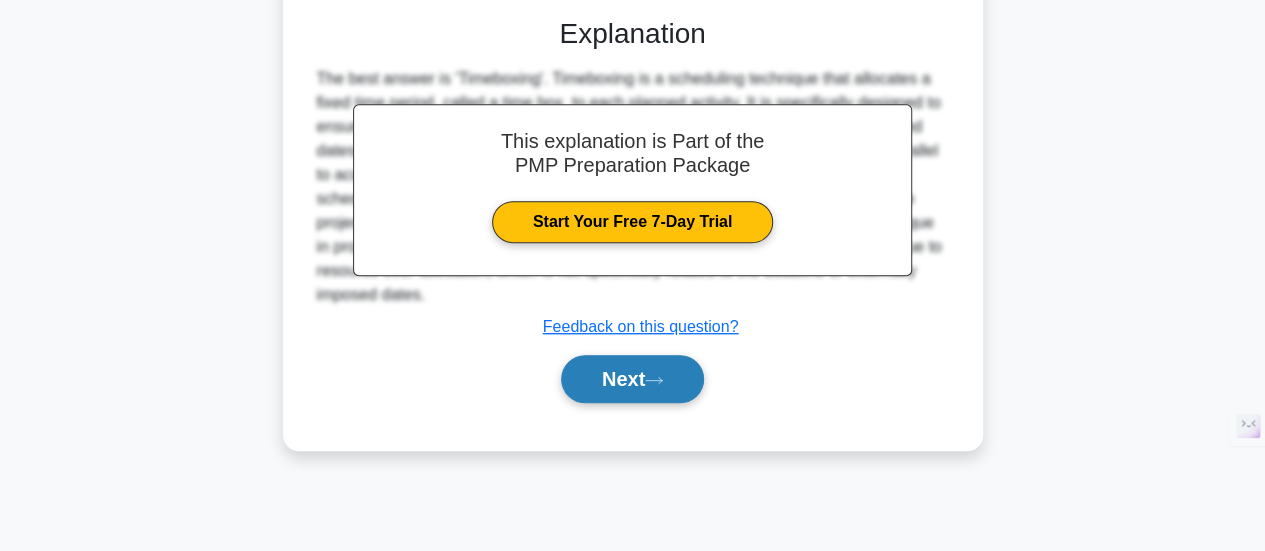 click on "Next" at bounding box center (632, 379) 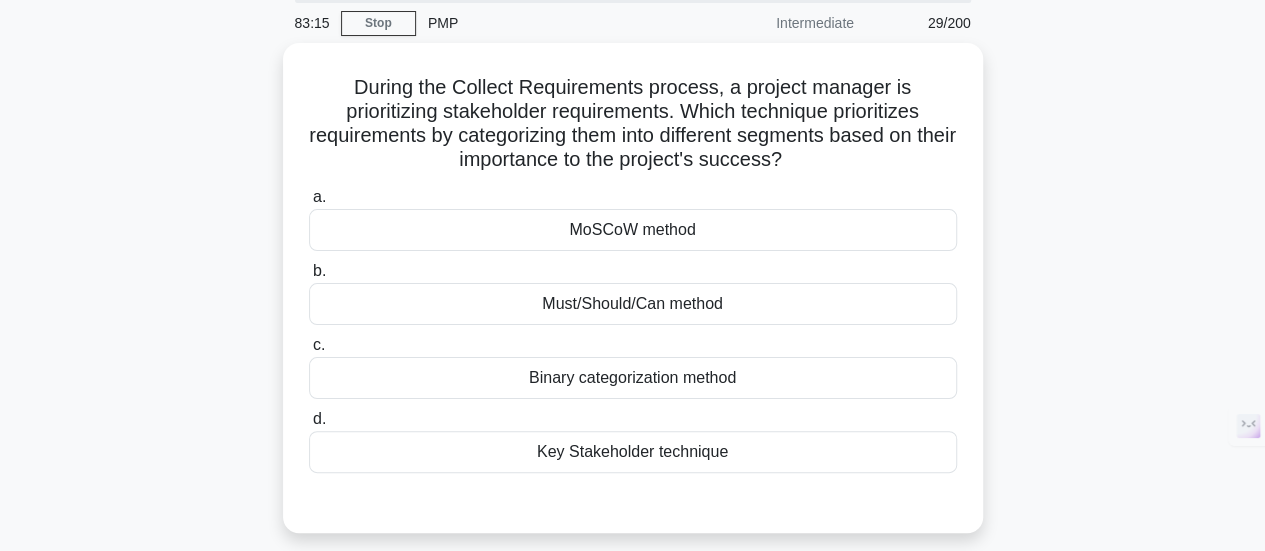 scroll, scrollTop: 49, scrollLeft: 0, axis: vertical 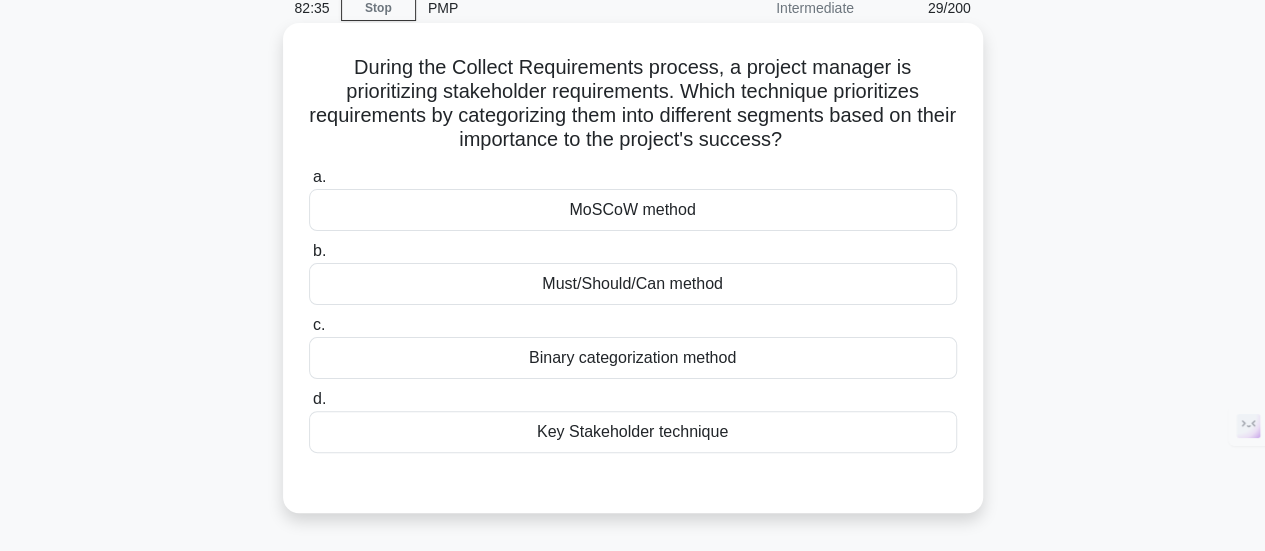 click on "MoSCoW method" at bounding box center (633, 210) 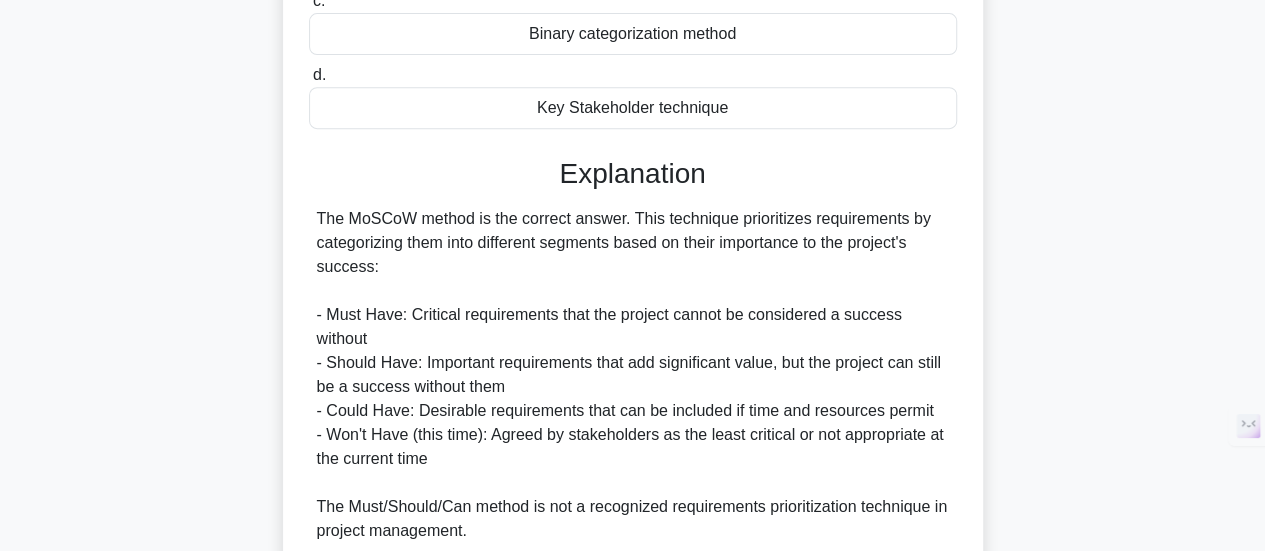 scroll, scrollTop: 423, scrollLeft: 0, axis: vertical 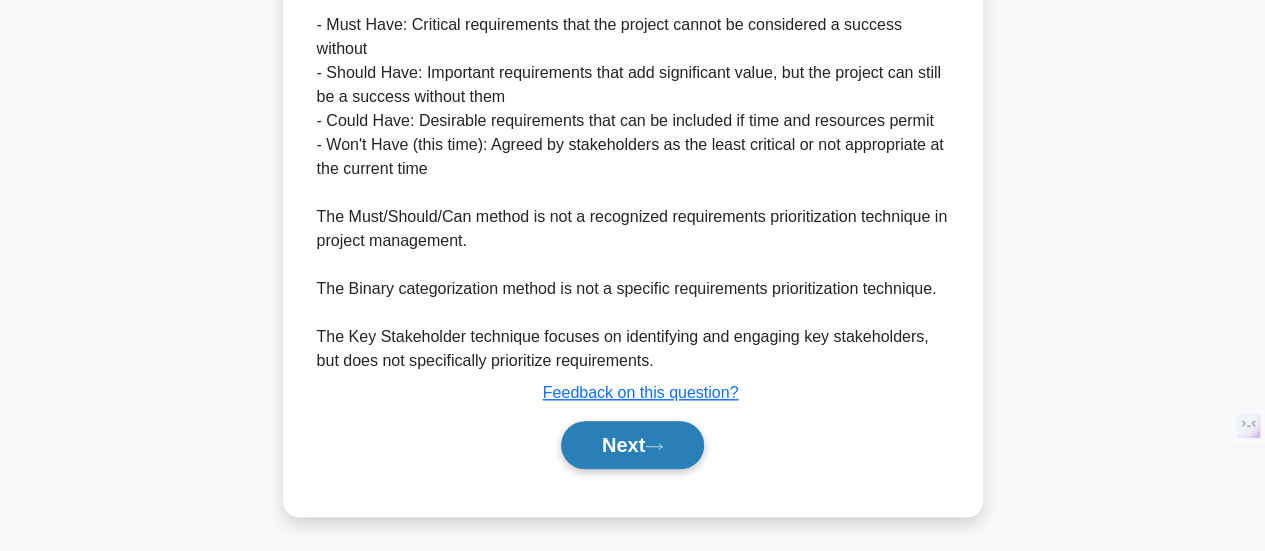 click on "Next" at bounding box center [632, 445] 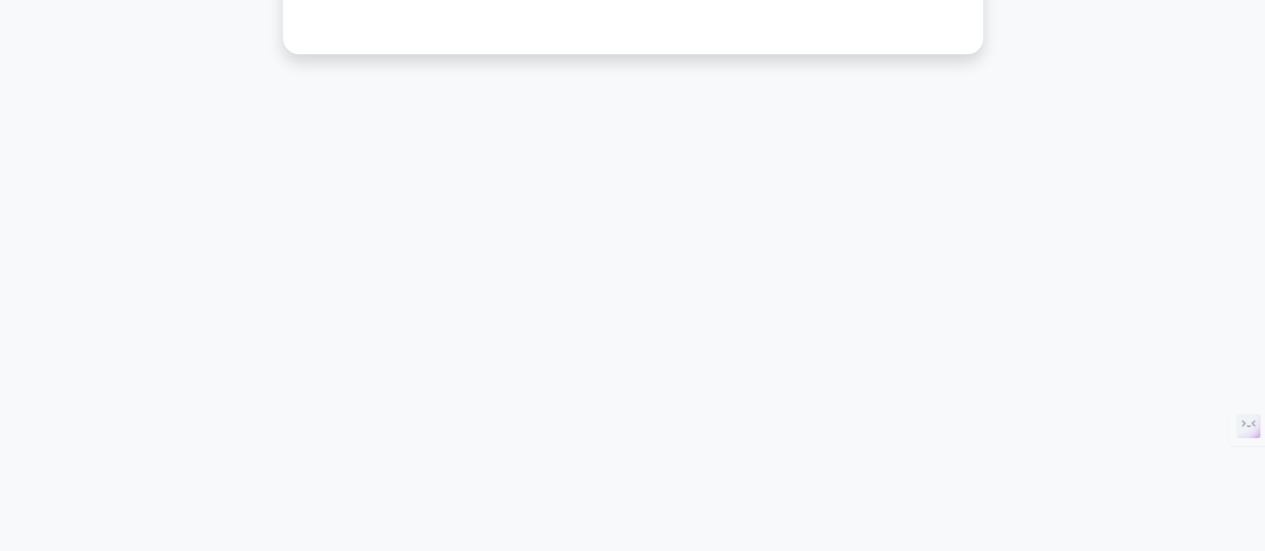 scroll, scrollTop: 529, scrollLeft: 0, axis: vertical 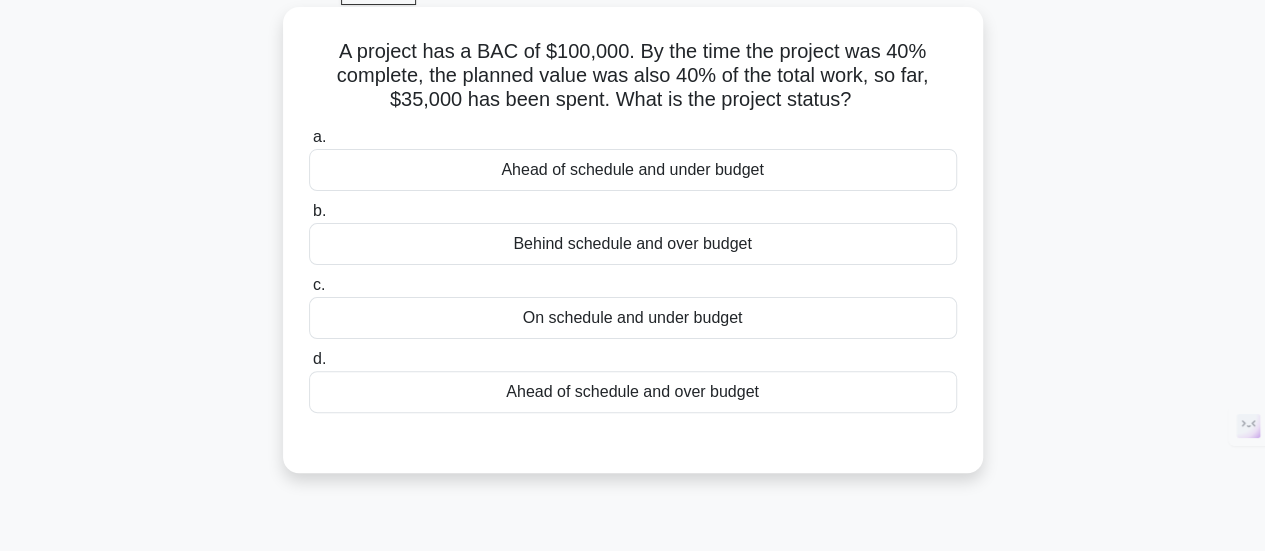 click on "On schedule and under budget" at bounding box center [633, 318] 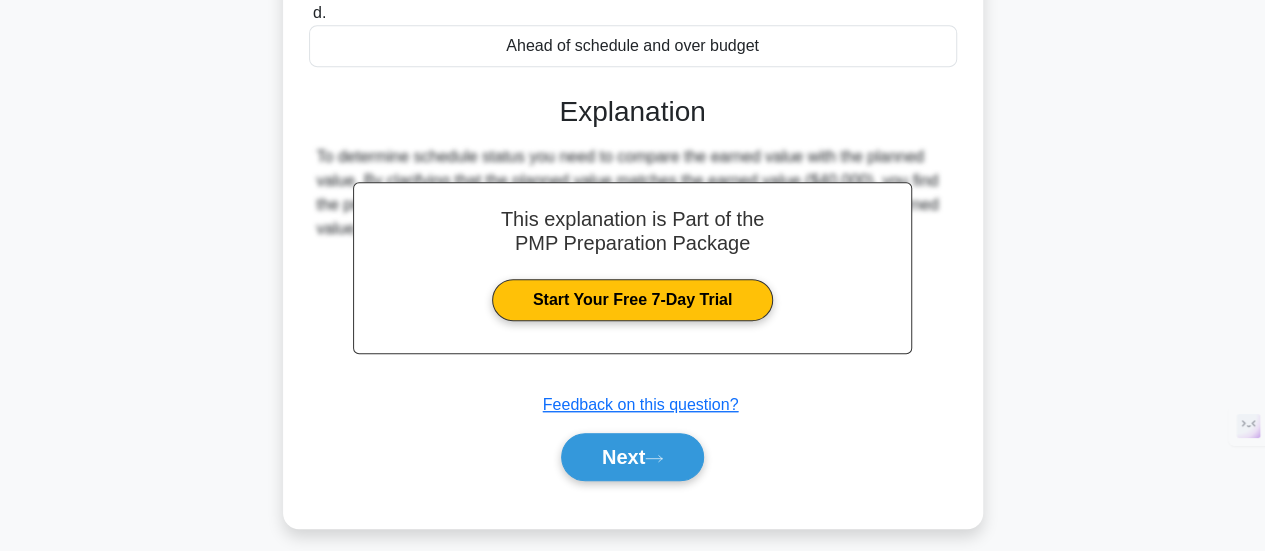 scroll, scrollTop: 529, scrollLeft: 0, axis: vertical 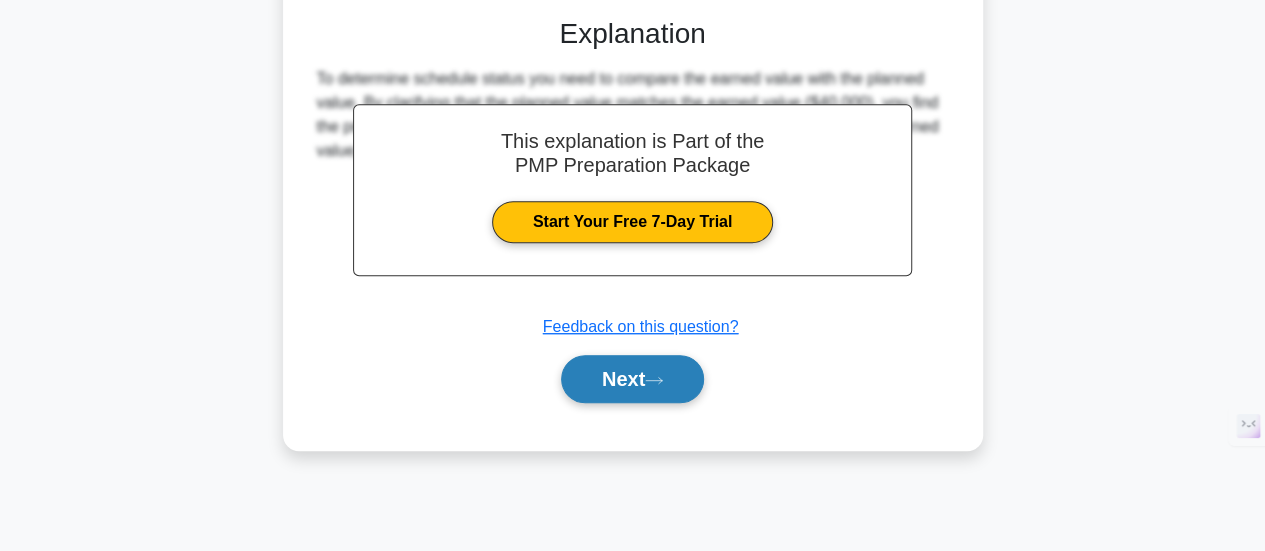 click 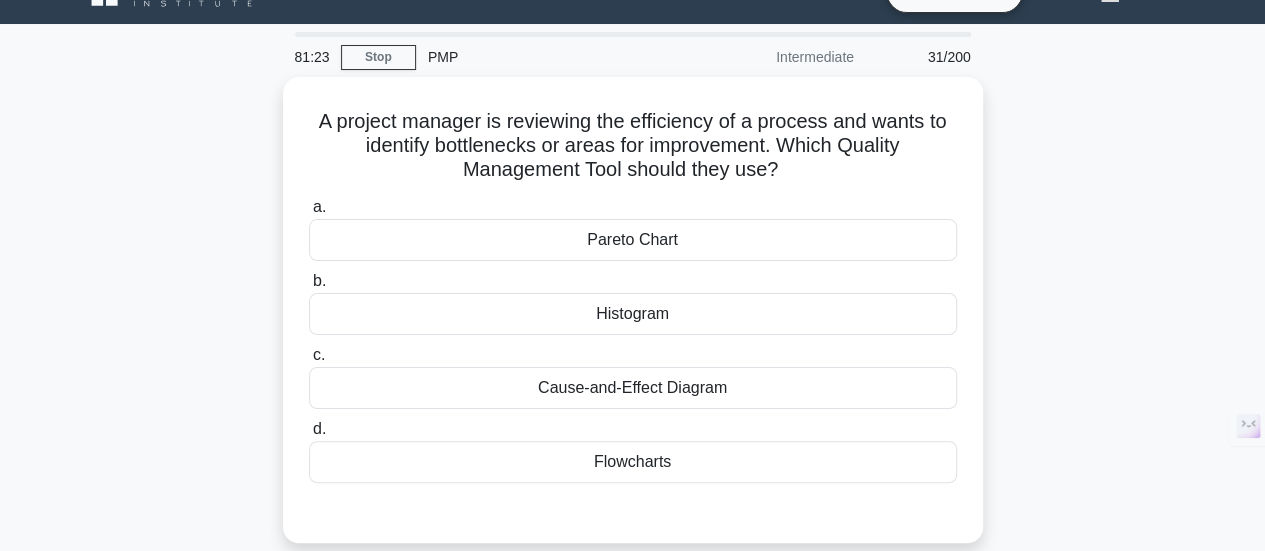 scroll, scrollTop: 42, scrollLeft: 0, axis: vertical 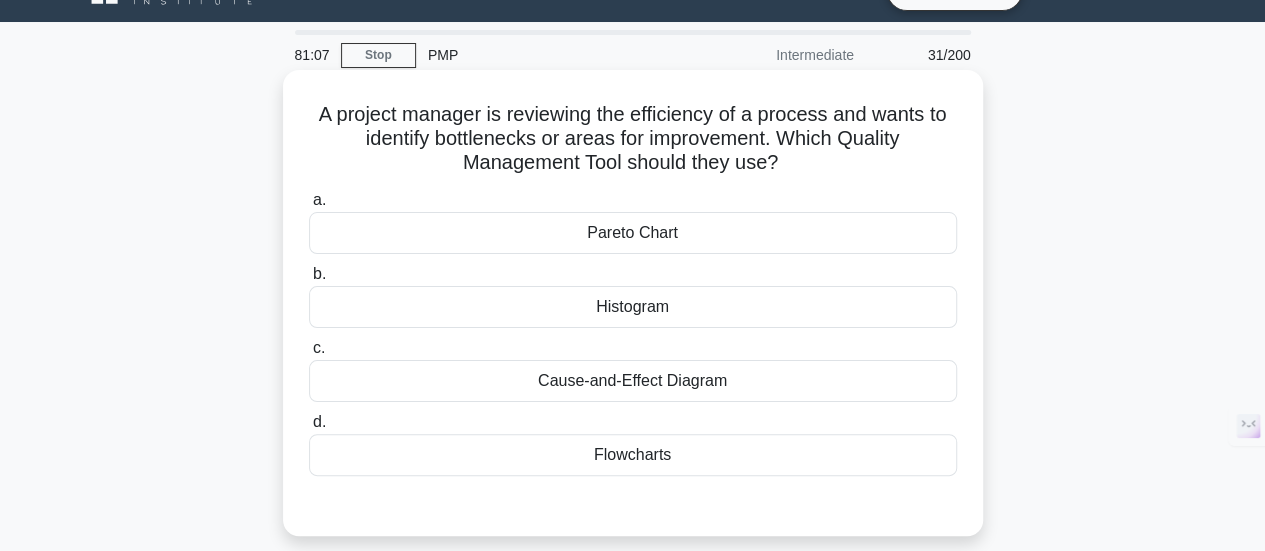 click on "Cause-and-Effect Diagram" at bounding box center (633, 381) 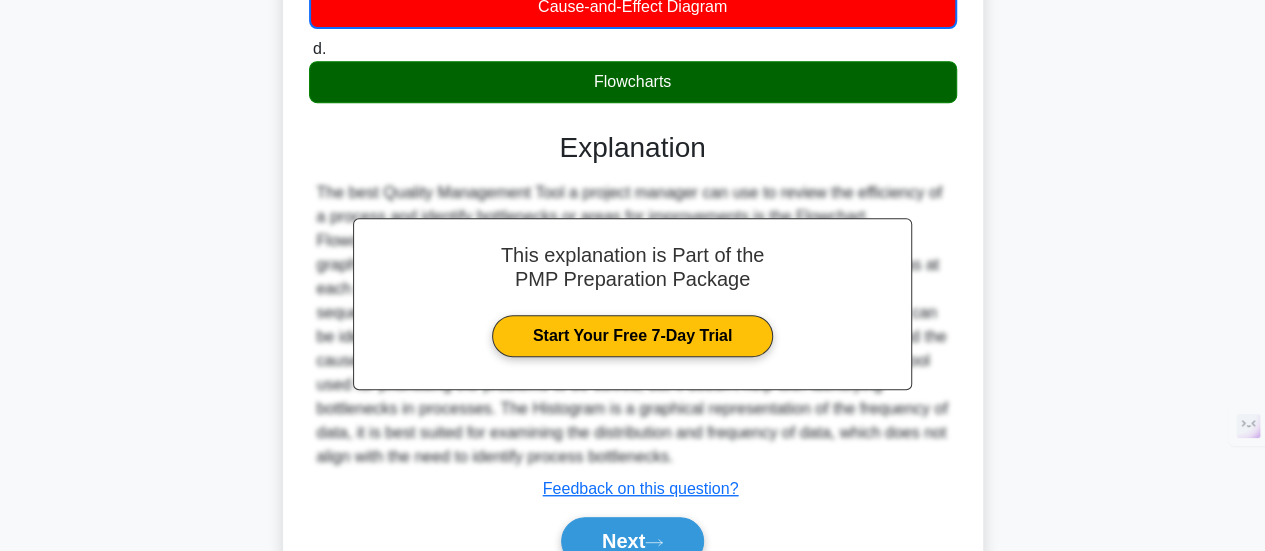 scroll, scrollTop: 529, scrollLeft: 0, axis: vertical 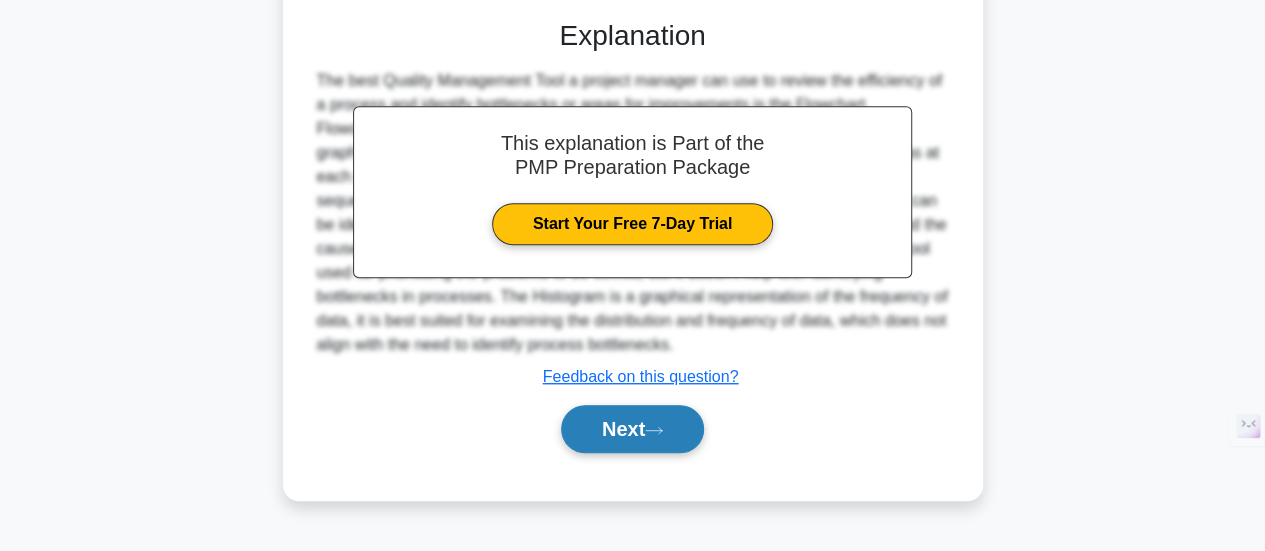 click on "Next" at bounding box center (632, 429) 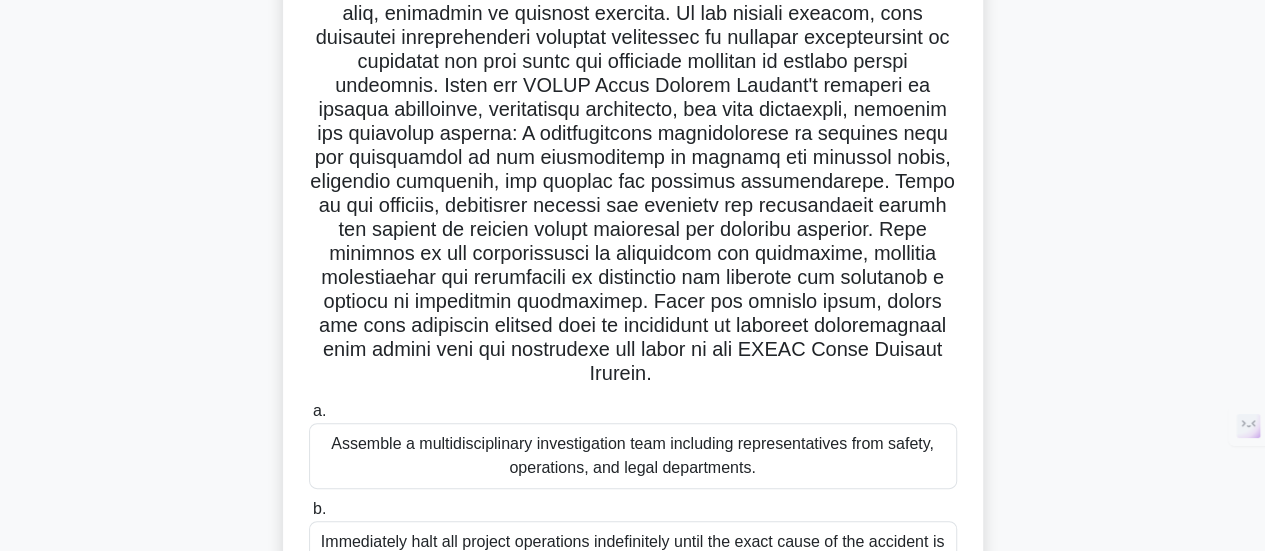 scroll, scrollTop: 175, scrollLeft: 0, axis: vertical 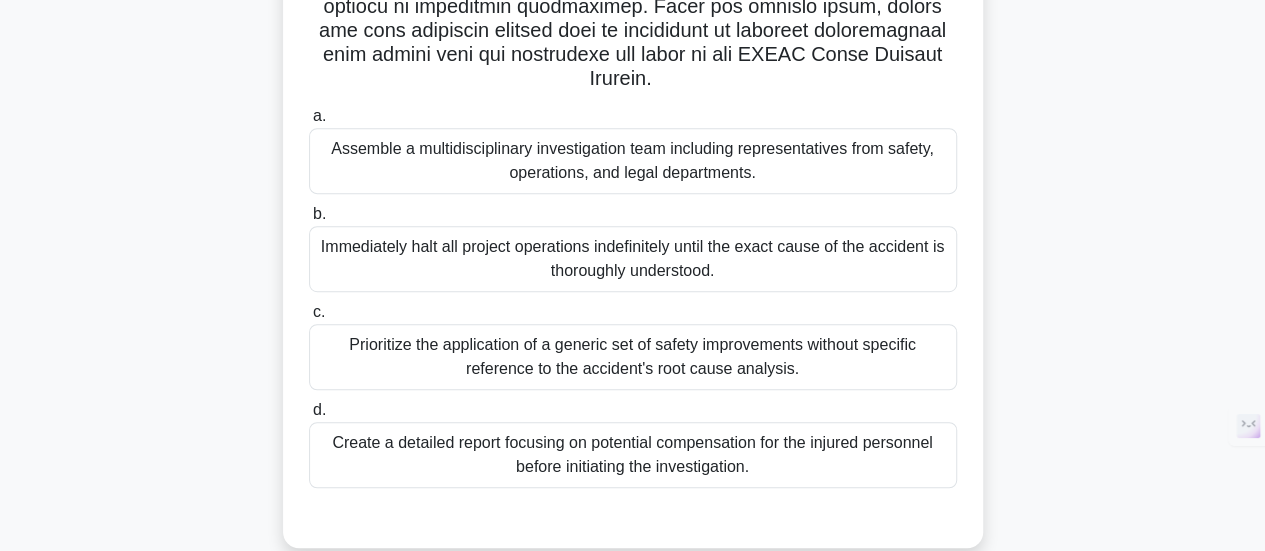click on "Assemble a multidisciplinary investigation team including representatives from safety, operations, and legal departments." at bounding box center [633, 161] 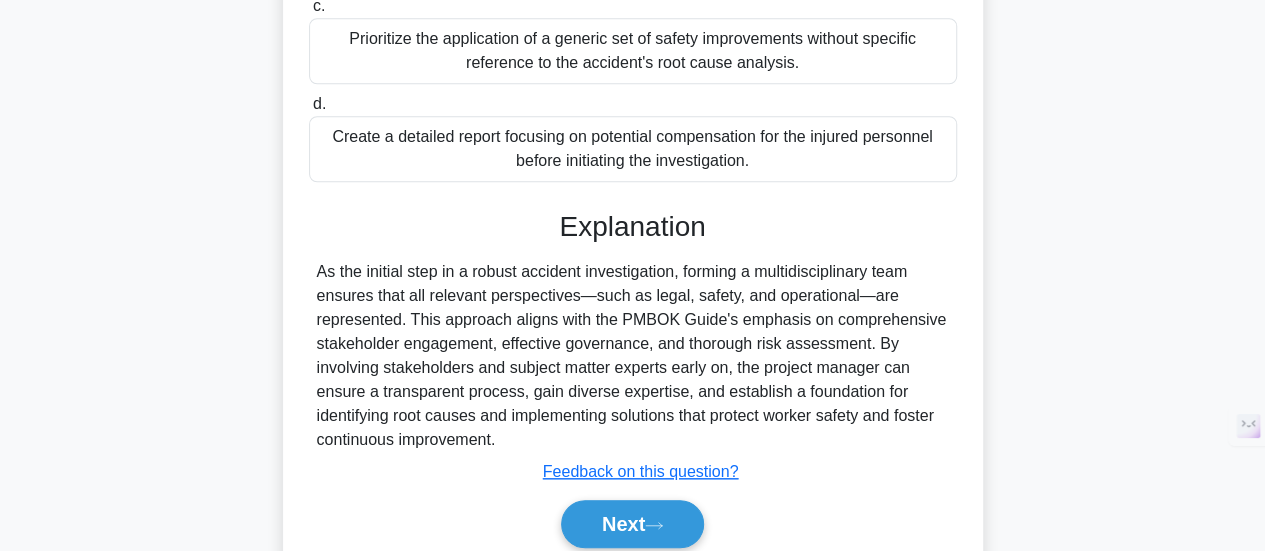 scroll, scrollTop: 804, scrollLeft: 0, axis: vertical 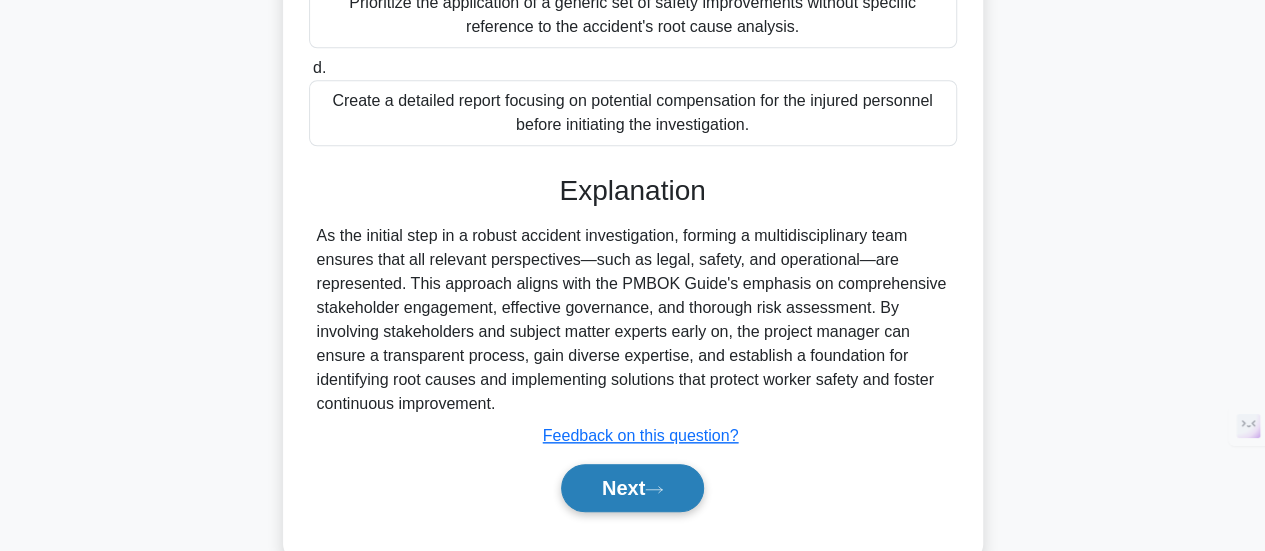 click on "Next" at bounding box center [632, 488] 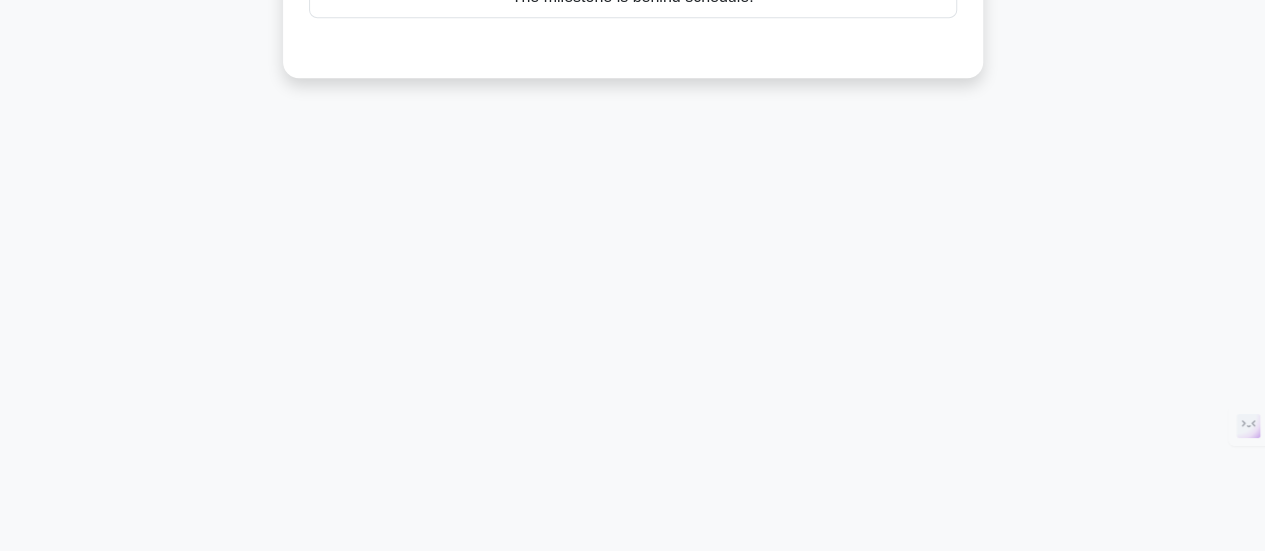 scroll, scrollTop: 529, scrollLeft: 0, axis: vertical 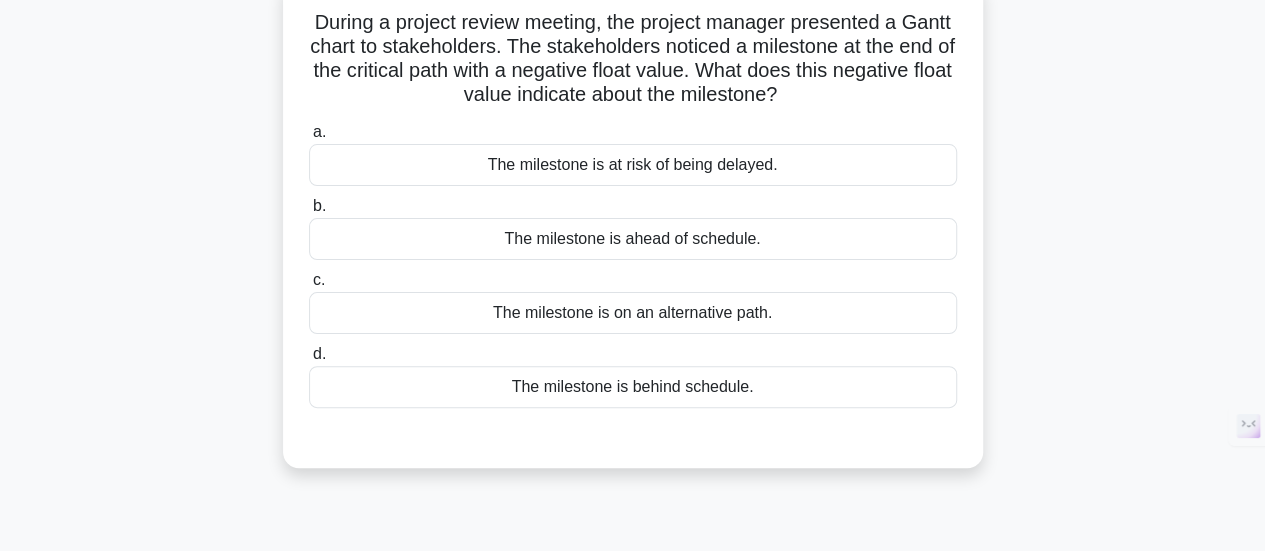click on "The milestone is behind schedule." at bounding box center [633, 387] 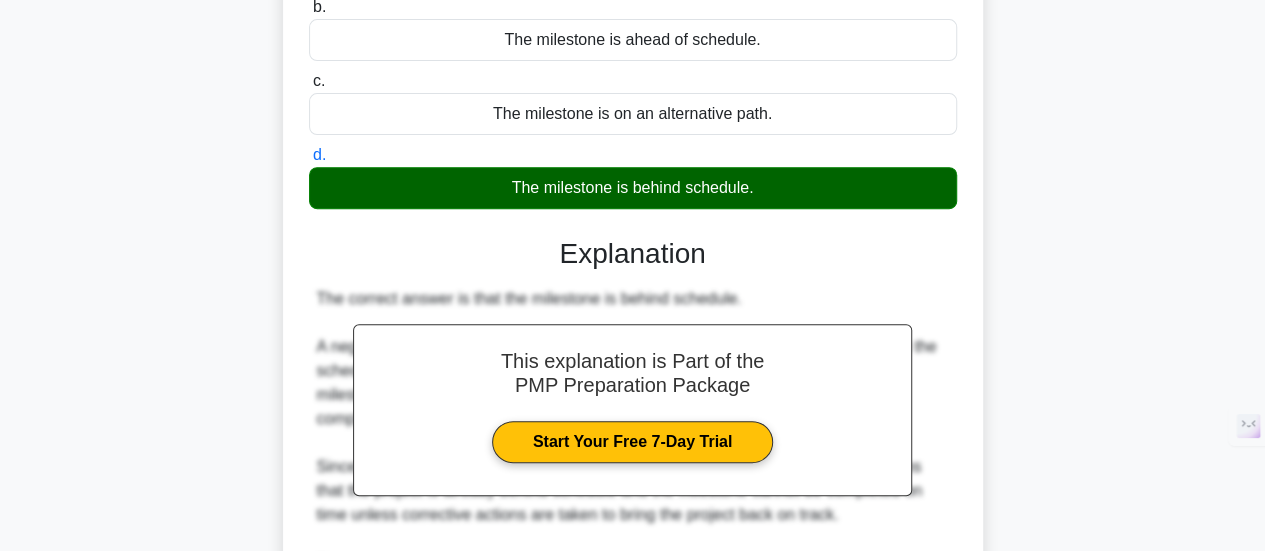 scroll, scrollTop: 417, scrollLeft: 0, axis: vertical 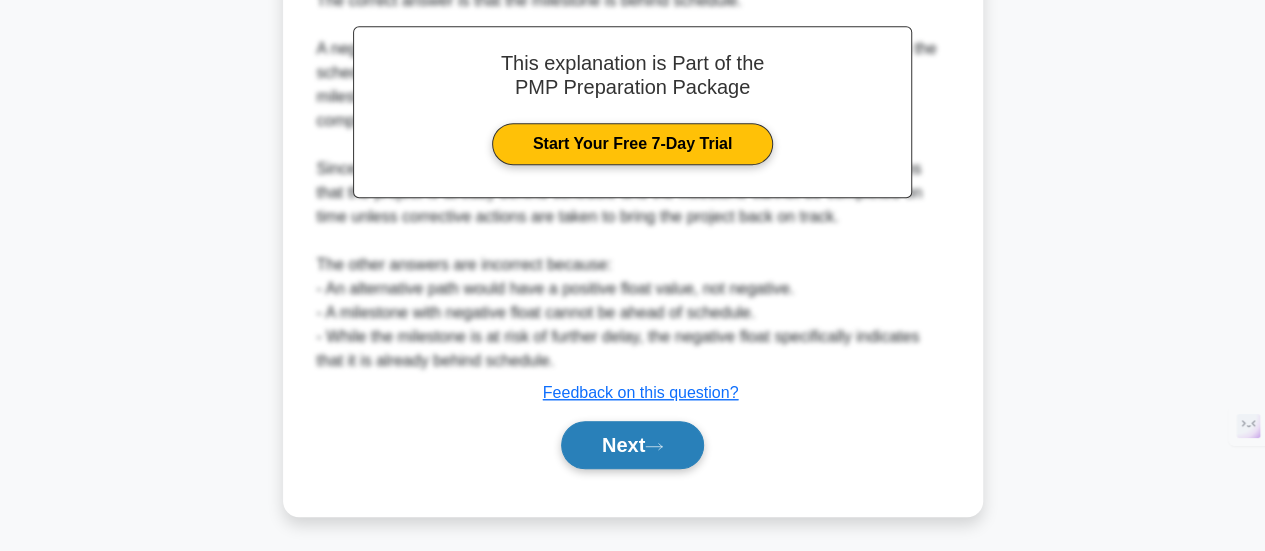 click on "Next" at bounding box center [632, 445] 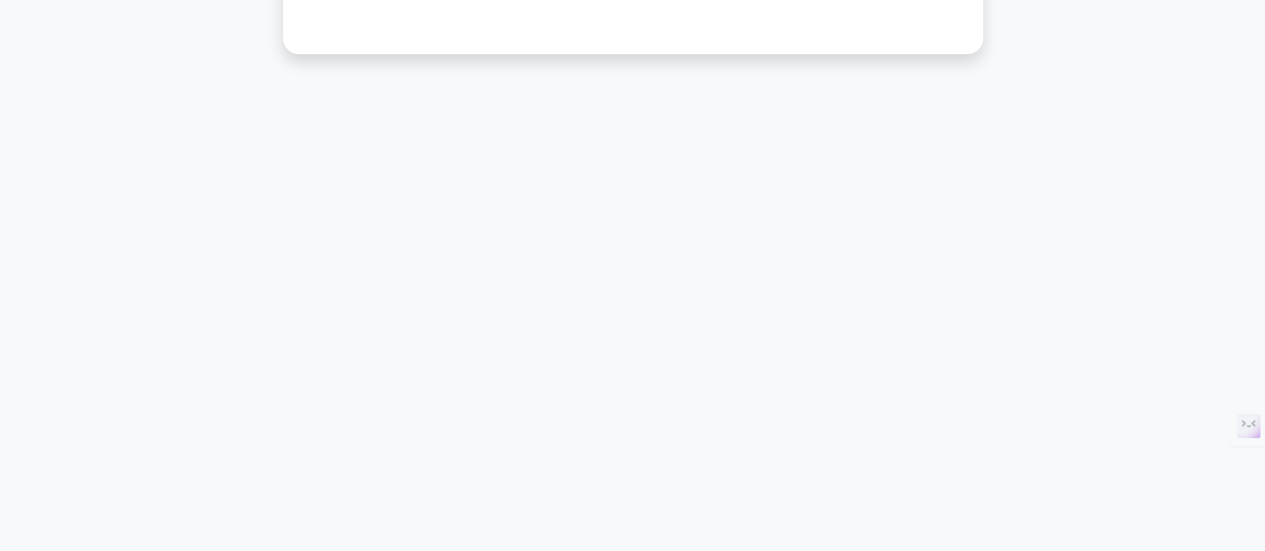 scroll, scrollTop: 529, scrollLeft: 0, axis: vertical 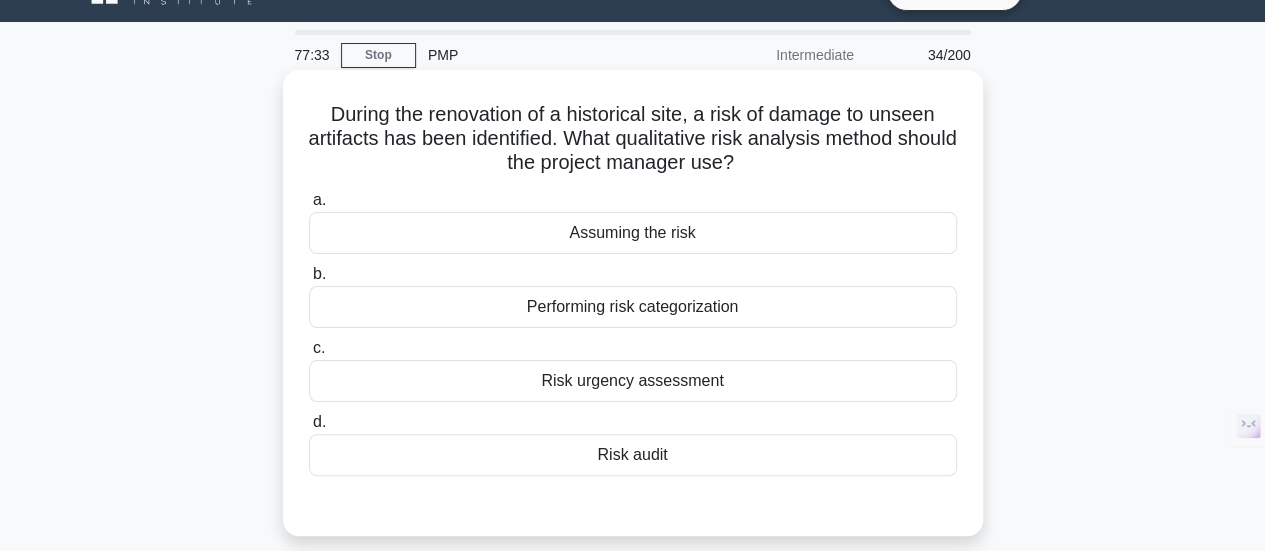 click on "Risk audit" at bounding box center [633, 455] 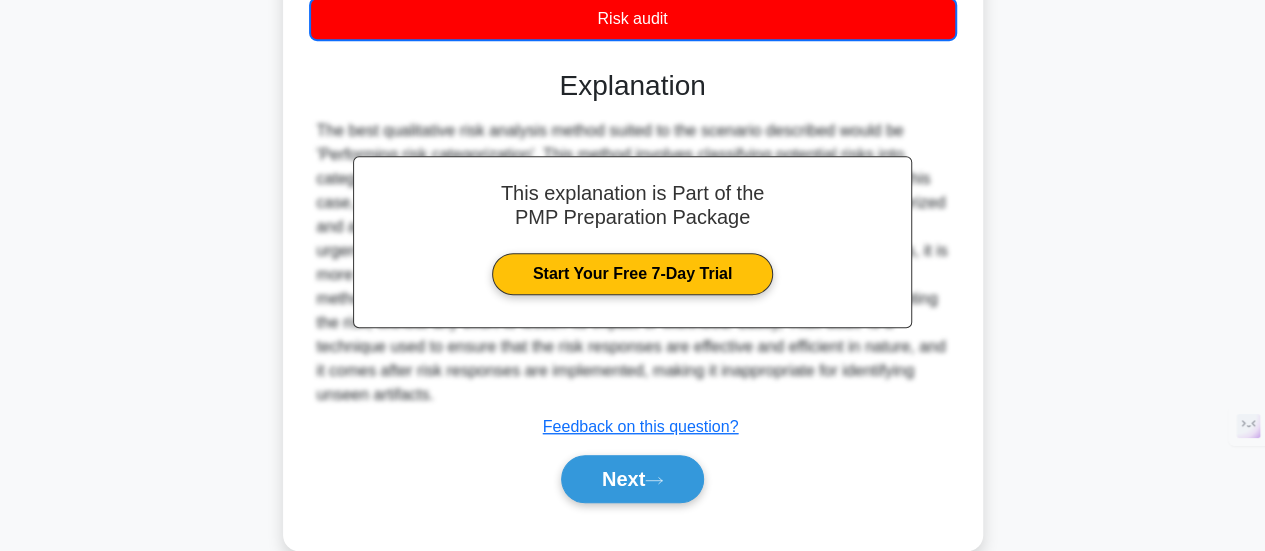 scroll, scrollTop: 489, scrollLeft: 0, axis: vertical 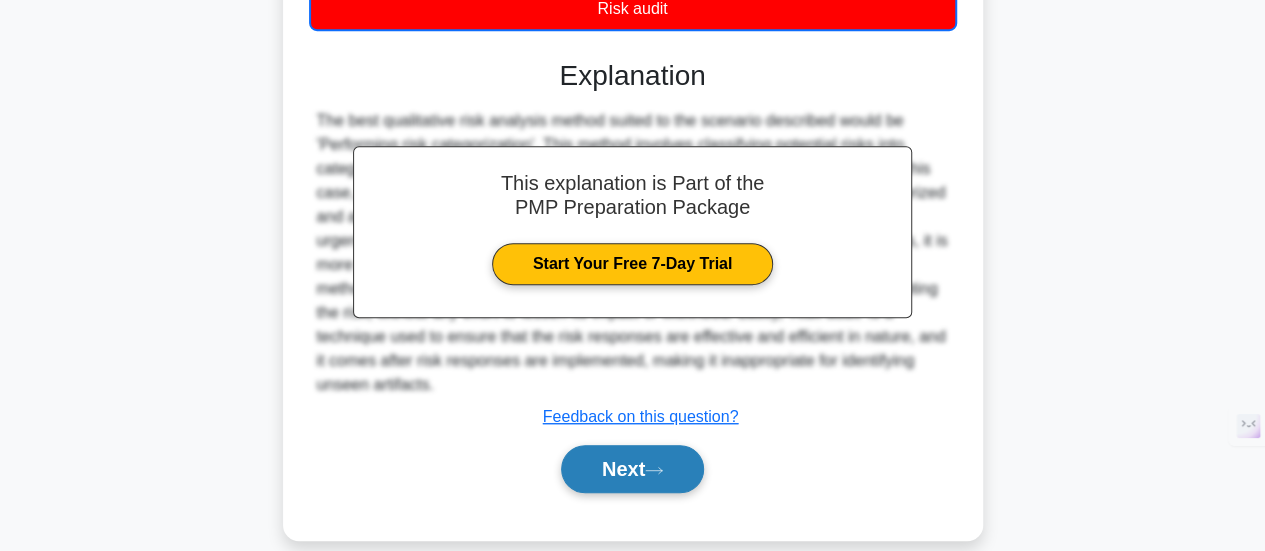 click on "Next" at bounding box center (632, 469) 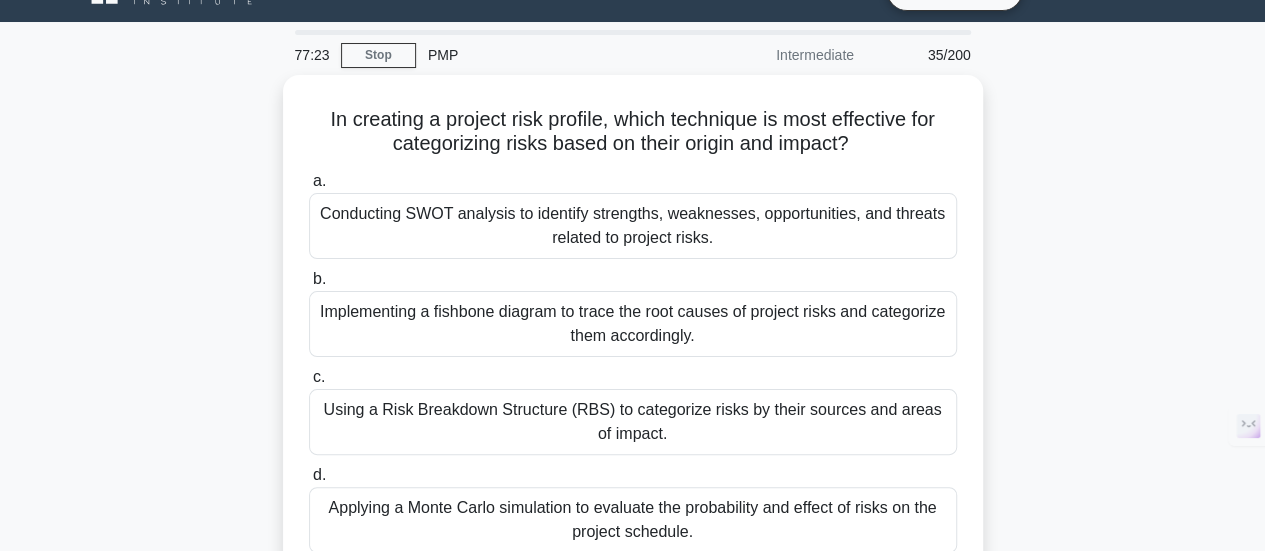 scroll, scrollTop: 43, scrollLeft: 0, axis: vertical 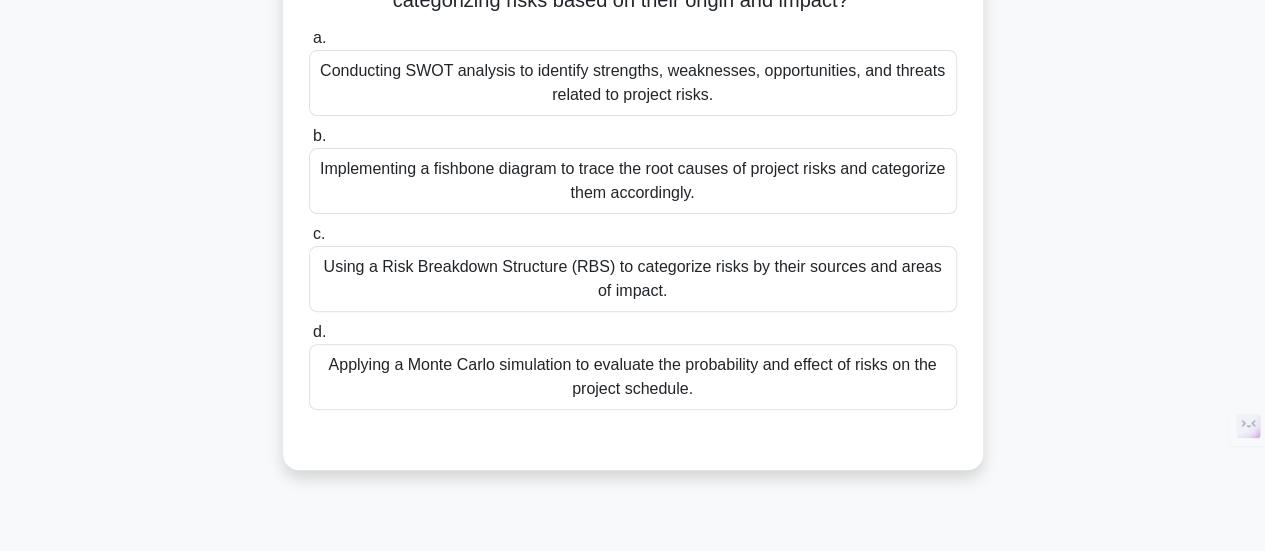click on "Using a Risk Breakdown Structure (RBS) to categorize risks by their sources and areas of impact." at bounding box center (633, 279) 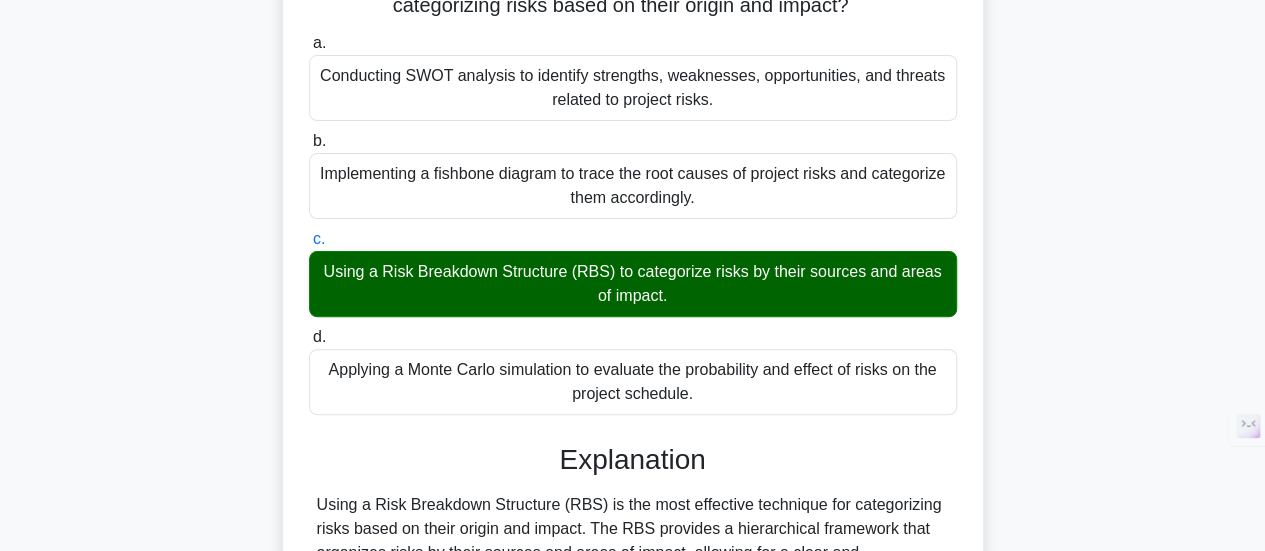 scroll, scrollTop: 529, scrollLeft: 0, axis: vertical 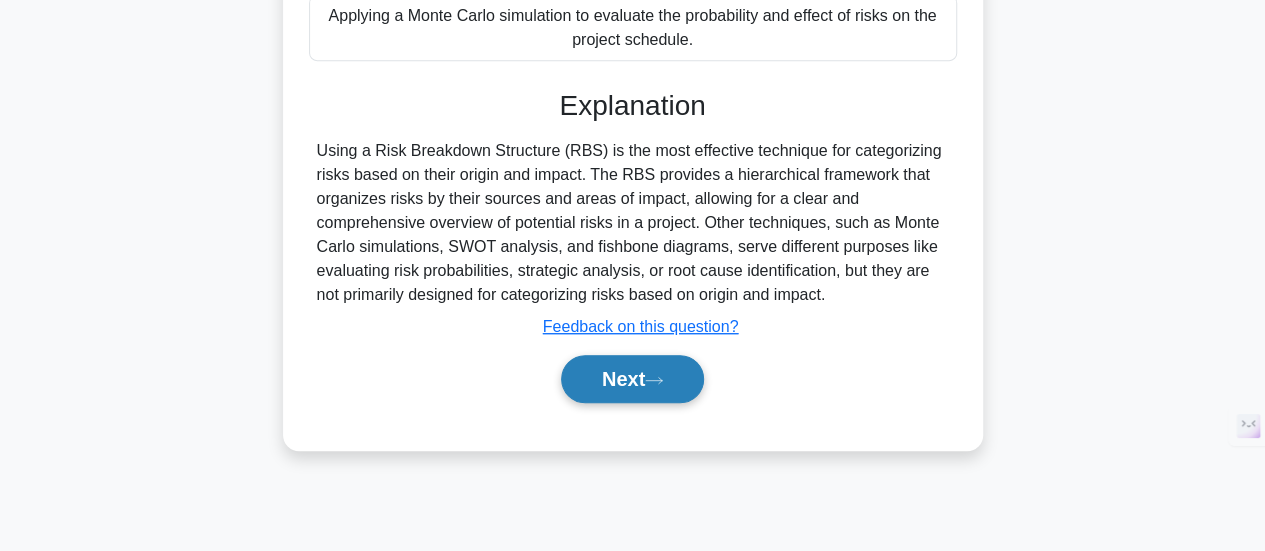 click on "Next" at bounding box center (632, 379) 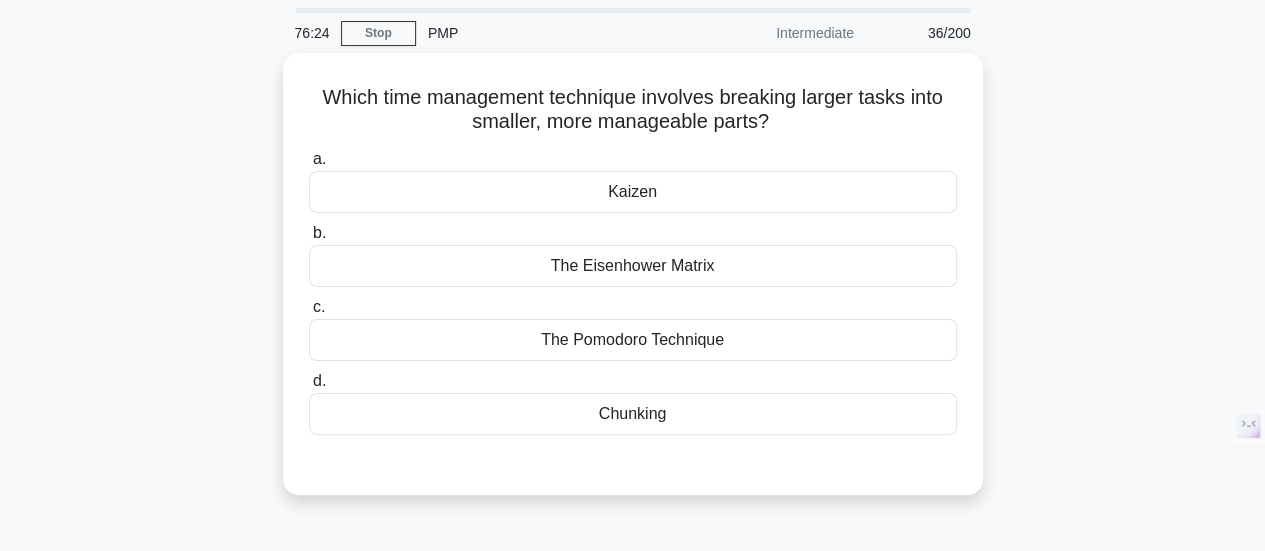 scroll, scrollTop: 0, scrollLeft: 0, axis: both 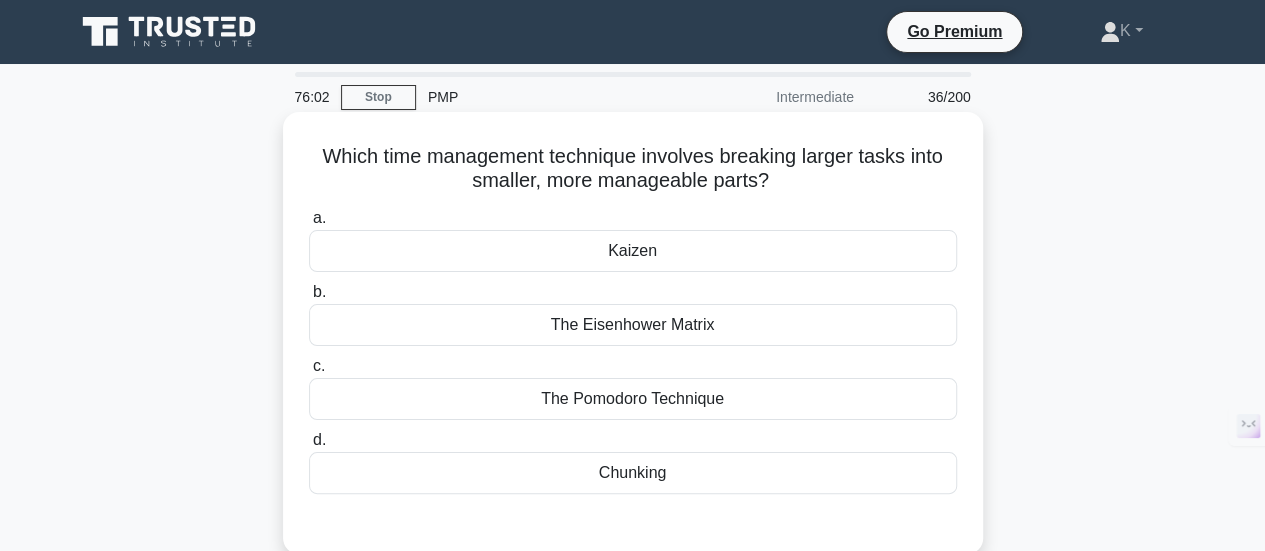 click on "Kaizen" at bounding box center [633, 251] 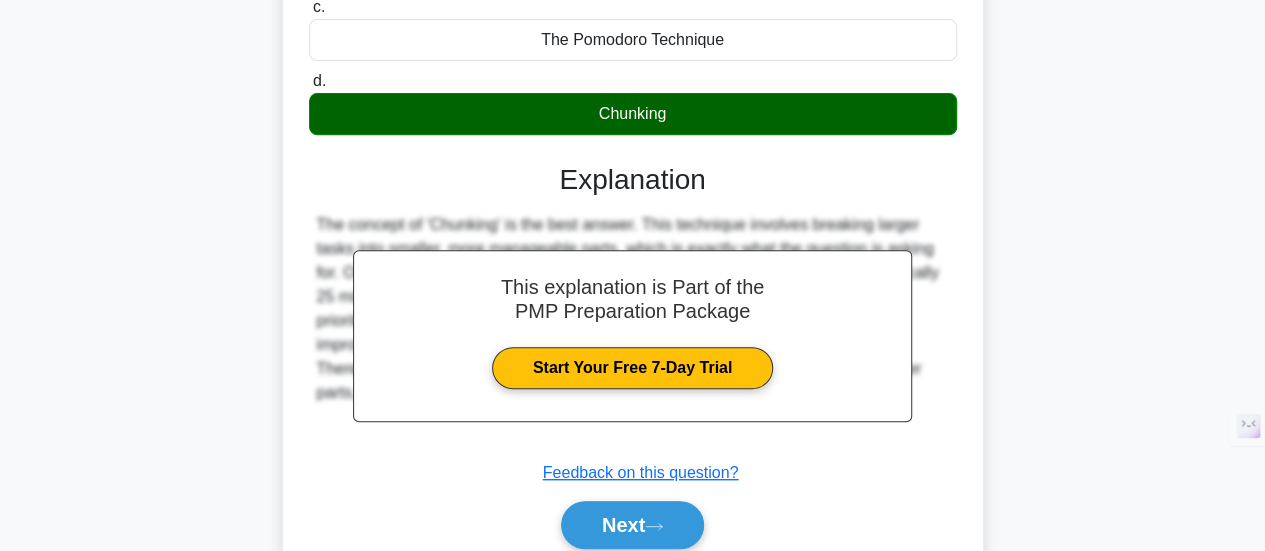 scroll, scrollTop: 529, scrollLeft: 0, axis: vertical 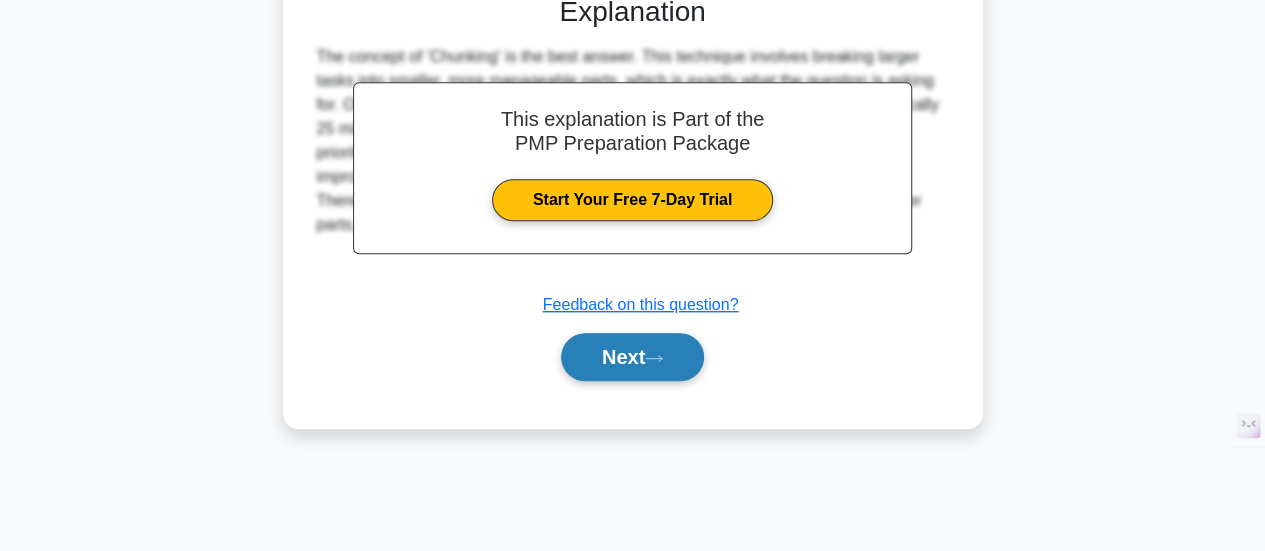 click 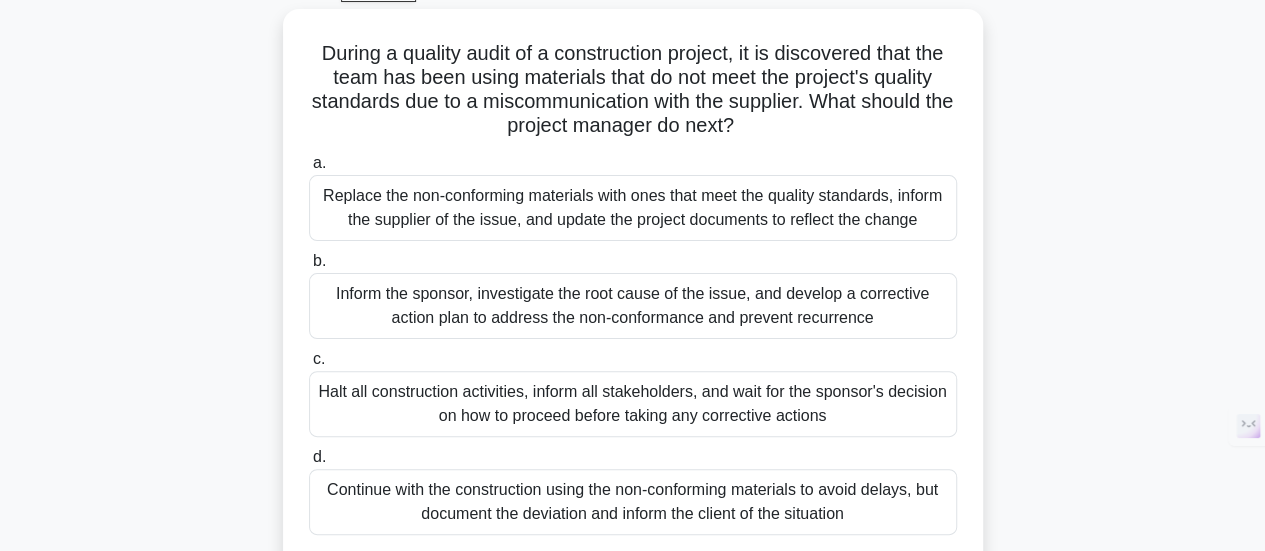 scroll, scrollTop: 112, scrollLeft: 0, axis: vertical 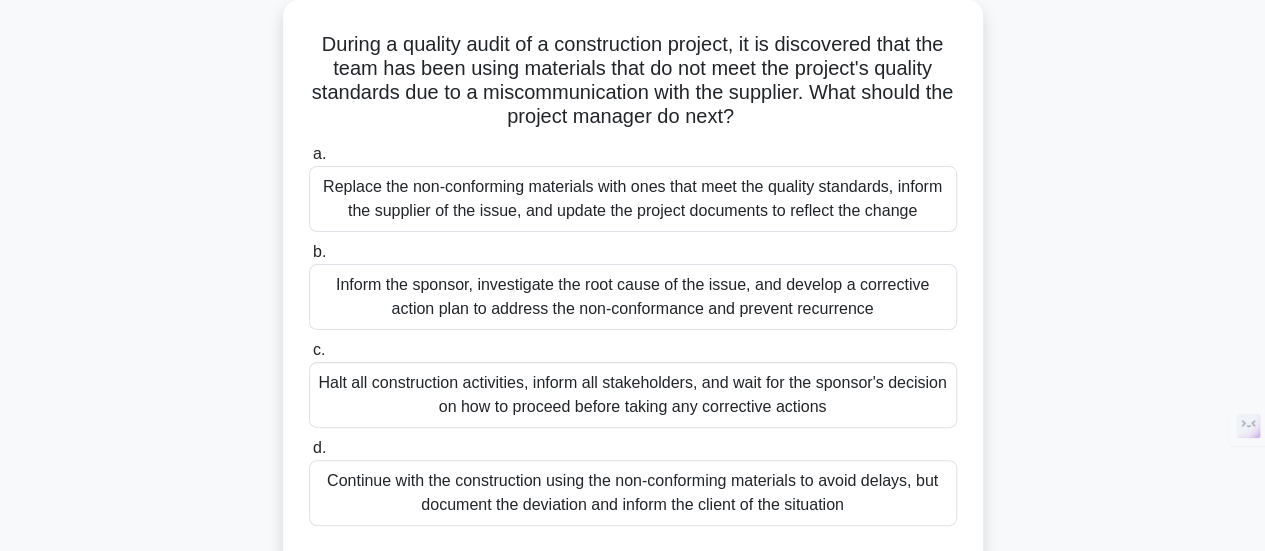 click on "Inform the sponsor, investigate the root cause of the issue, and develop a corrective action plan to address the non-conformance and prevent recurrence" at bounding box center [633, 297] 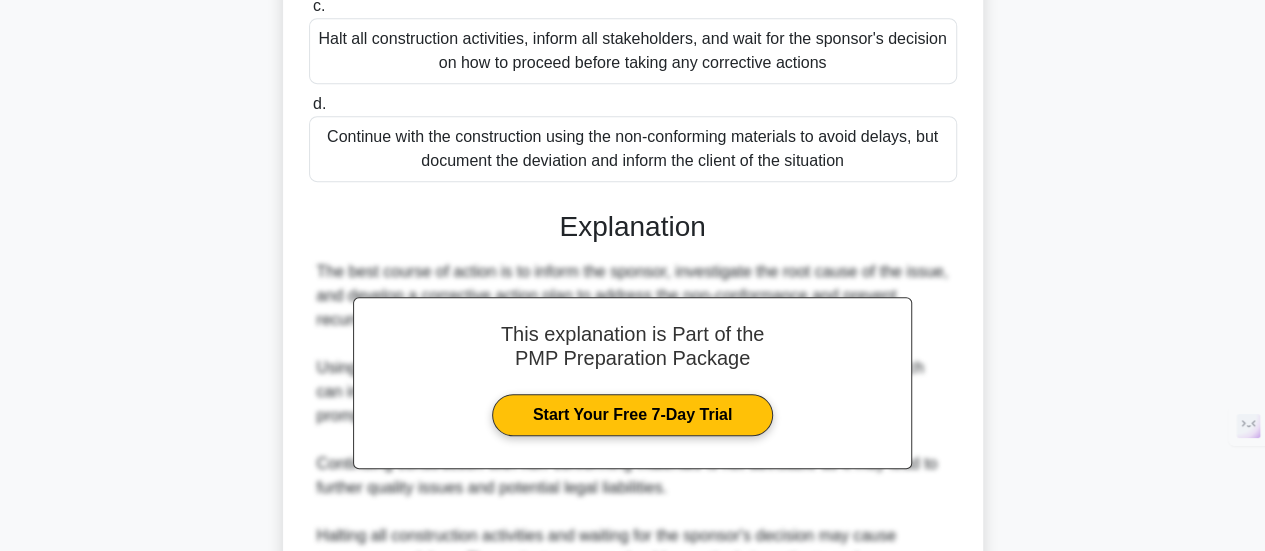 scroll, scrollTop: 775, scrollLeft: 0, axis: vertical 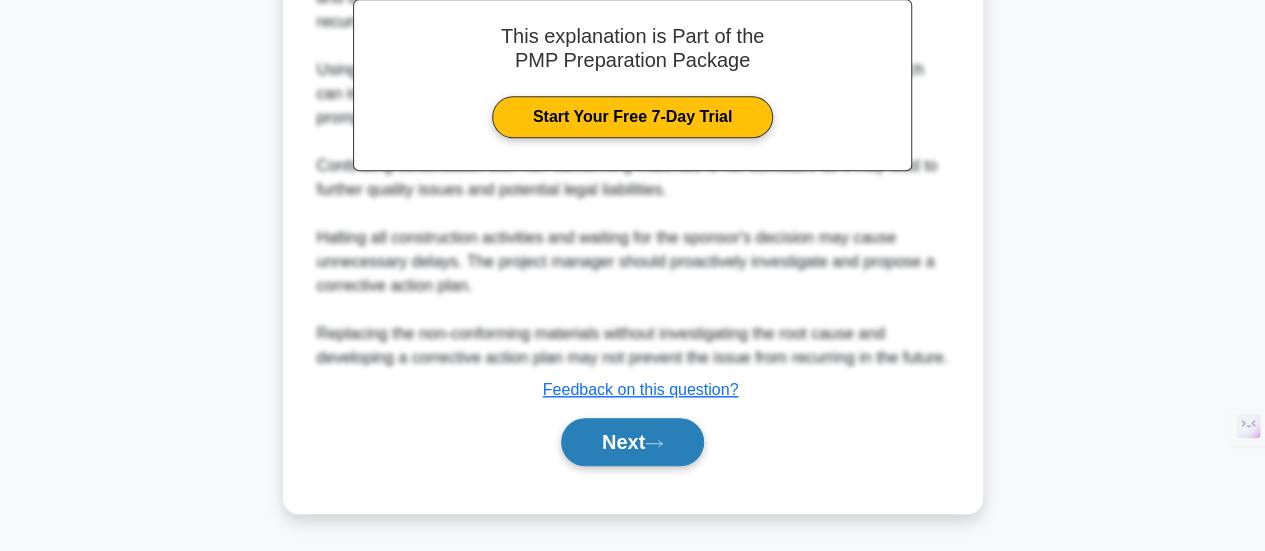 click on "Next" at bounding box center (632, 442) 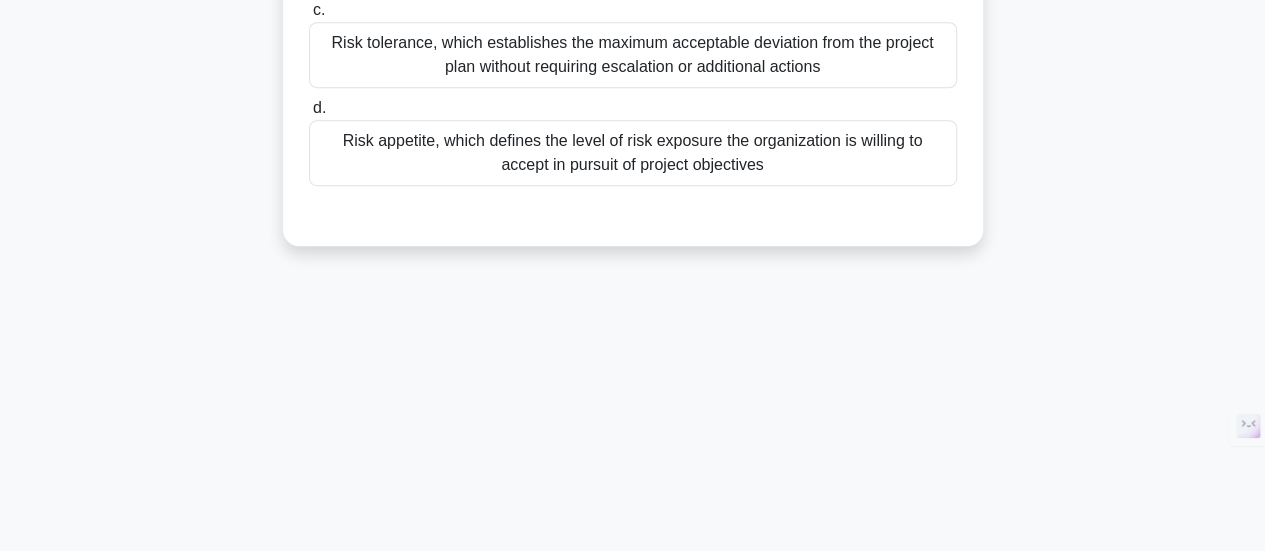 scroll, scrollTop: 529, scrollLeft: 0, axis: vertical 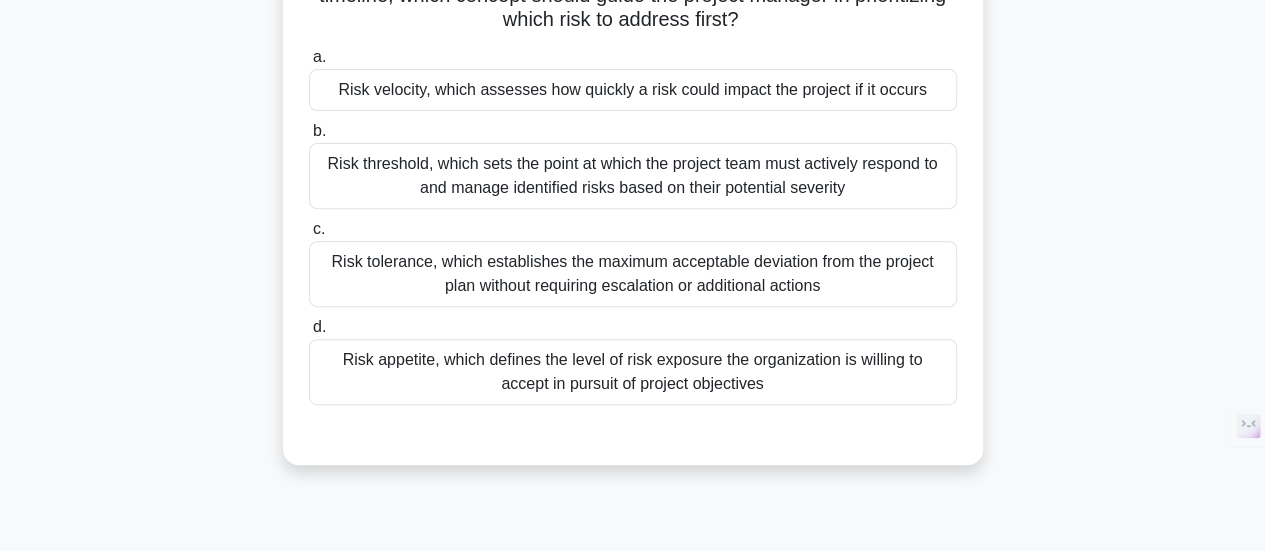 click on "Risk threshold, which sets the point at which the project team must actively respond to and manage identified risks based on their potential severity" at bounding box center [633, 176] 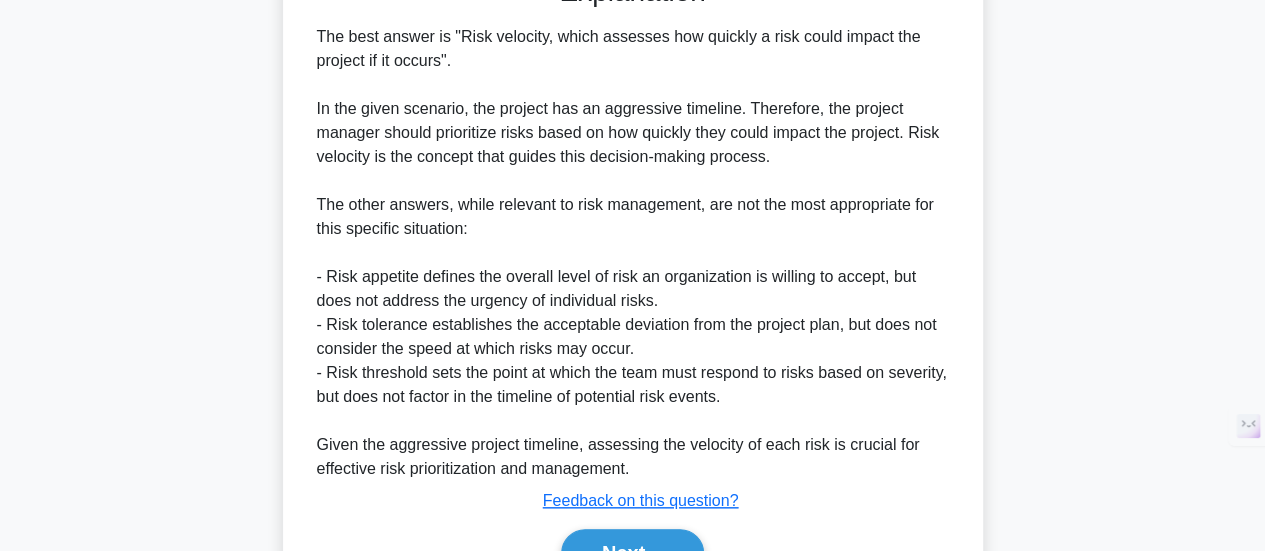 scroll, scrollTop: 874, scrollLeft: 0, axis: vertical 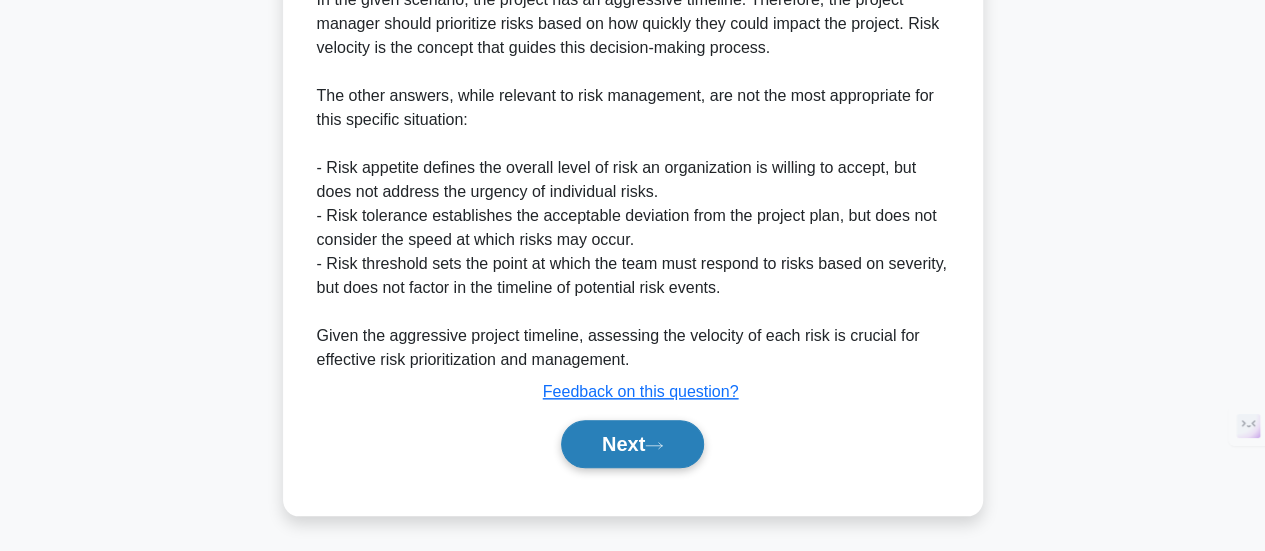click on "Next" at bounding box center [632, 444] 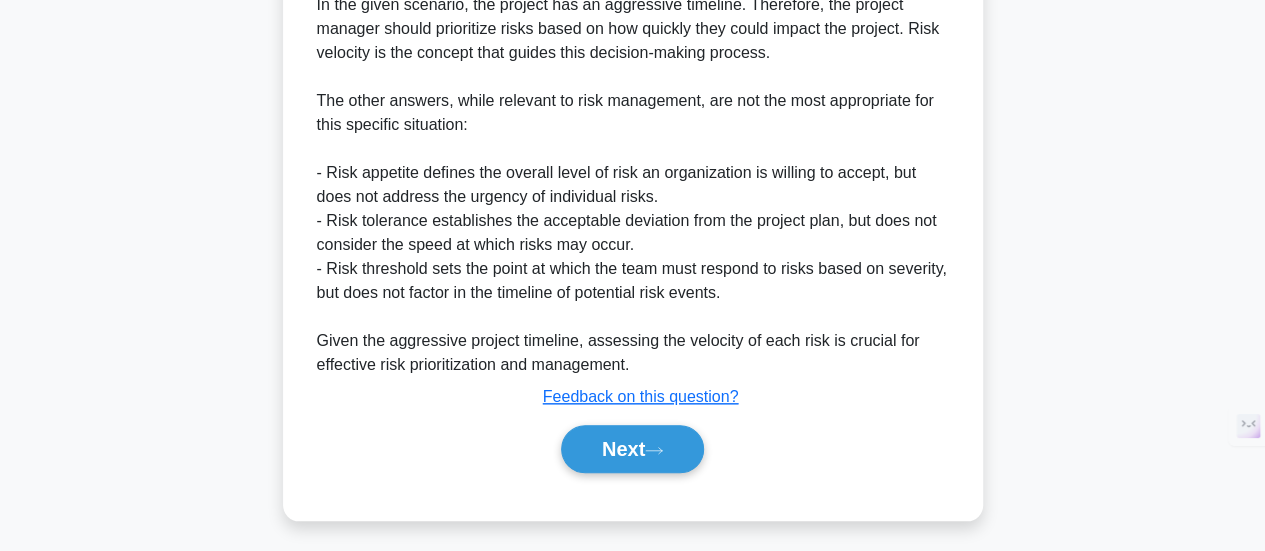 scroll, scrollTop: 529, scrollLeft: 0, axis: vertical 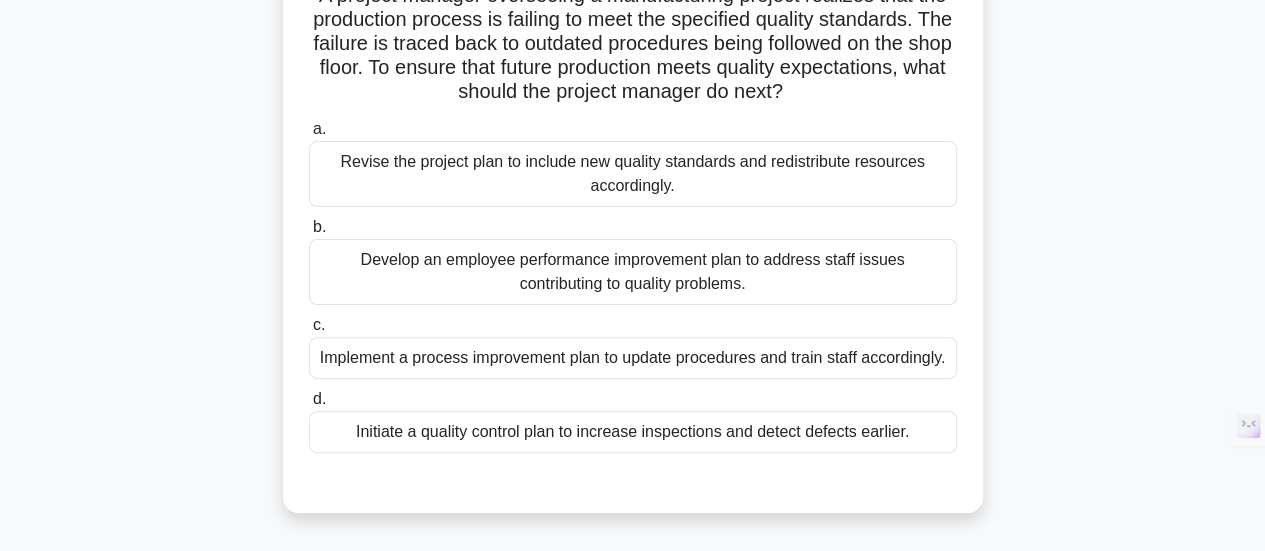 click on "Implement a process improvement plan to update procedures and train staff accordingly." at bounding box center (633, 358) 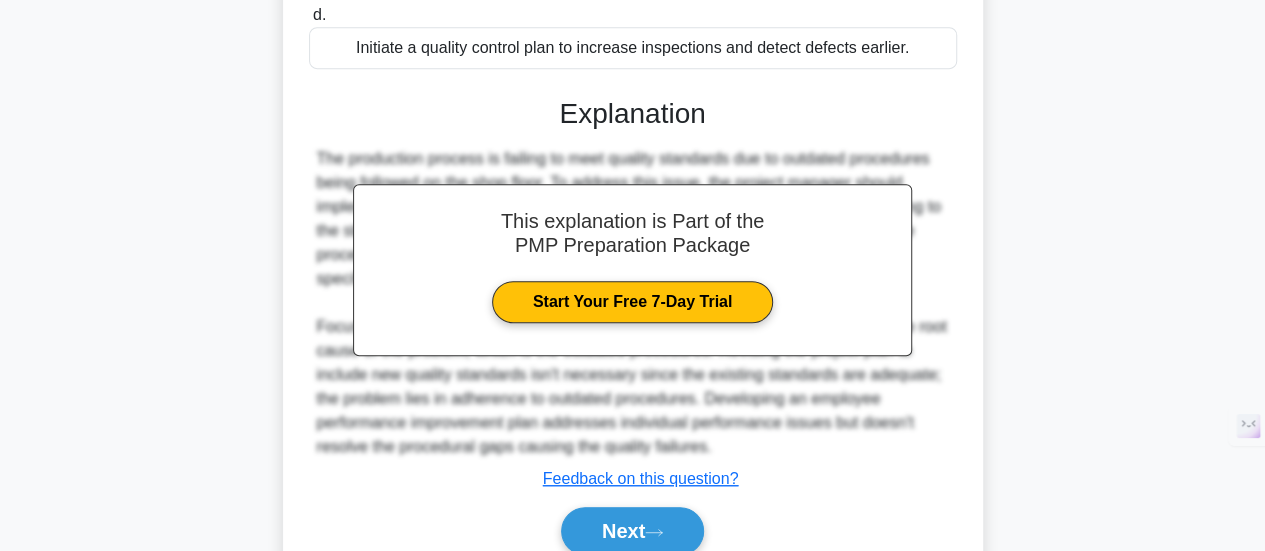 scroll, scrollTop: 577, scrollLeft: 0, axis: vertical 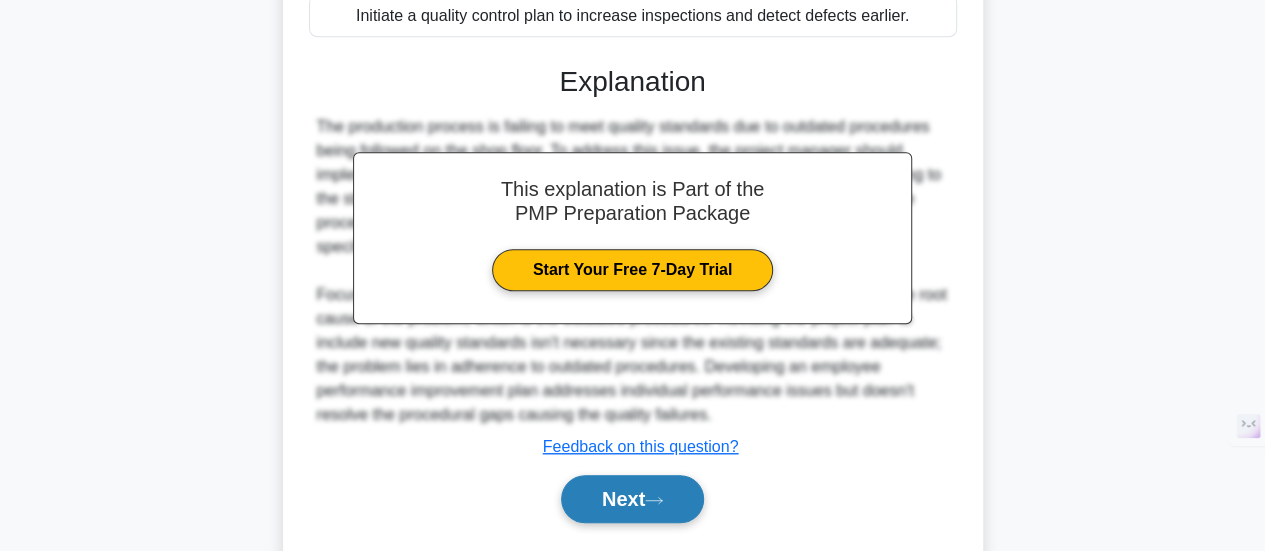 click on "Next" at bounding box center [632, 499] 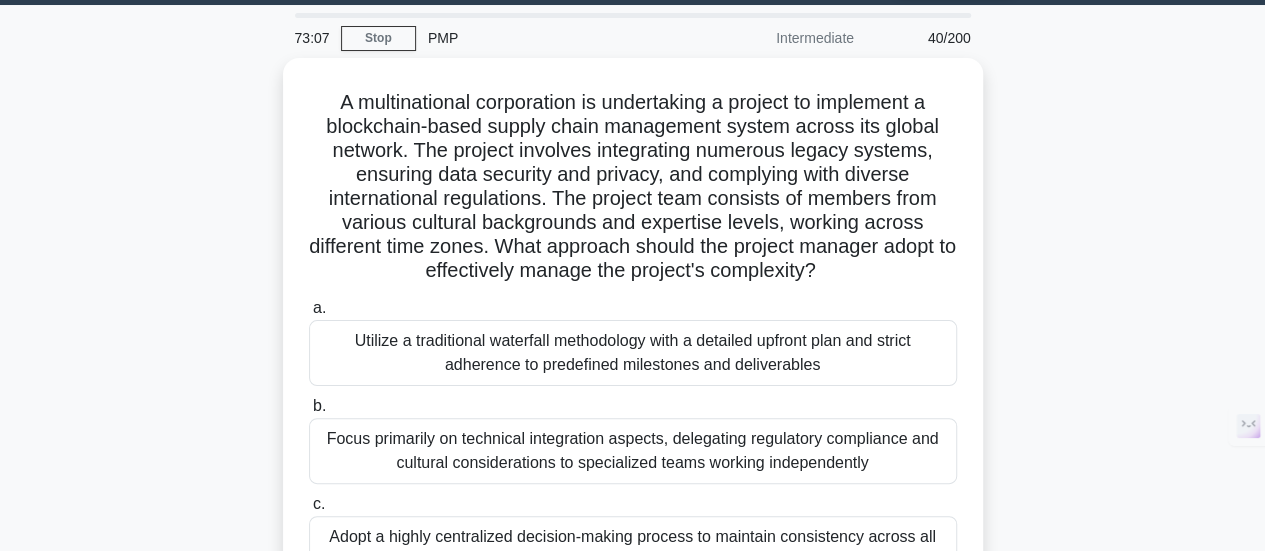 scroll, scrollTop: 62, scrollLeft: 0, axis: vertical 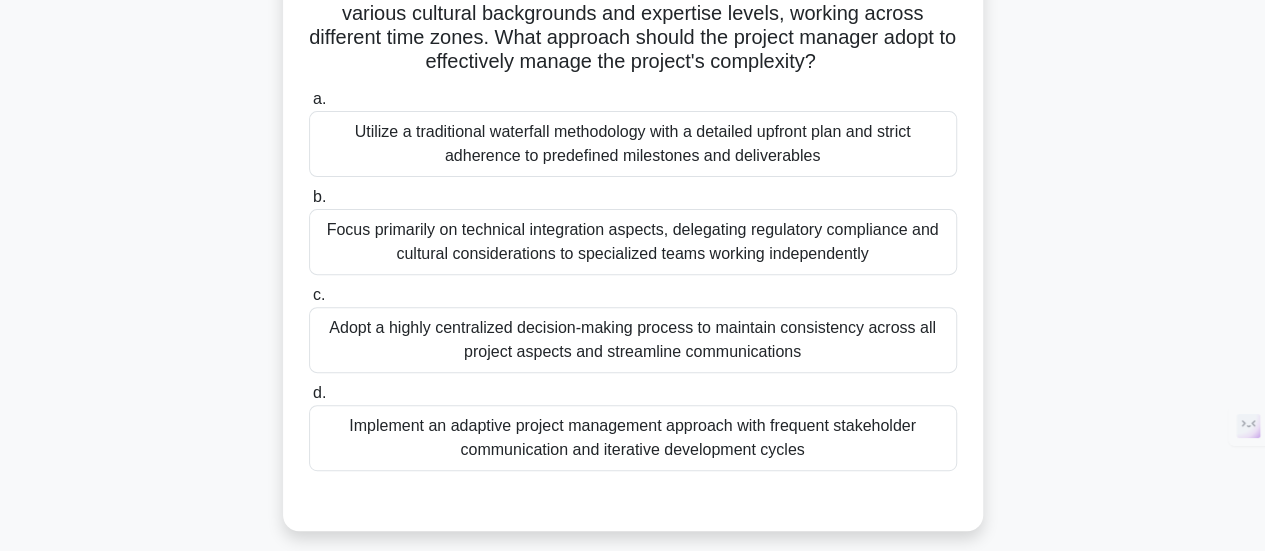 click on "Implement an adaptive project management approach with frequent stakeholder communication and iterative development cycles" at bounding box center (633, 438) 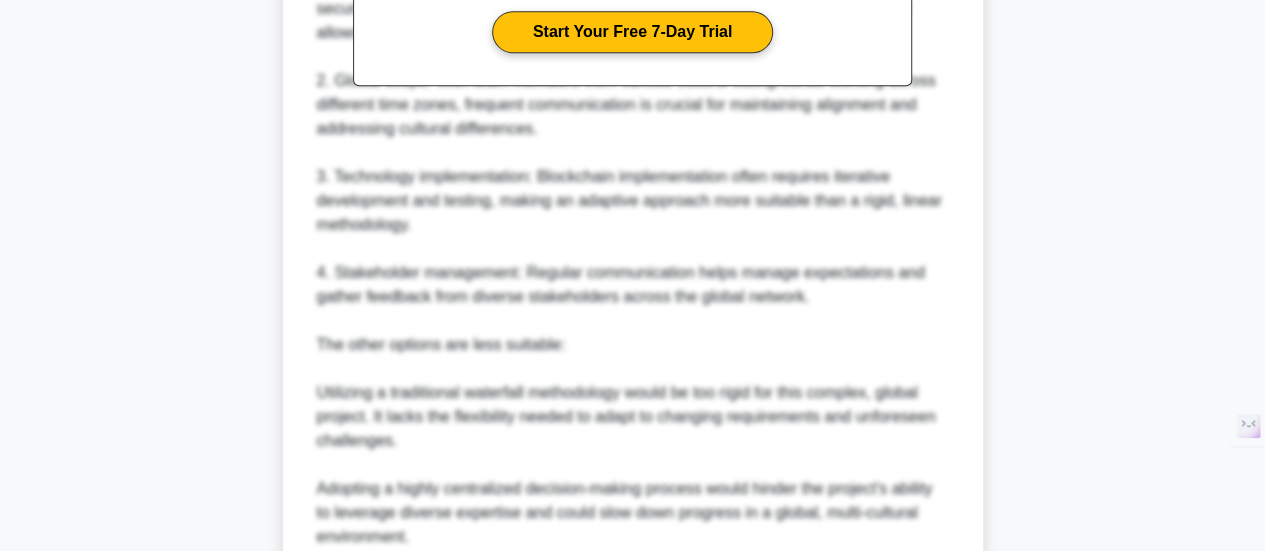 scroll, scrollTop: 951, scrollLeft: 0, axis: vertical 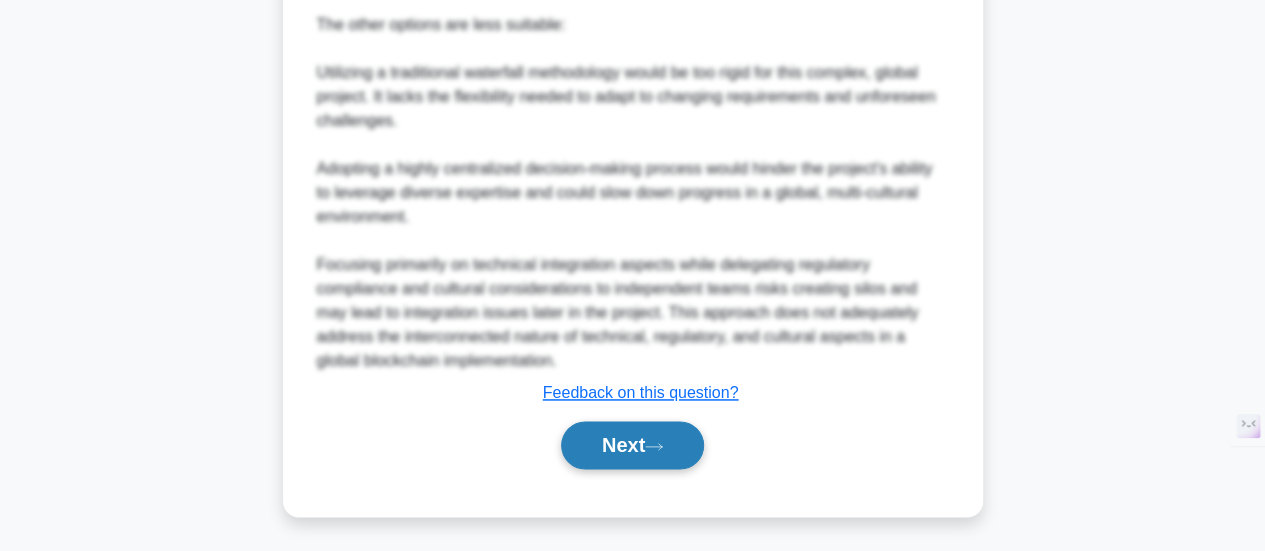 click on "Next" at bounding box center [632, 445] 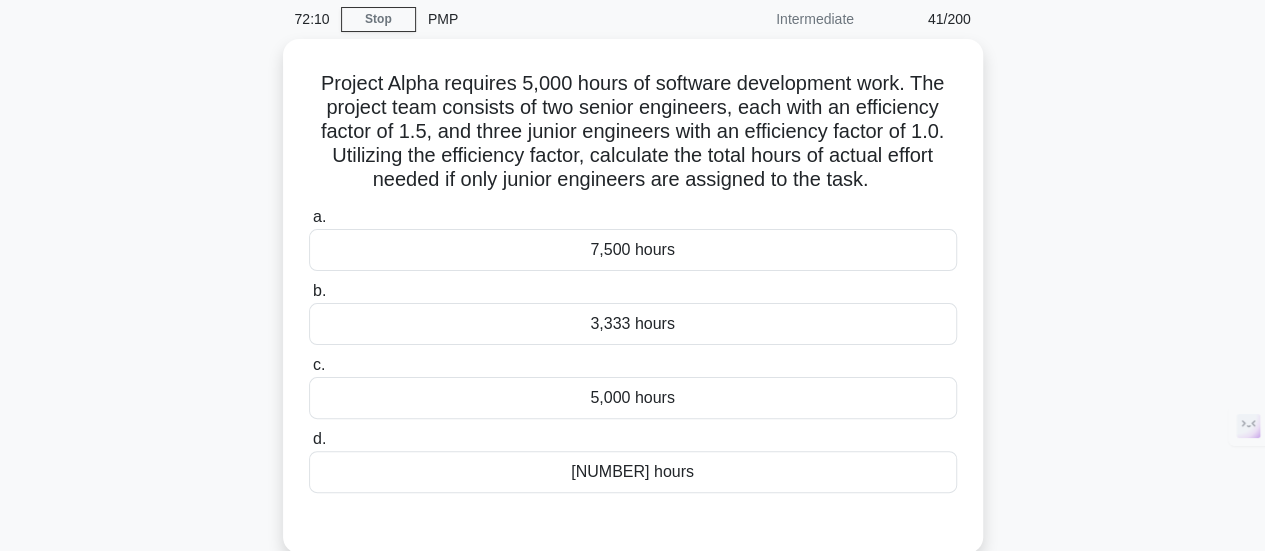 scroll, scrollTop: 83, scrollLeft: 0, axis: vertical 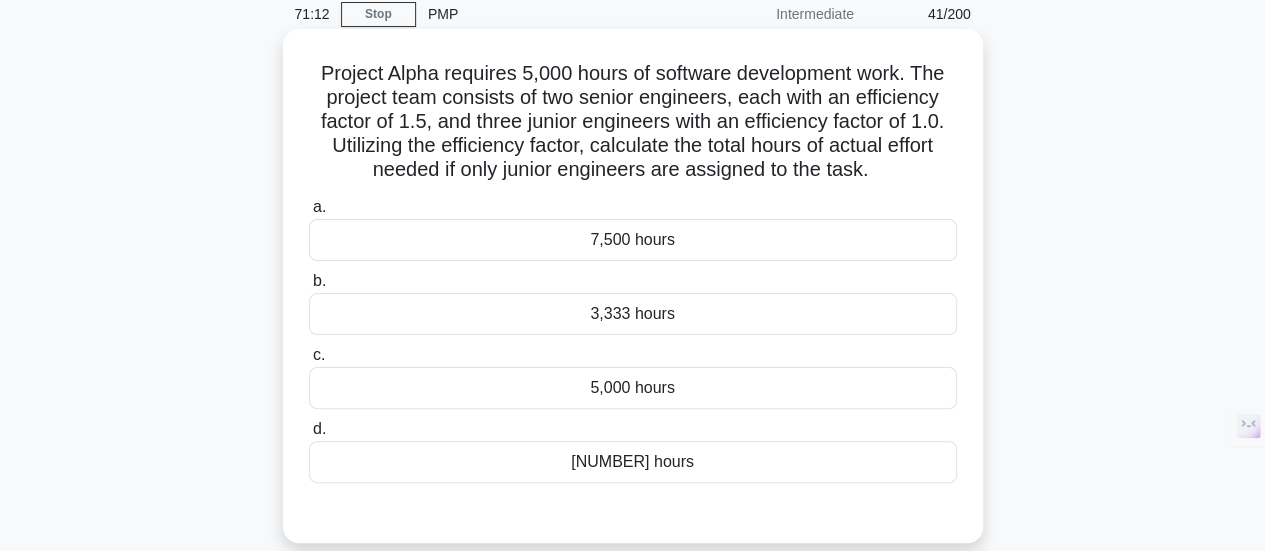 click on "5,000 hours" at bounding box center (633, 388) 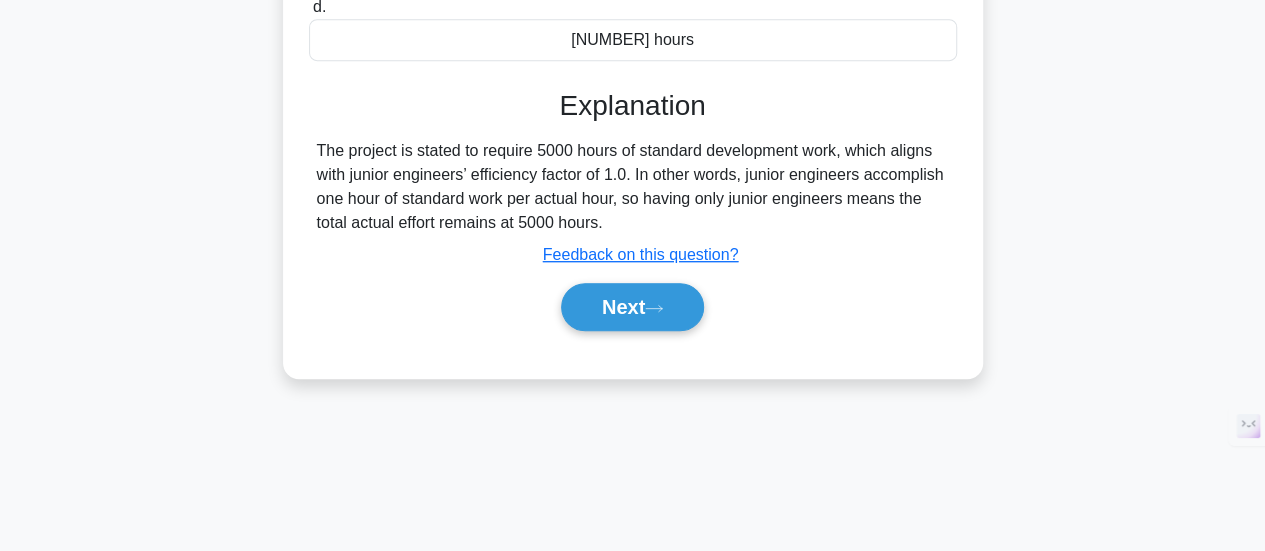 scroll, scrollTop: 529, scrollLeft: 0, axis: vertical 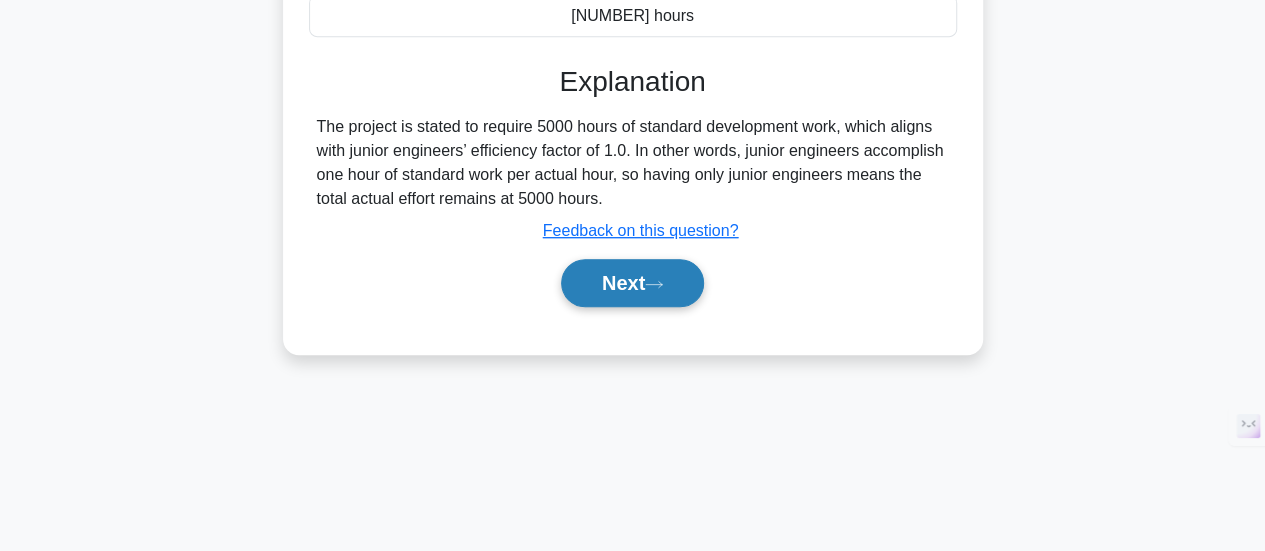 click on "Next" at bounding box center (632, 283) 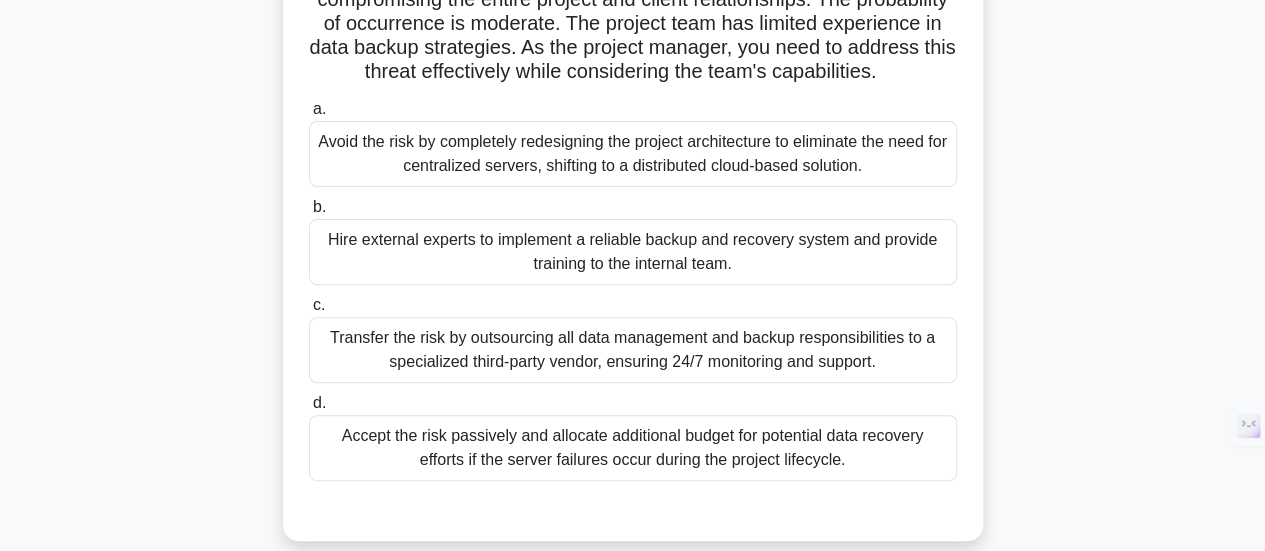 scroll, scrollTop: 212, scrollLeft: 0, axis: vertical 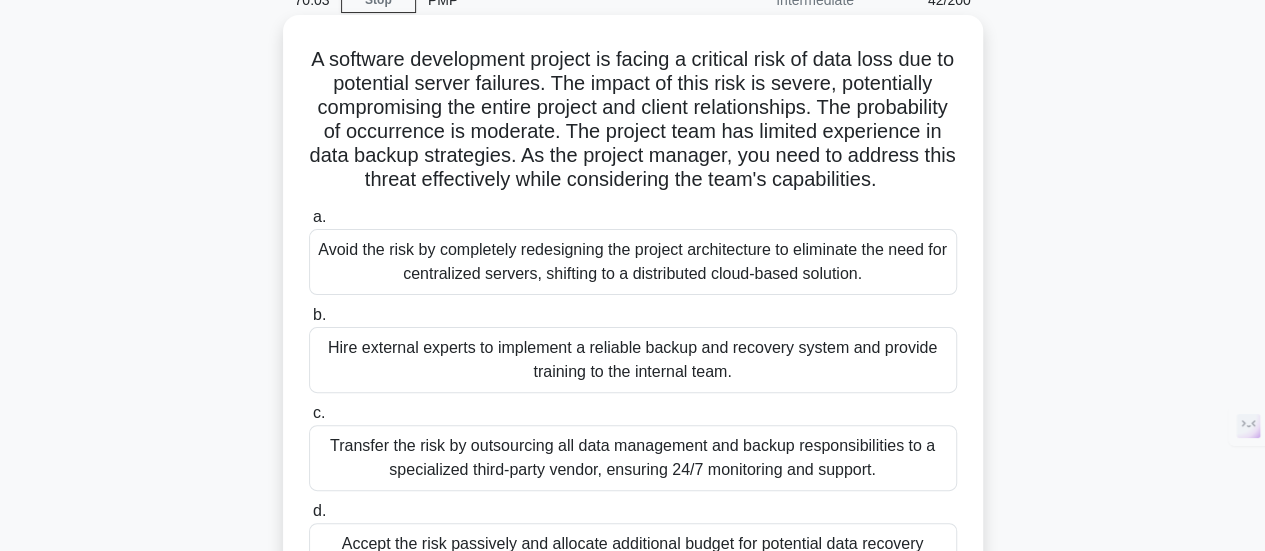 click on "Hire external experts to implement a reliable backup and recovery system and provide training to the internal team." at bounding box center [633, 360] 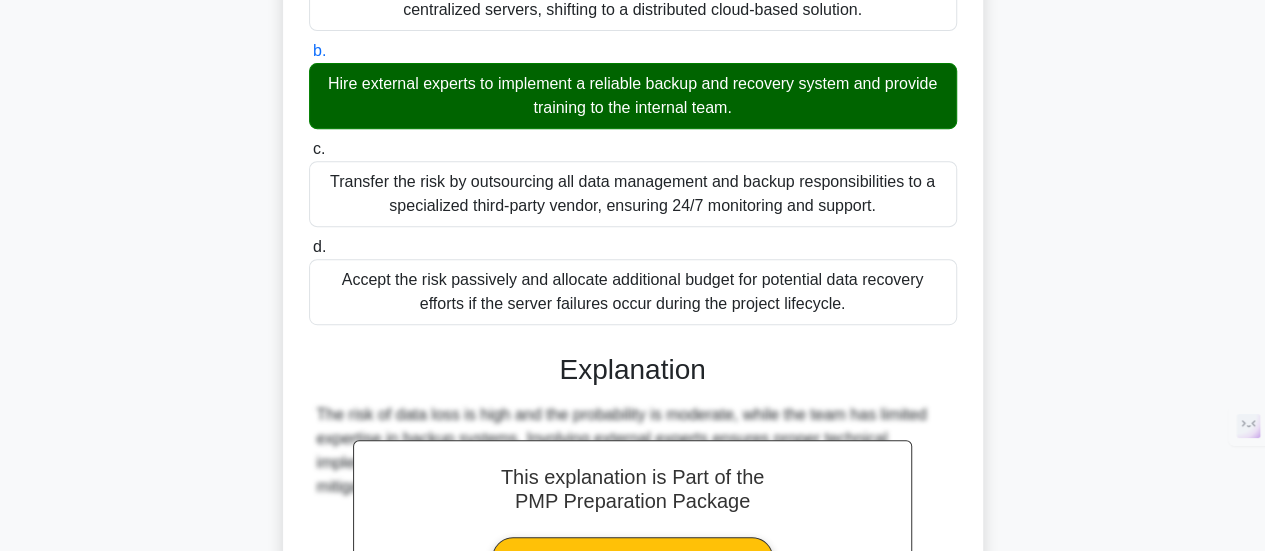 scroll, scrollTop: 644, scrollLeft: 0, axis: vertical 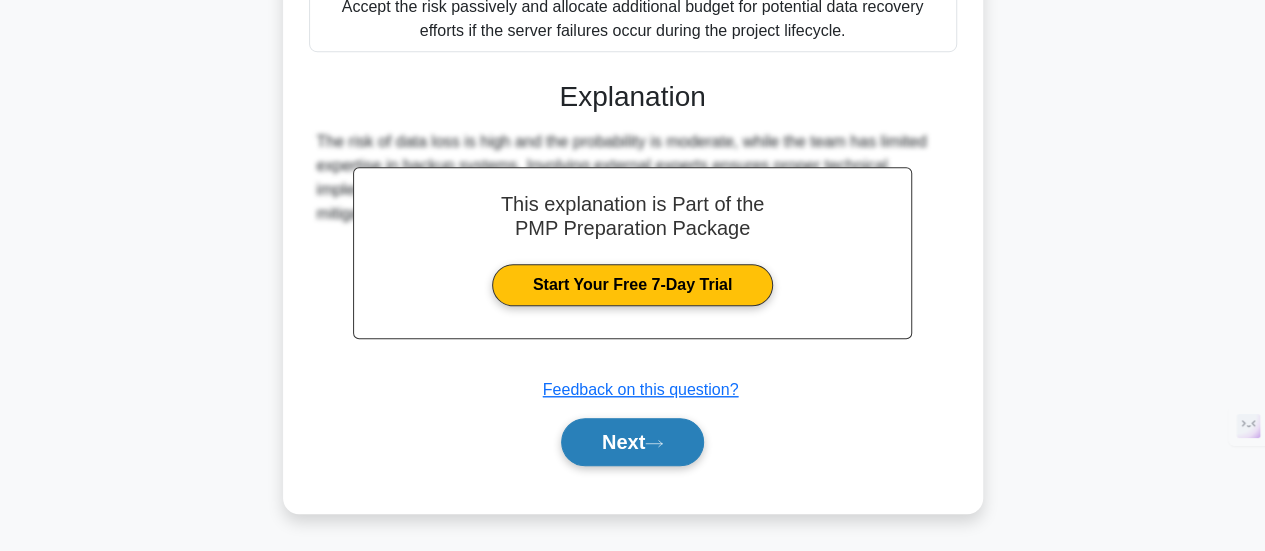 click on "Next" at bounding box center (632, 442) 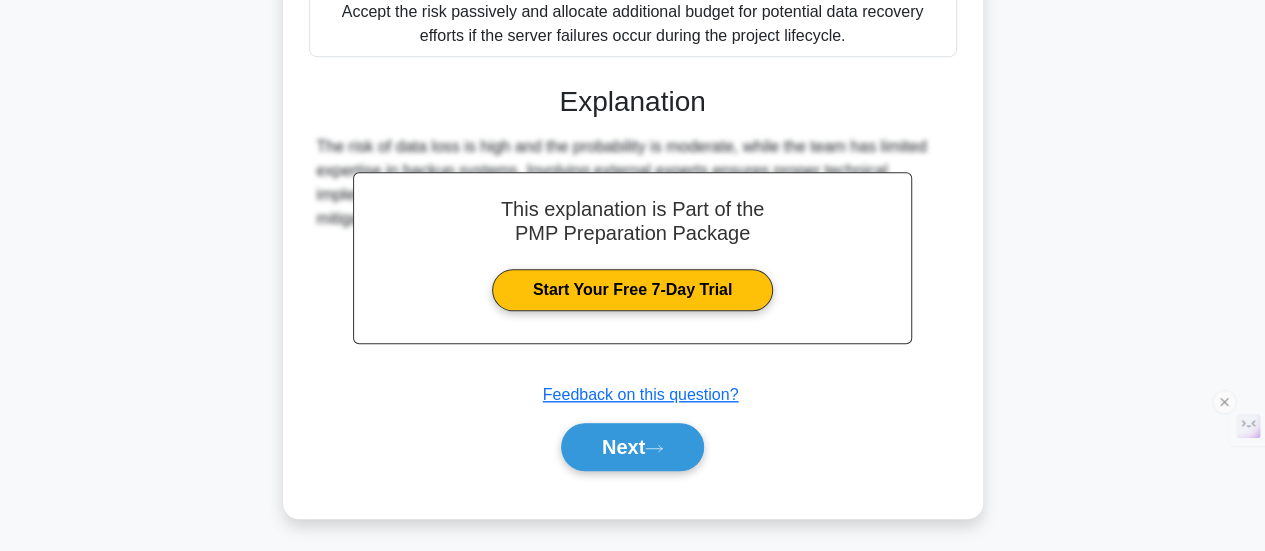 scroll, scrollTop: 529, scrollLeft: 0, axis: vertical 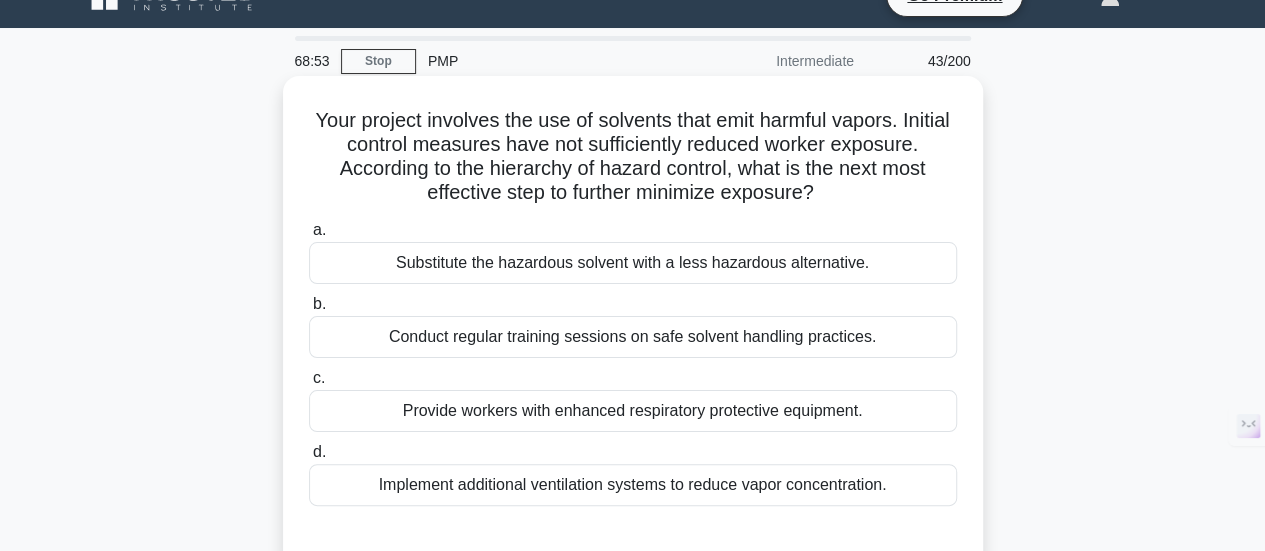click on "Provide workers with enhanced respiratory protective equipment." at bounding box center [633, 411] 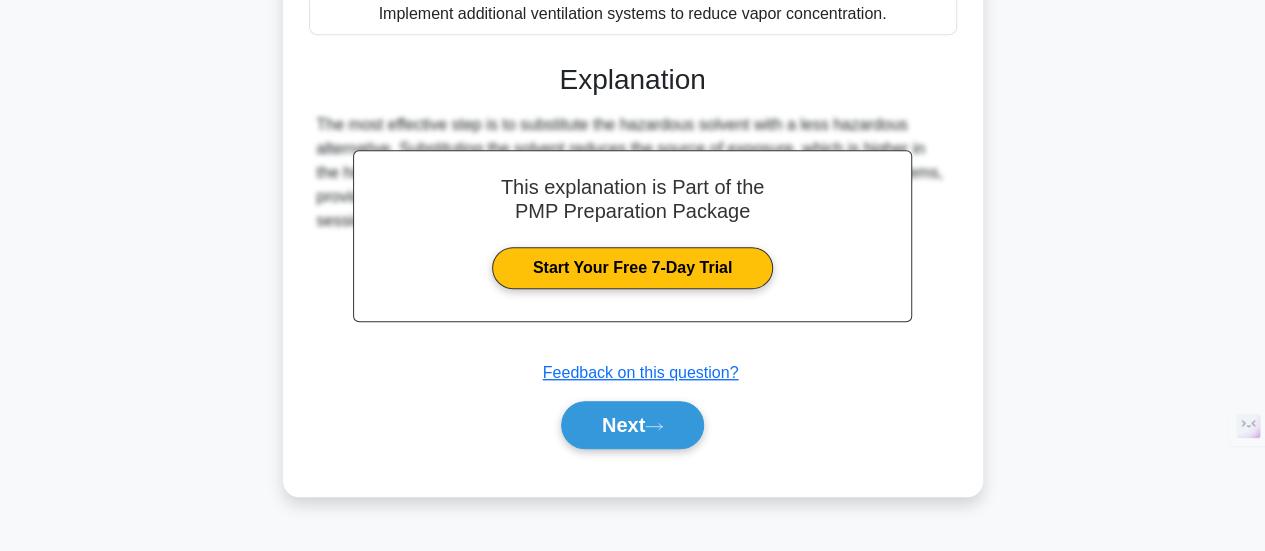 scroll, scrollTop: 520, scrollLeft: 0, axis: vertical 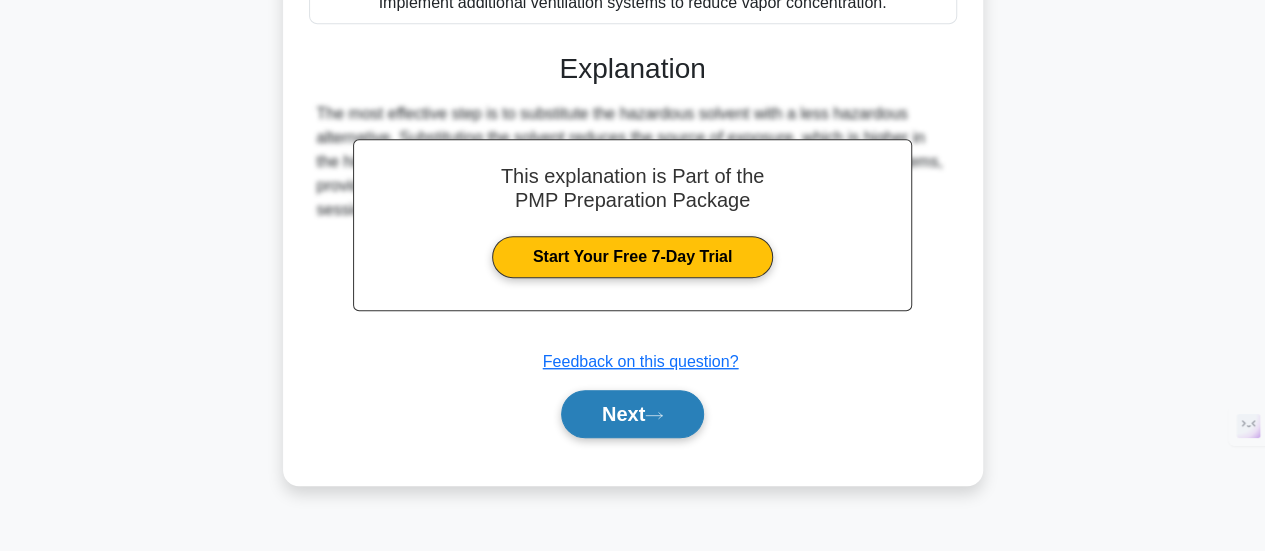 click on "Next" at bounding box center (632, 414) 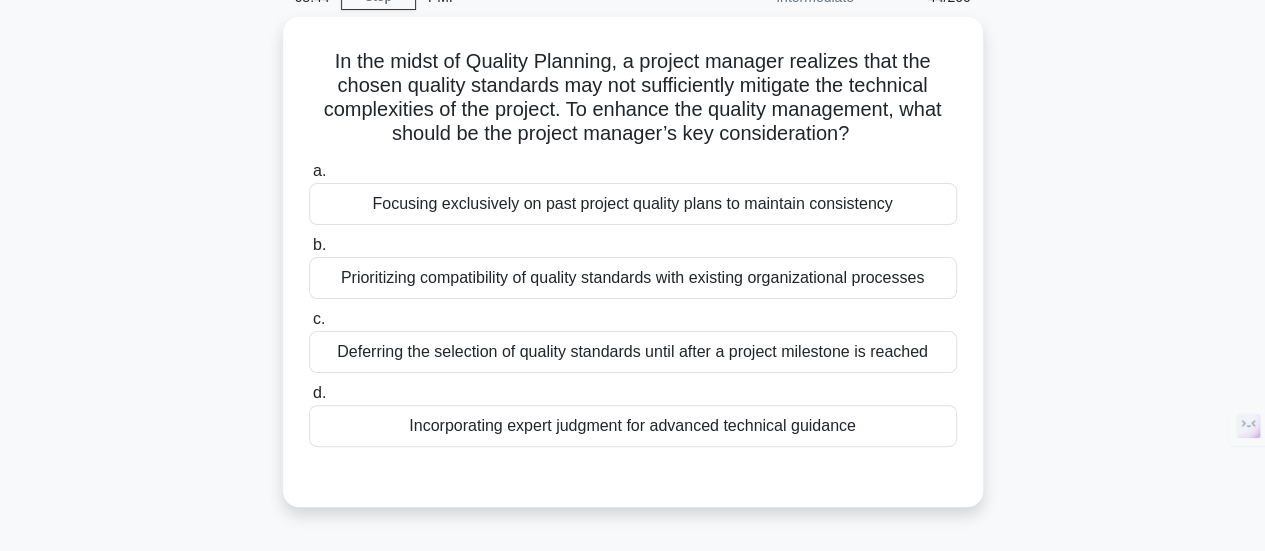 scroll, scrollTop: 70, scrollLeft: 0, axis: vertical 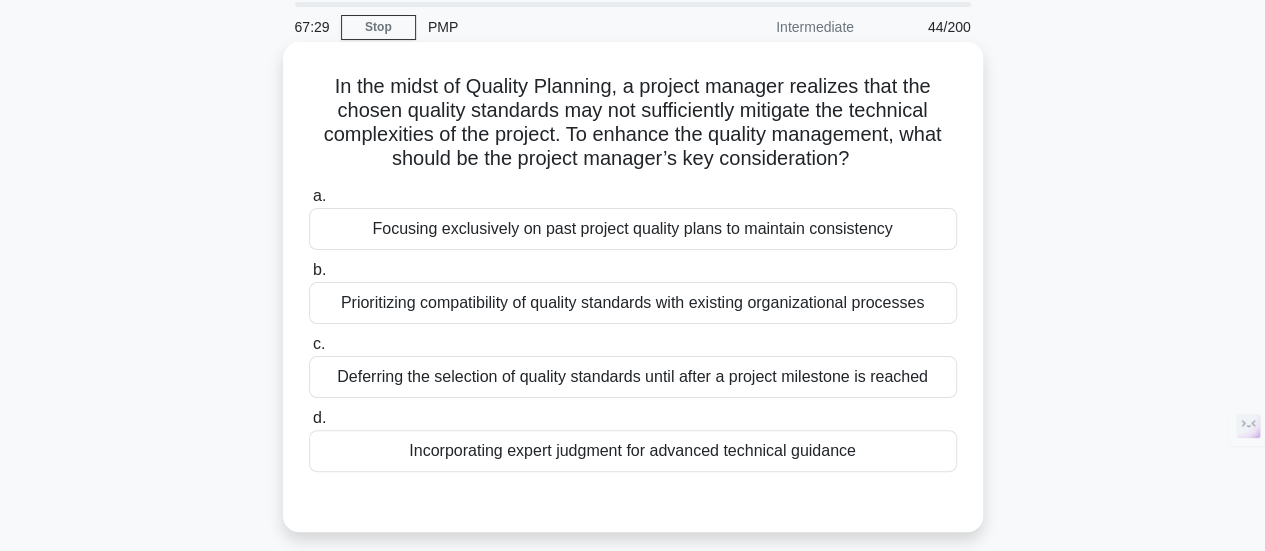 click on "Prioritizing compatibility of quality standards with existing organizational processes" at bounding box center [633, 303] 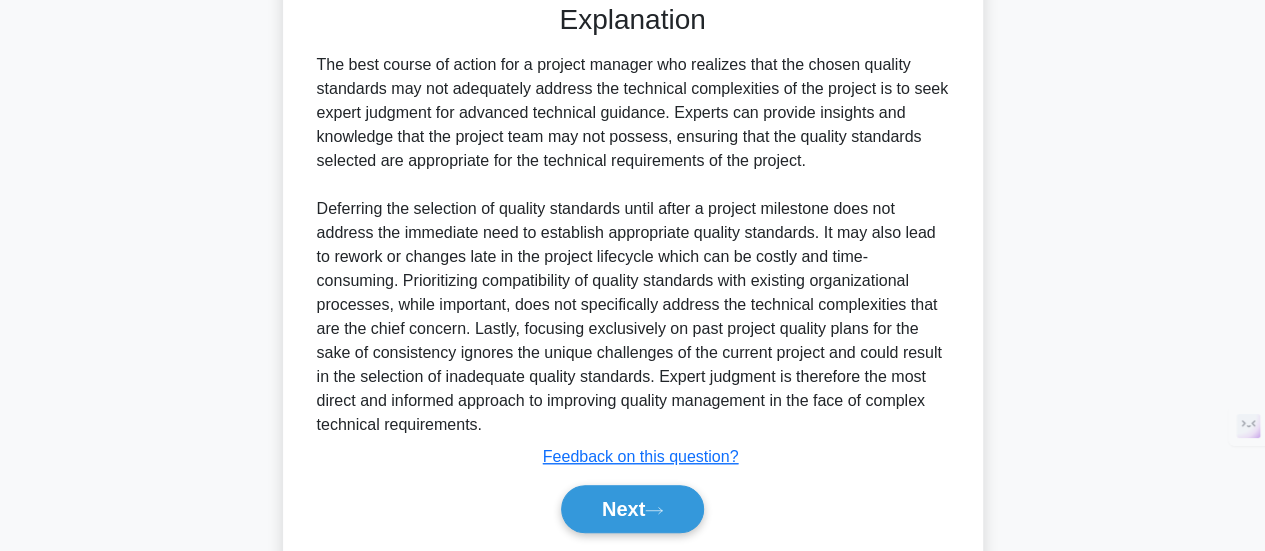 scroll, scrollTop: 634, scrollLeft: 0, axis: vertical 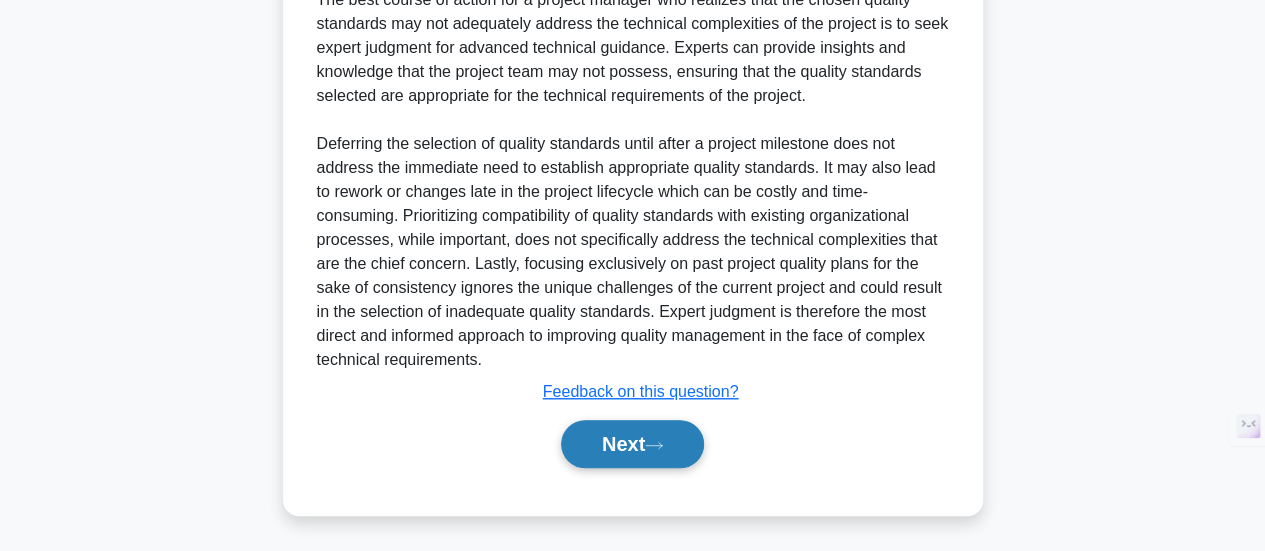 click on "Next" at bounding box center [632, 444] 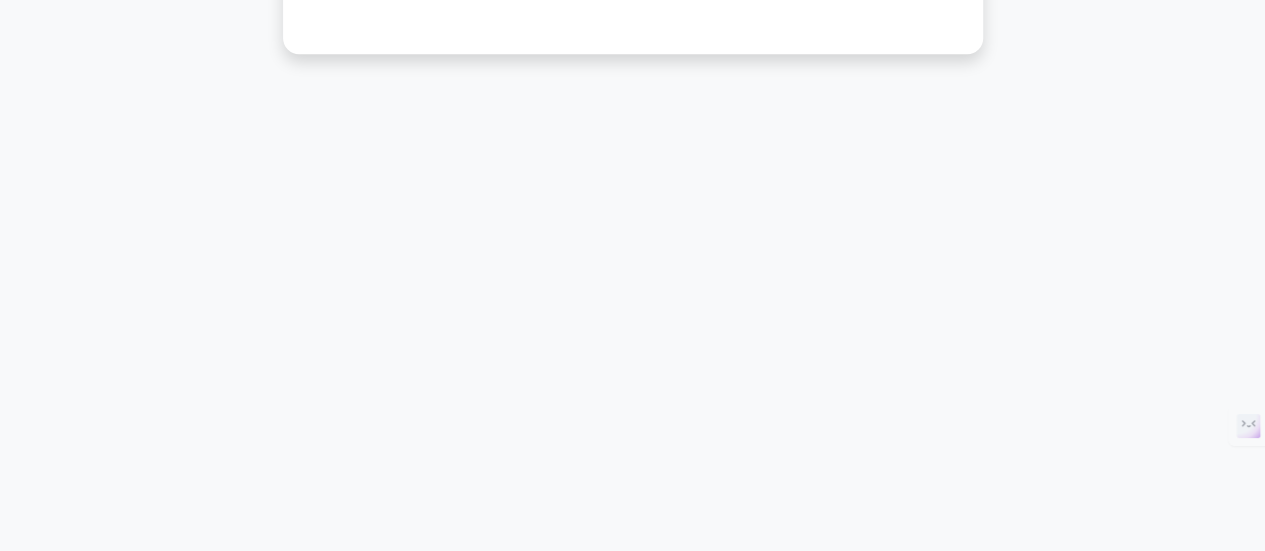 scroll, scrollTop: 529, scrollLeft: 0, axis: vertical 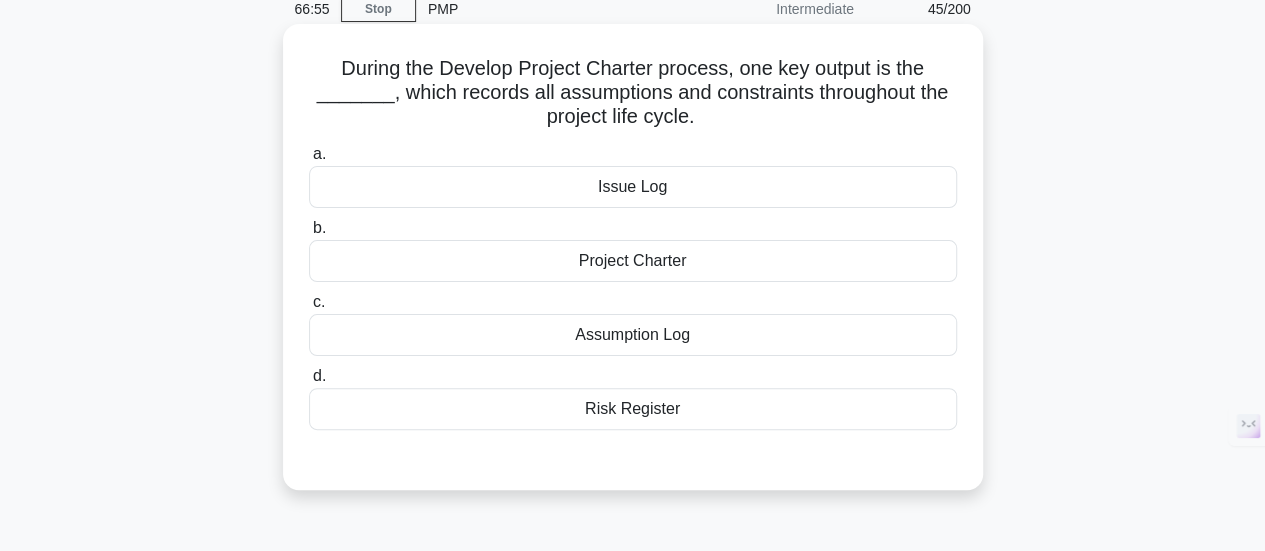 click on "Assumption Log" at bounding box center (633, 335) 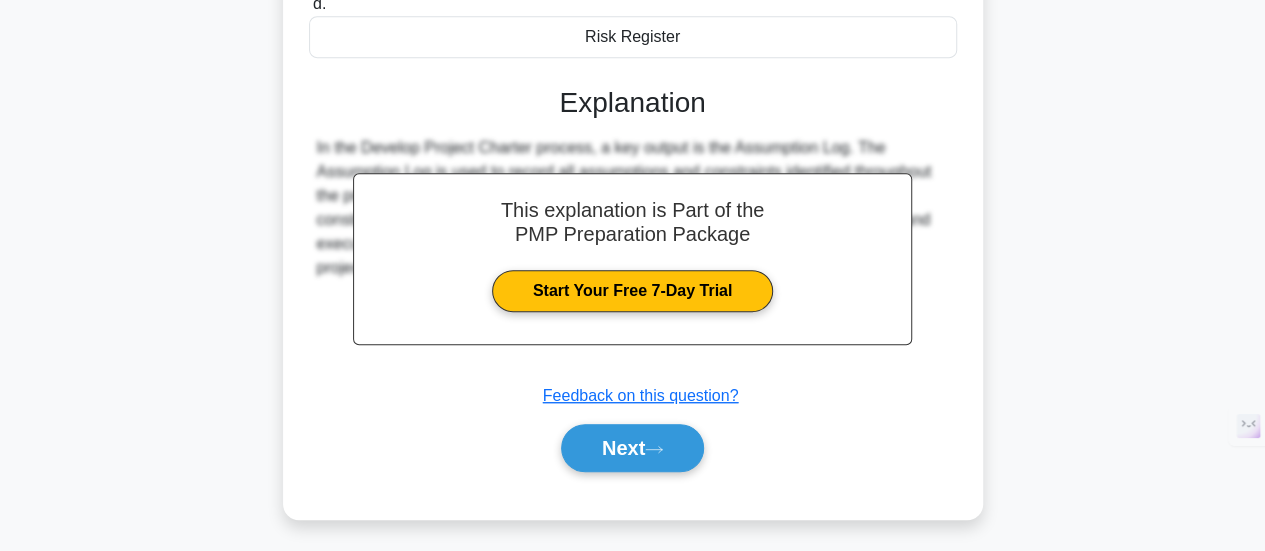 scroll, scrollTop: 529, scrollLeft: 0, axis: vertical 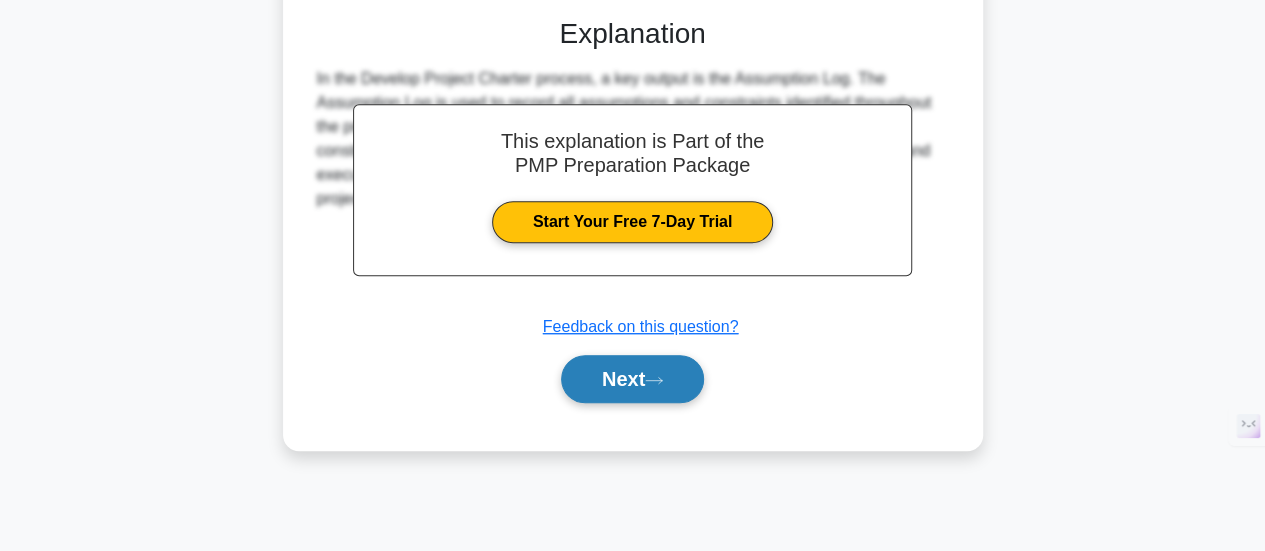 click on "Next" at bounding box center (632, 379) 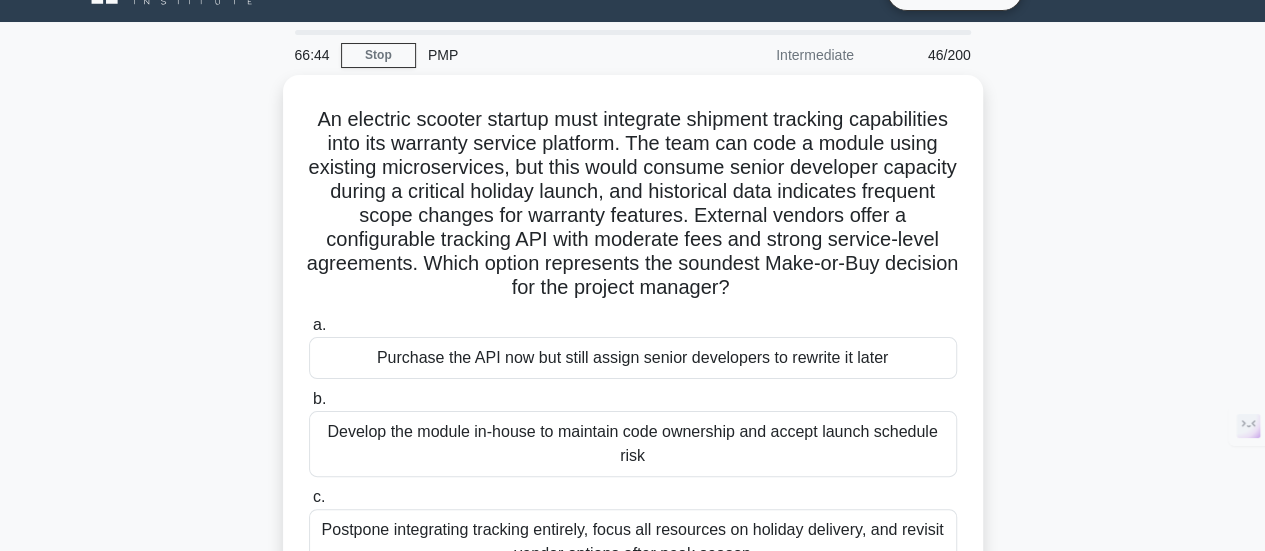 scroll, scrollTop: 46, scrollLeft: 0, axis: vertical 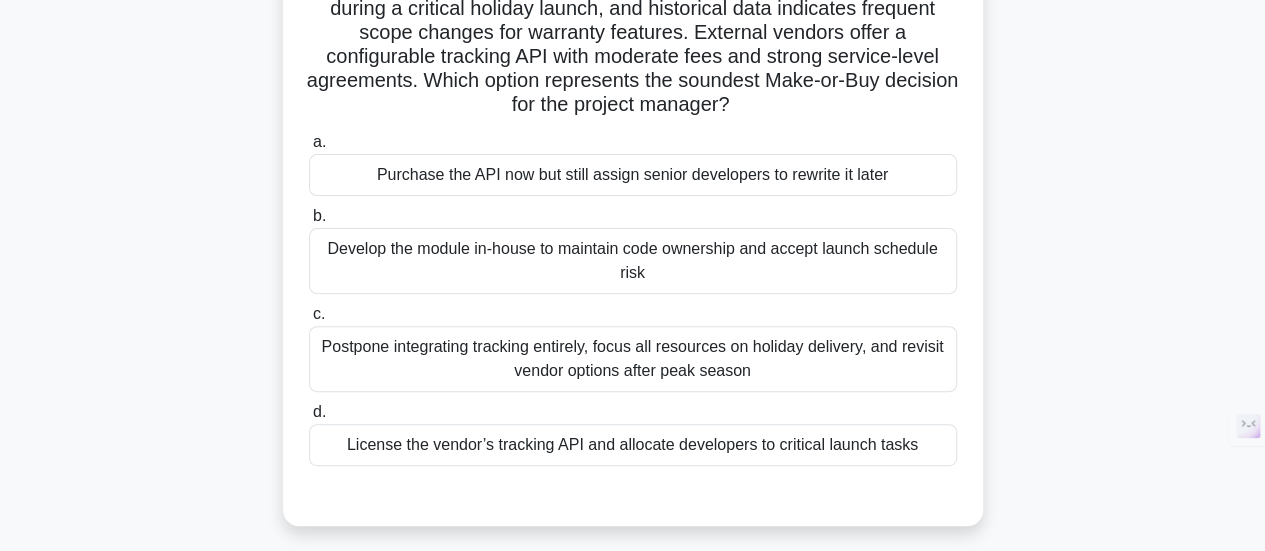 click on "Develop the module in-house to maintain code ownership and accept launch schedule risk" at bounding box center (633, 261) 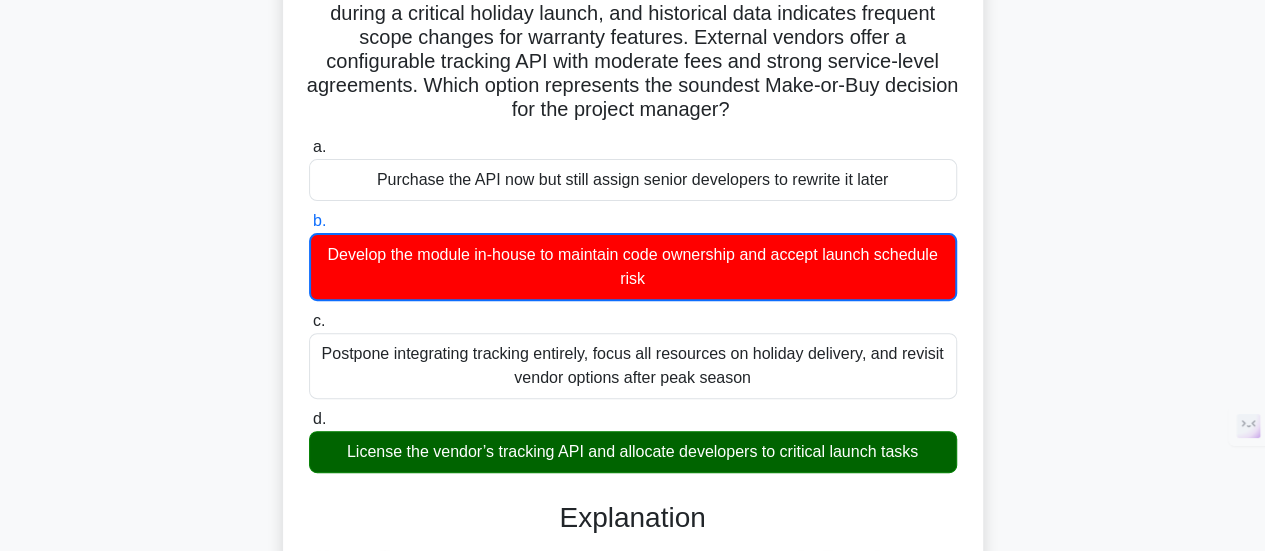 scroll, scrollTop: 730, scrollLeft: 0, axis: vertical 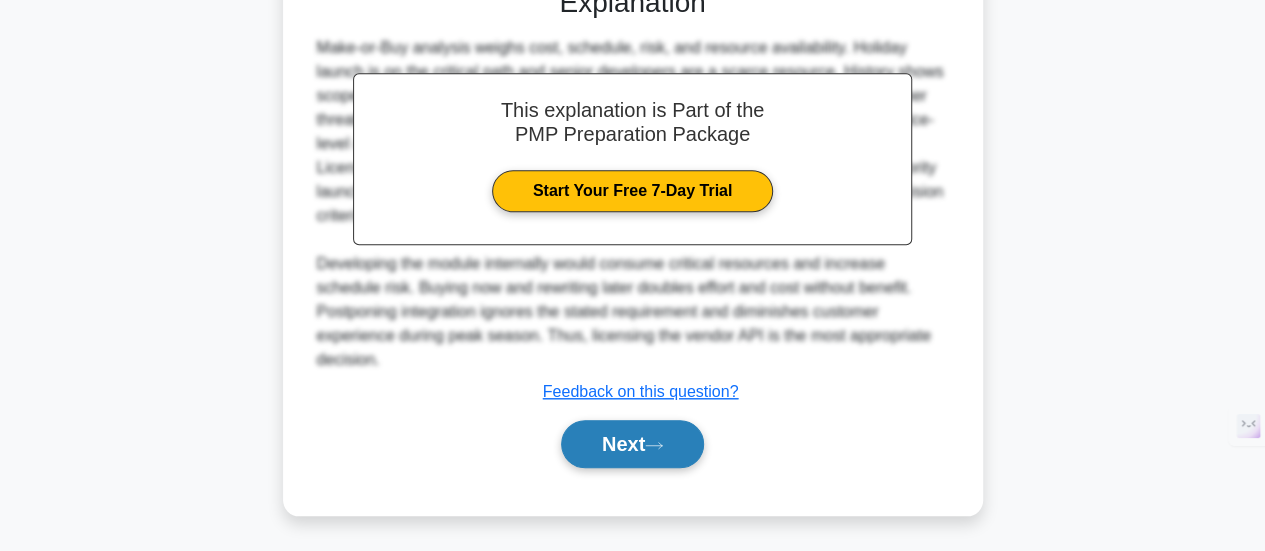click on "Next" at bounding box center (632, 444) 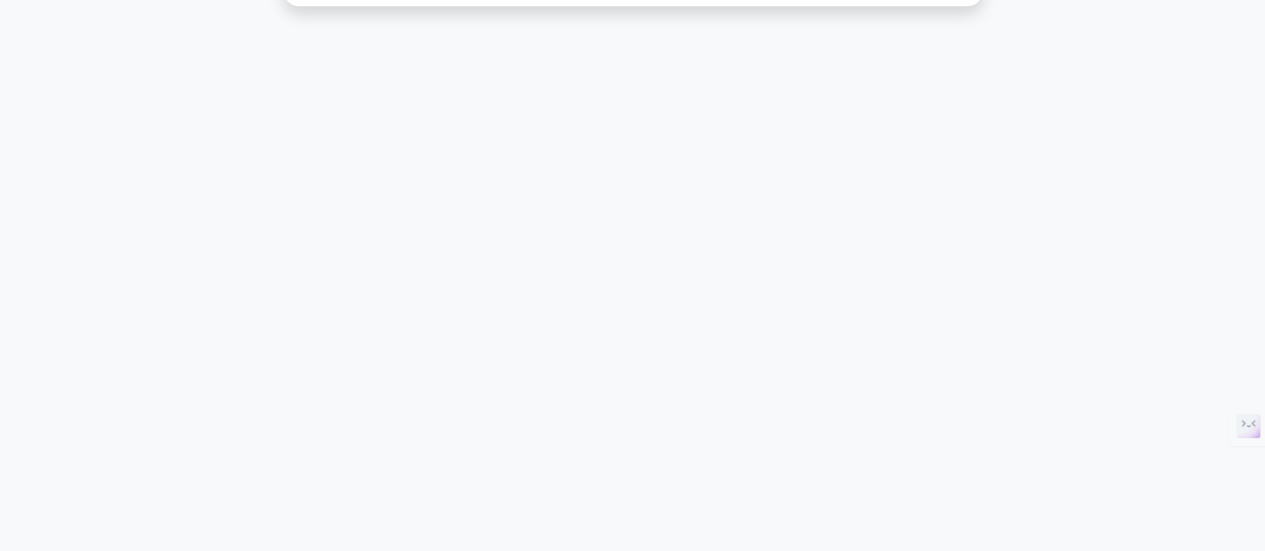 scroll, scrollTop: 529, scrollLeft: 0, axis: vertical 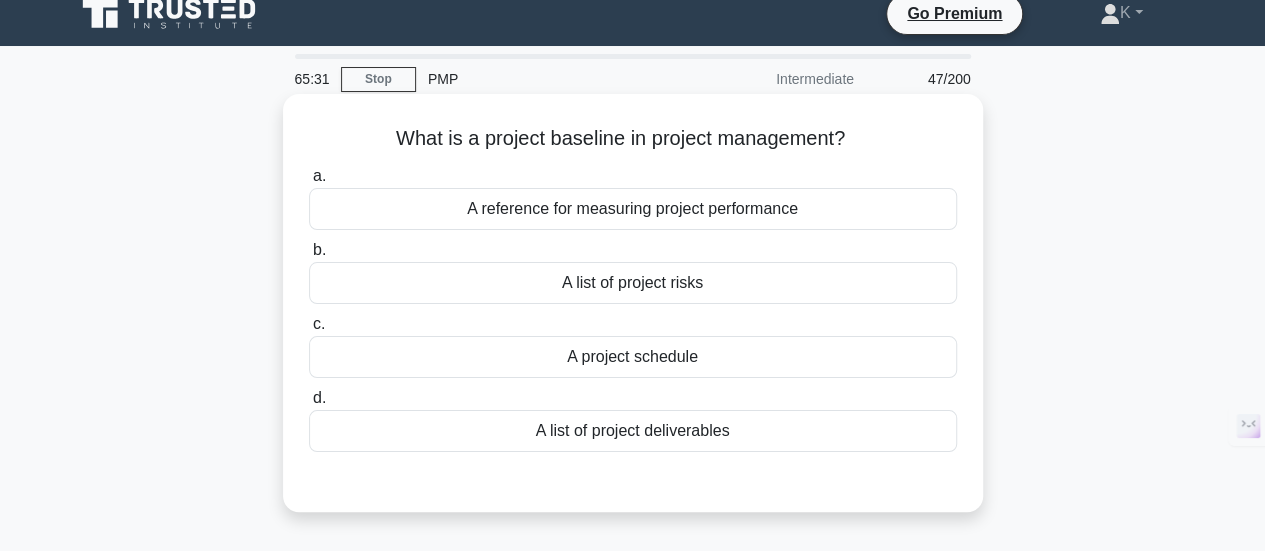 click on "A reference for measuring project performance" at bounding box center (633, 209) 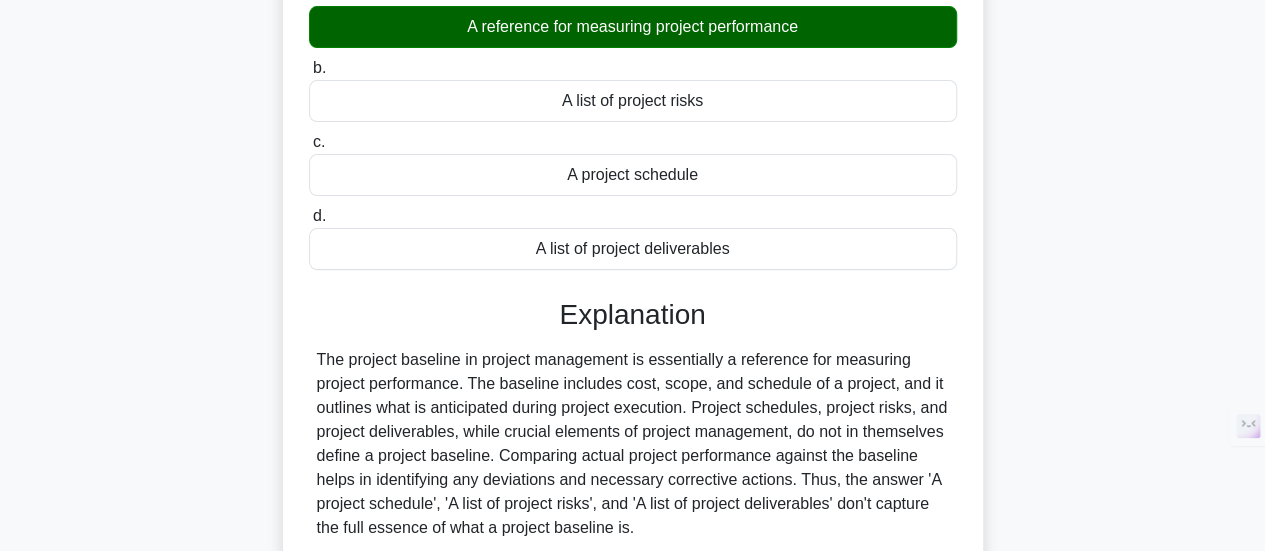 scroll, scrollTop: 529, scrollLeft: 0, axis: vertical 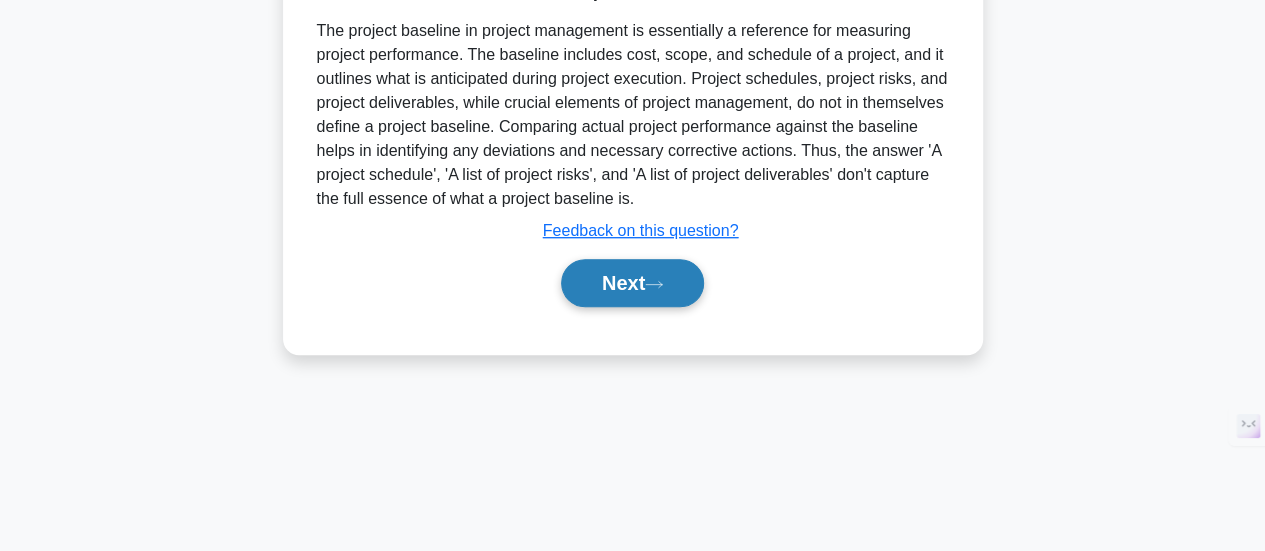 click on "Next" at bounding box center [632, 283] 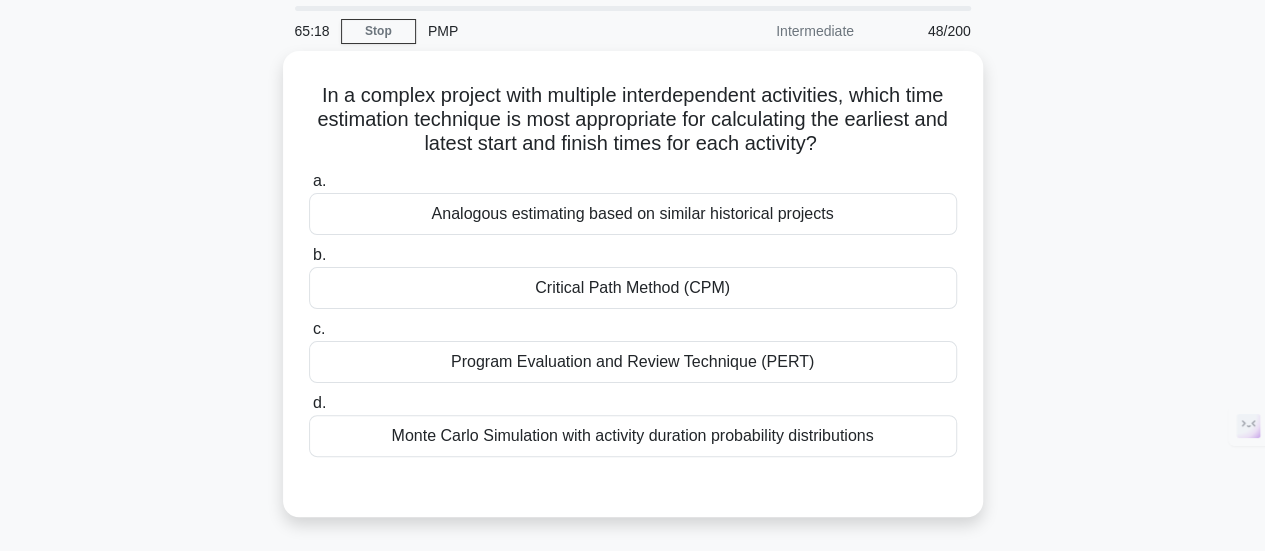 scroll, scrollTop: 68, scrollLeft: 0, axis: vertical 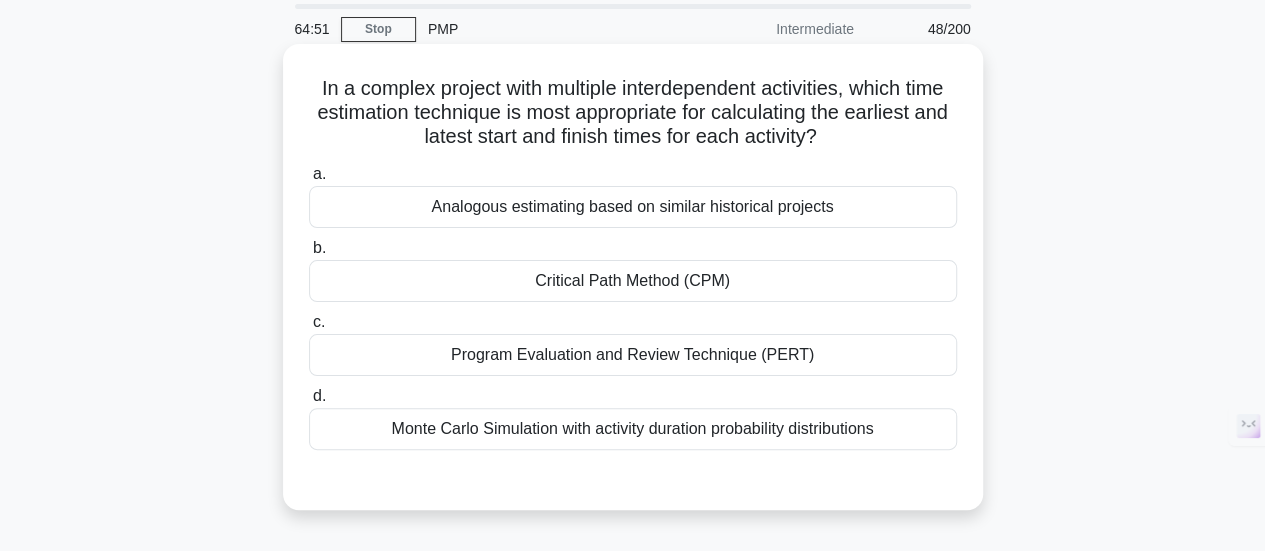 click on "Critical Path Method (CPM)" at bounding box center [633, 281] 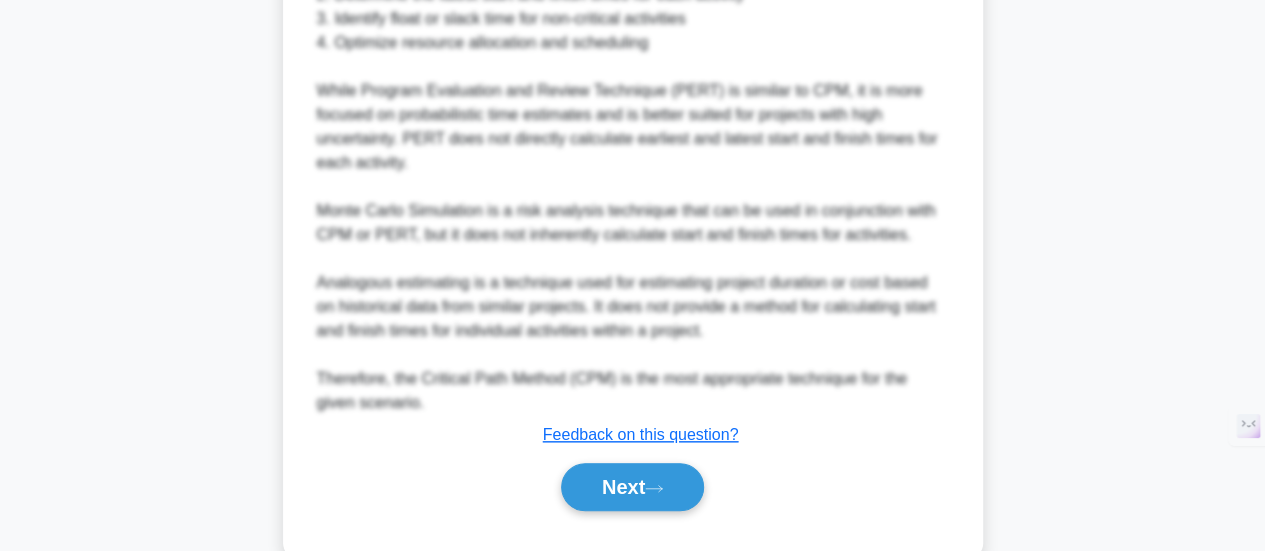 scroll, scrollTop: 871, scrollLeft: 0, axis: vertical 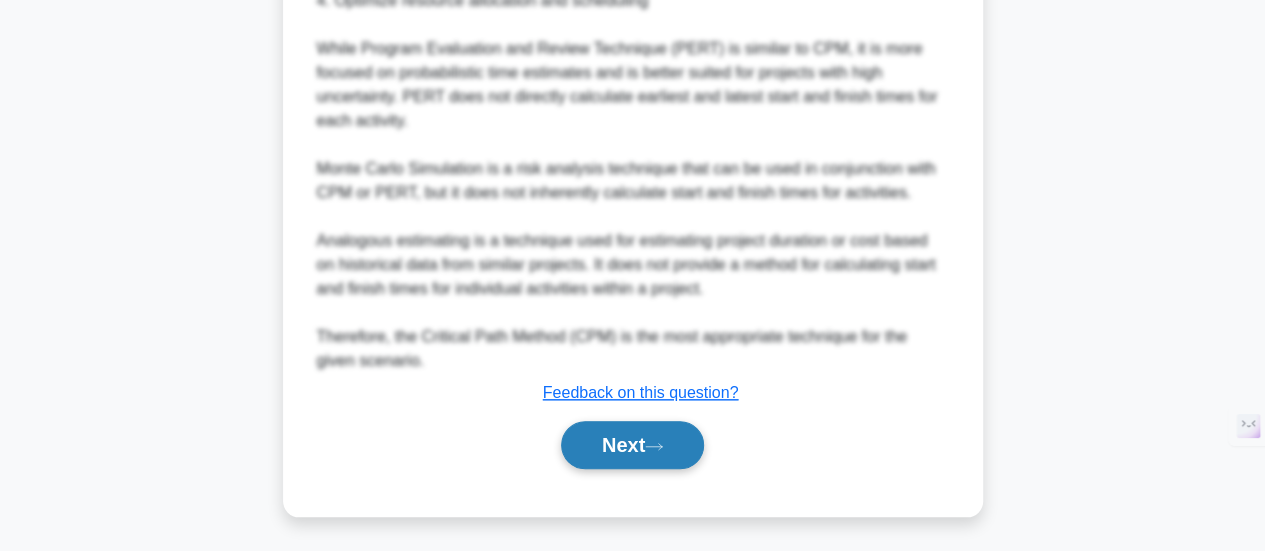 click 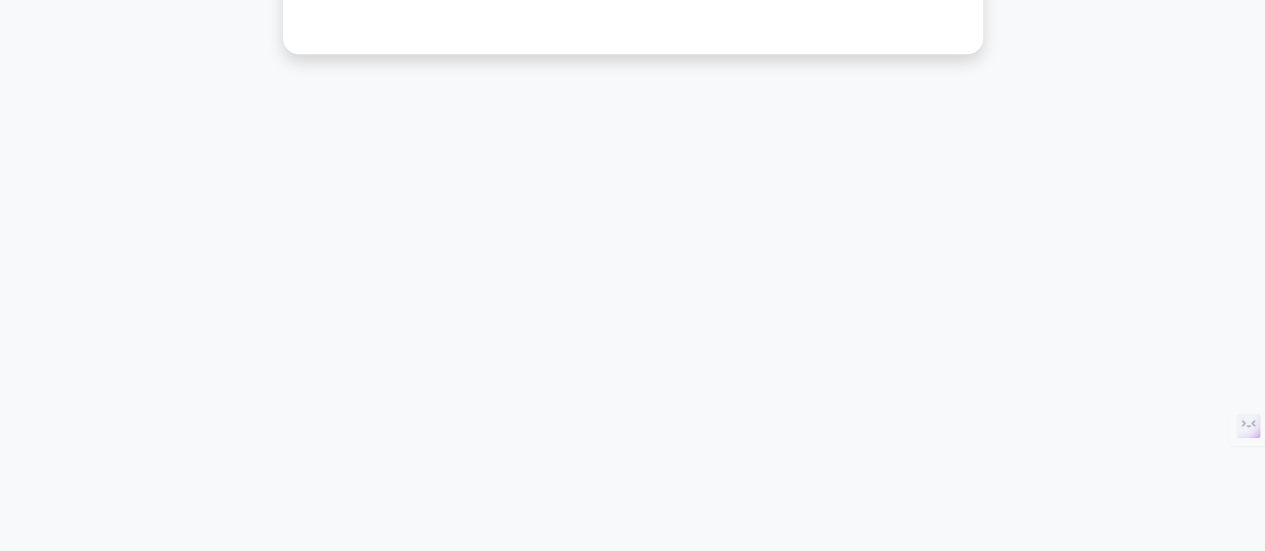 scroll, scrollTop: 529, scrollLeft: 0, axis: vertical 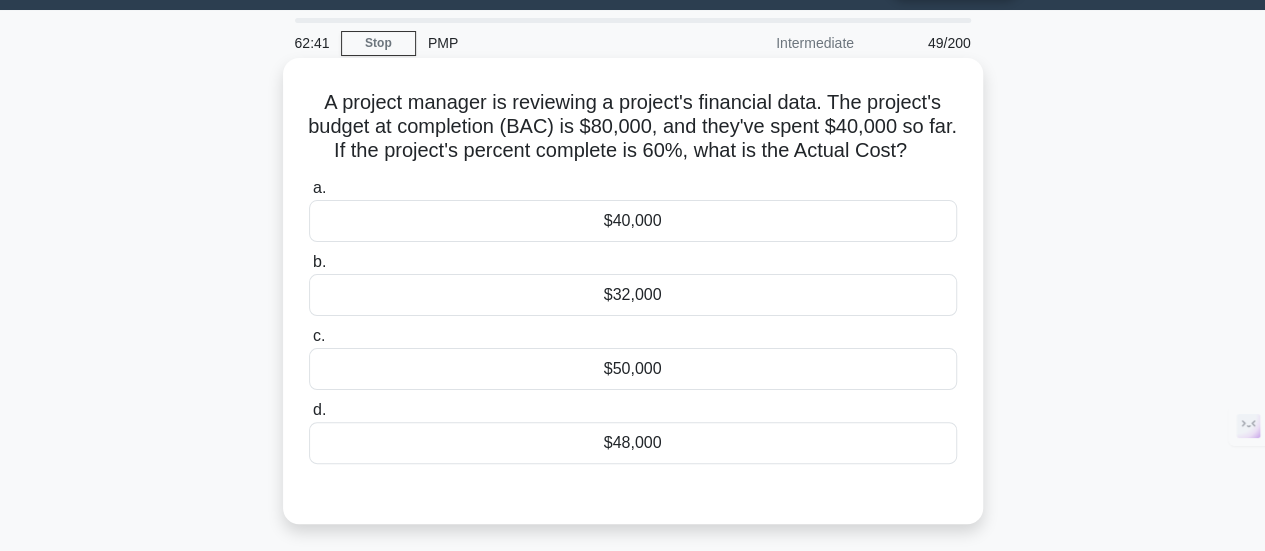 click on "$50,000" at bounding box center [633, 369] 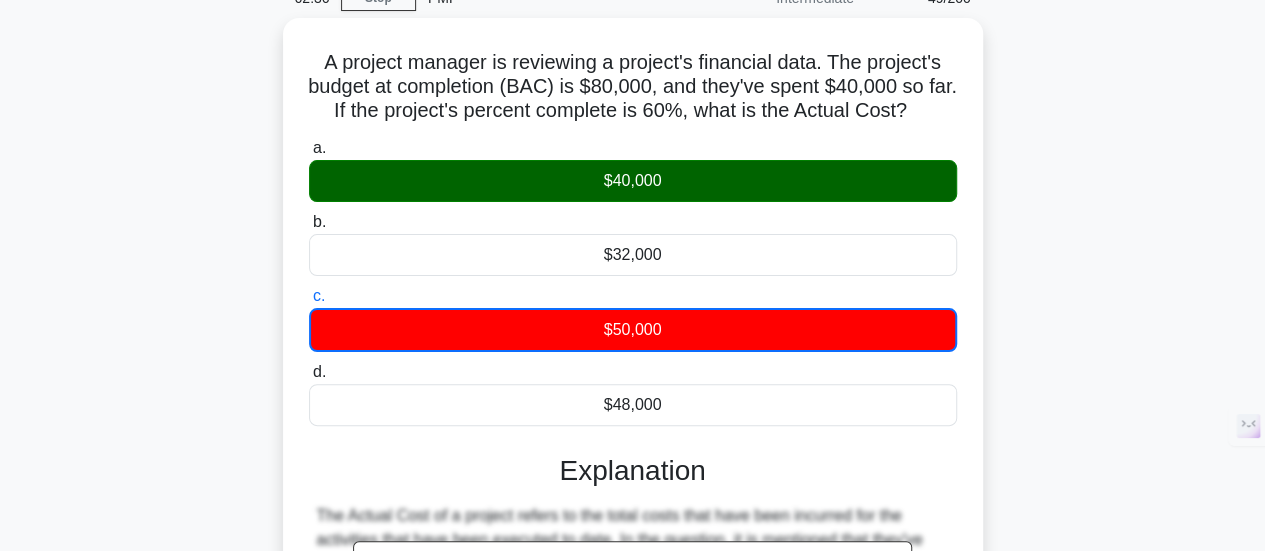 scroll, scrollTop: 88, scrollLeft: 0, axis: vertical 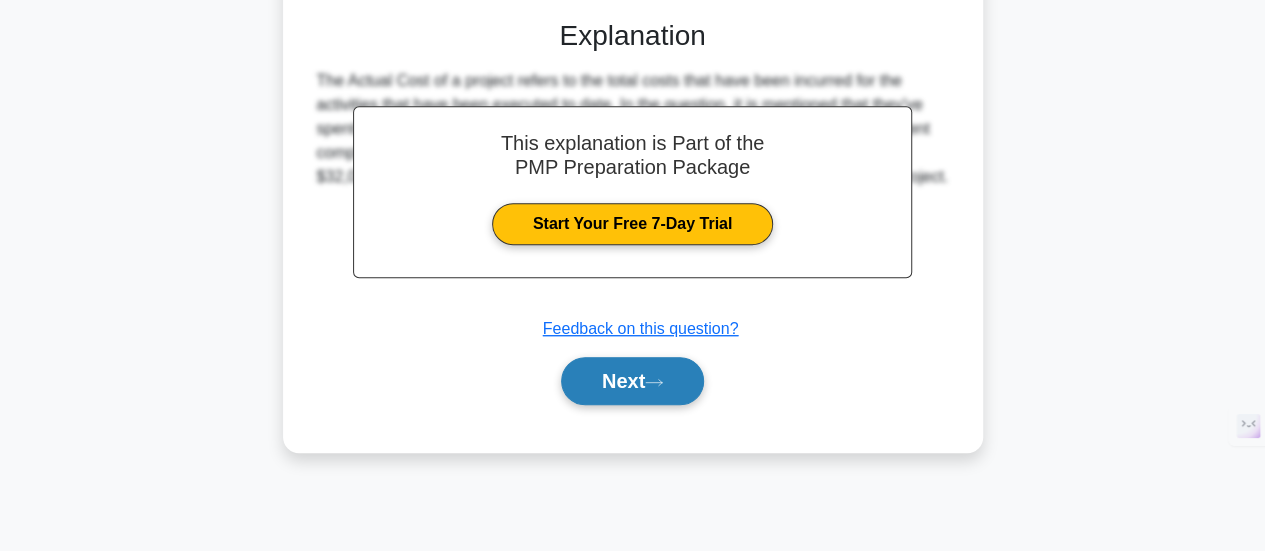 click on "Next" at bounding box center (632, 381) 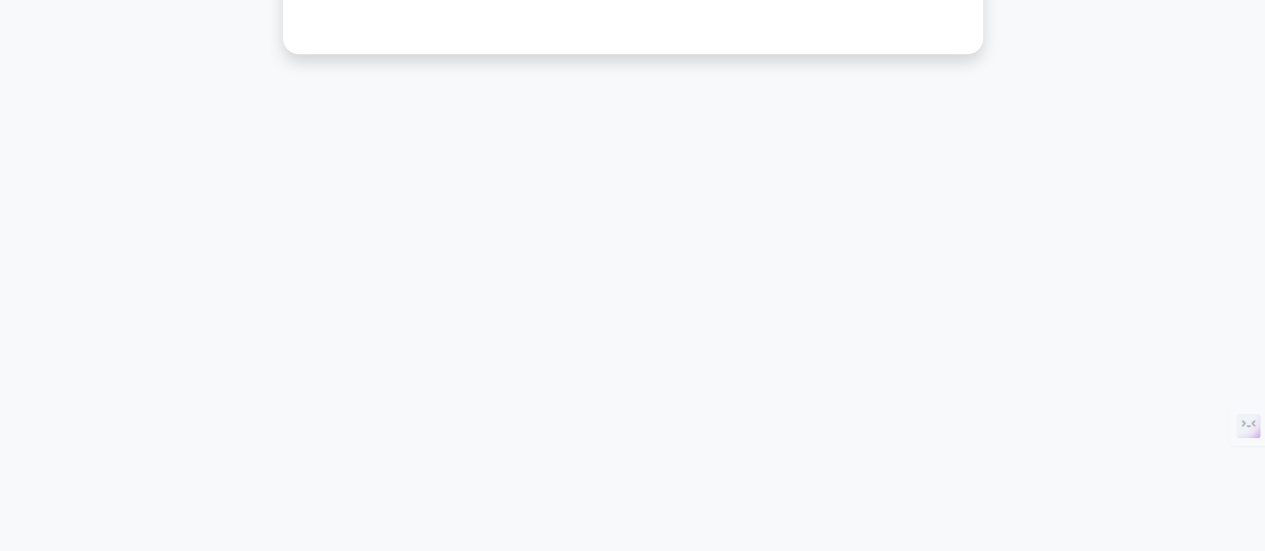 scroll, scrollTop: 0, scrollLeft: 0, axis: both 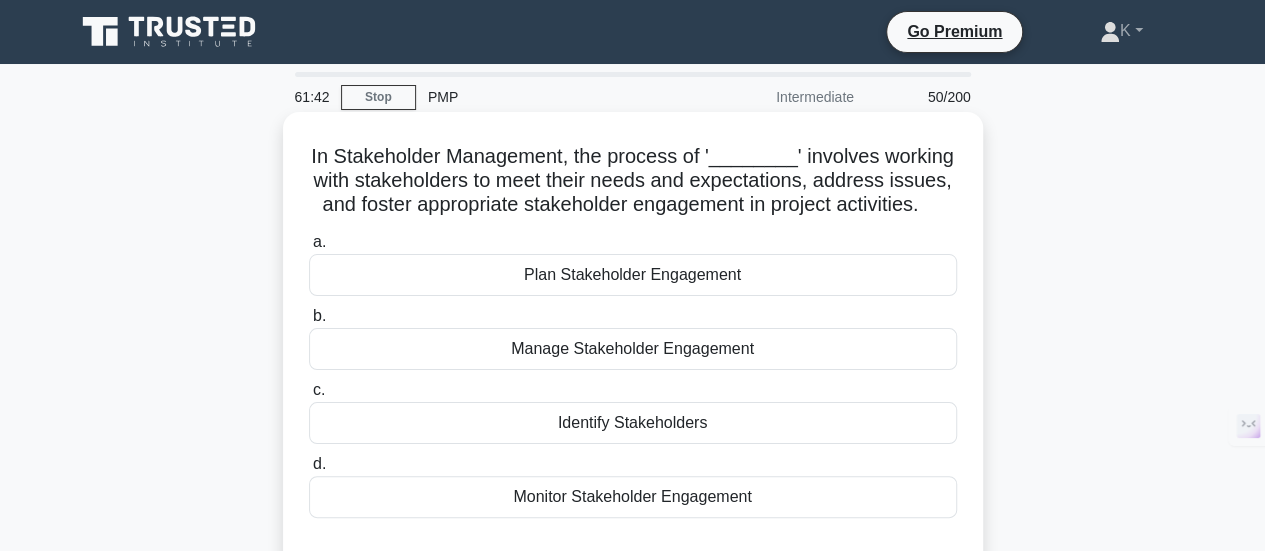 click on "Manage Stakeholder Engagement" at bounding box center [633, 349] 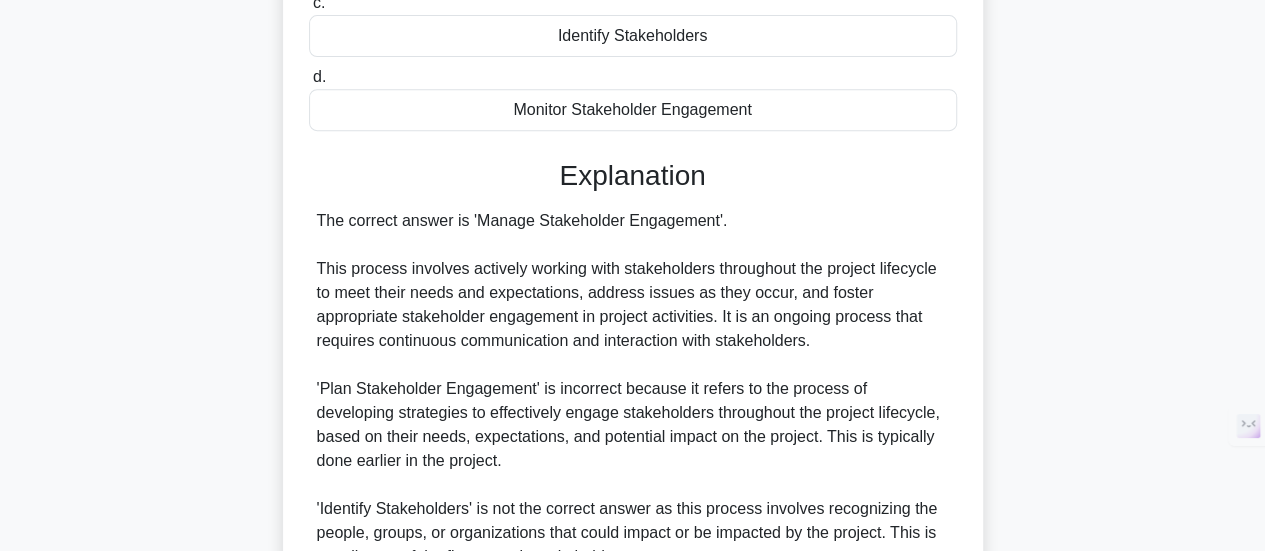 scroll, scrollTop: 394, scrollLeft: 0, axis: vertical 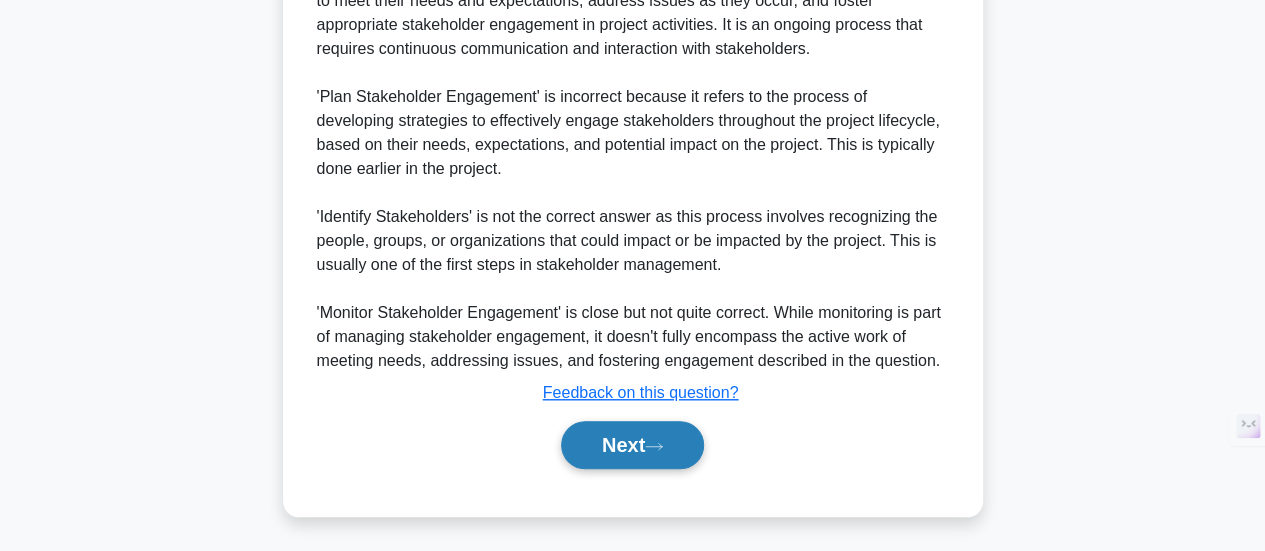 click on "Next" at bounding box center (632, 445) 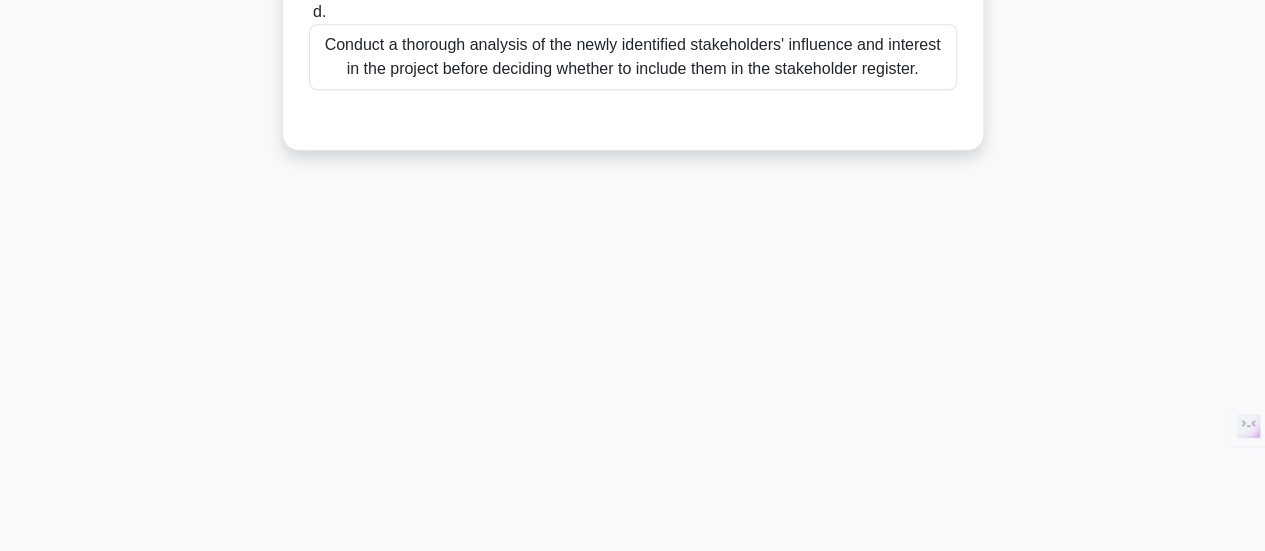 scroll, scrollTop: 529, scrollLeft: 0, axis: vertical 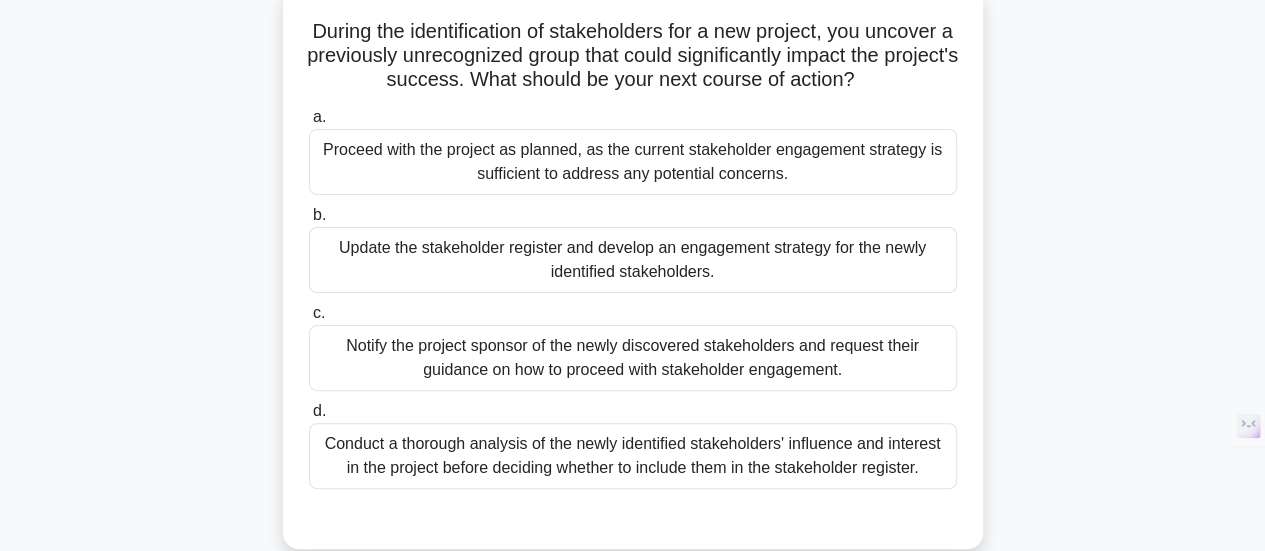 click on "Conduct a thorough analysis of the newly identified stakeholders' influence and interest in the project before deciding whether to include them in the stakeholder register." at bounding box center [633, 456] 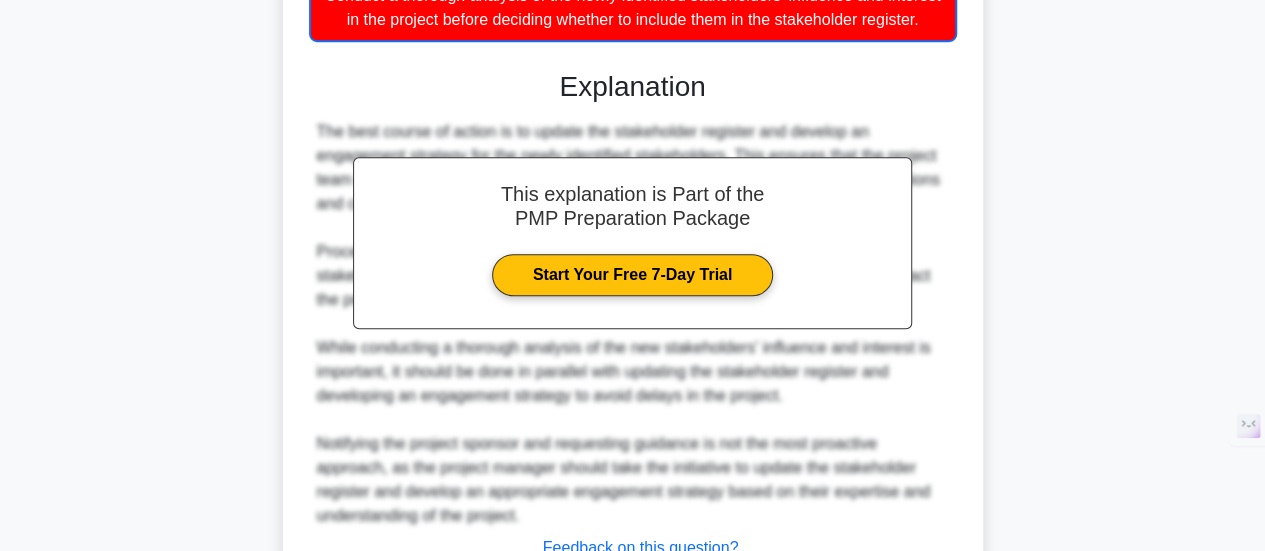 scroll, scrollTop: 689, scrollLeft: 0, axis: vertical 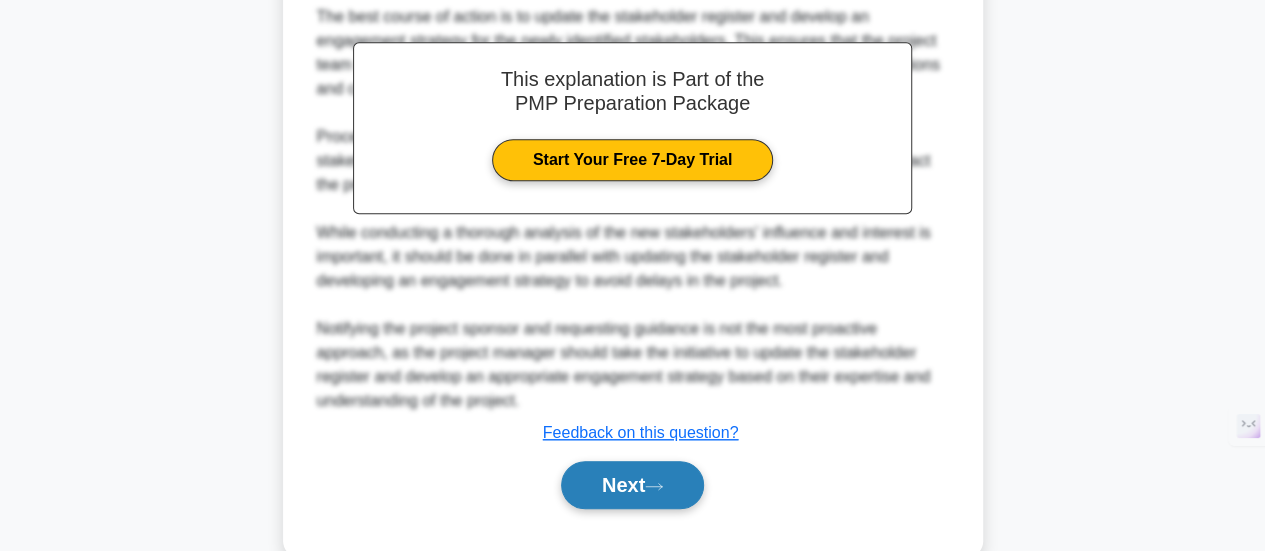 click on "Next" at bounding box center (632, 485) 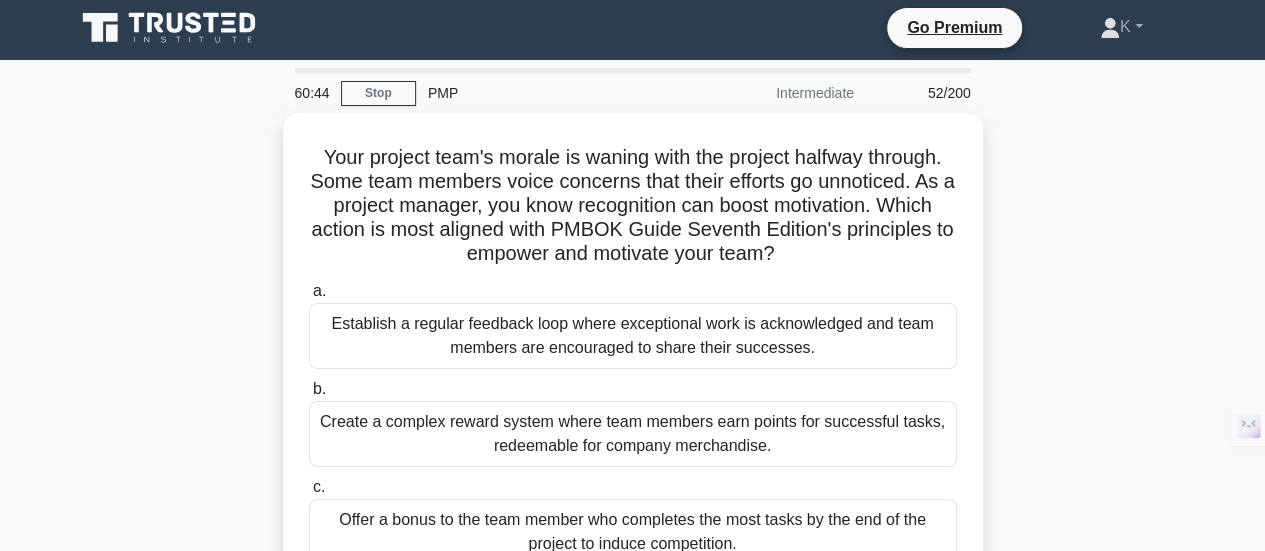 scroll, scrollTop: 0, scrollLeft: 0, axis: both 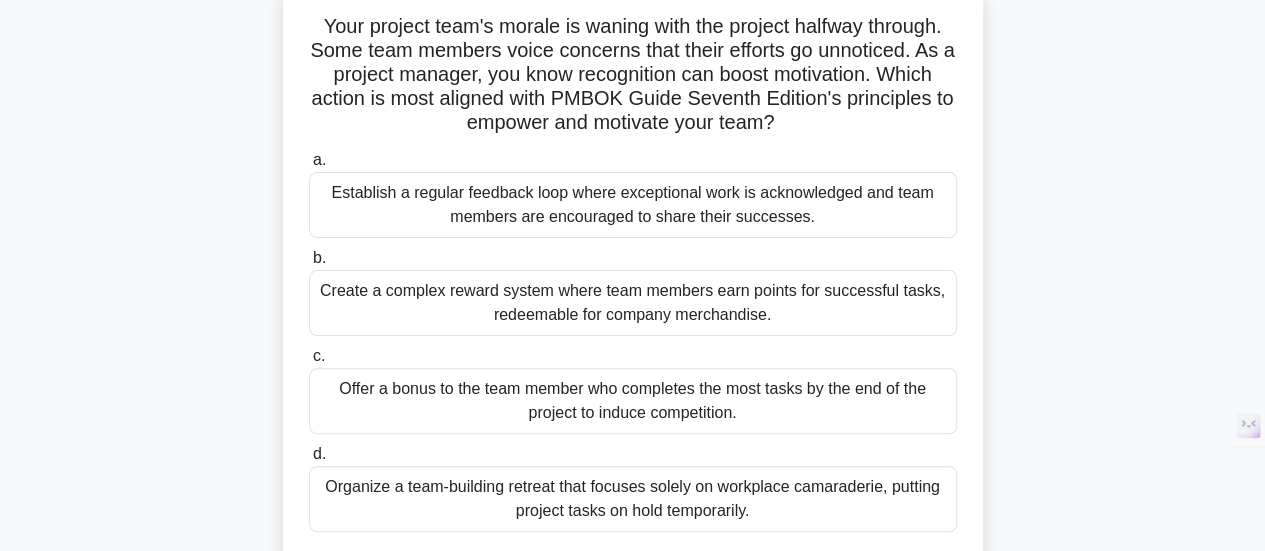 click on "Establish a regular feedback loop where exceptional work is acknowledged and team members are encouraged to share their successes." at bounding box center (633, 205) 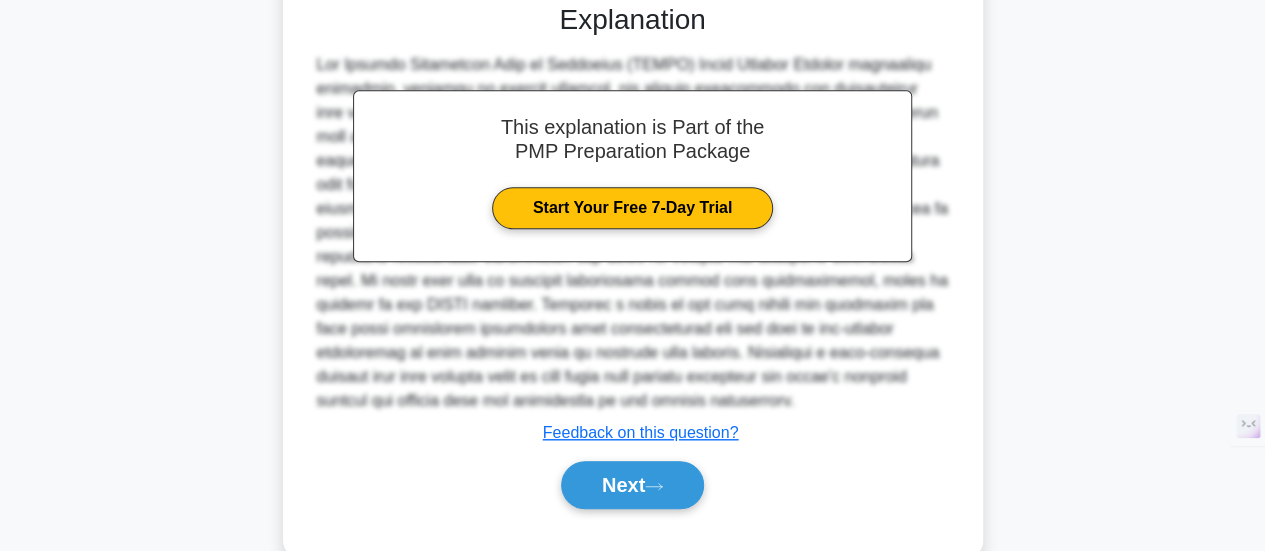 scroll, scrollTop: 730, scrollLeft: 0, axis: vertical 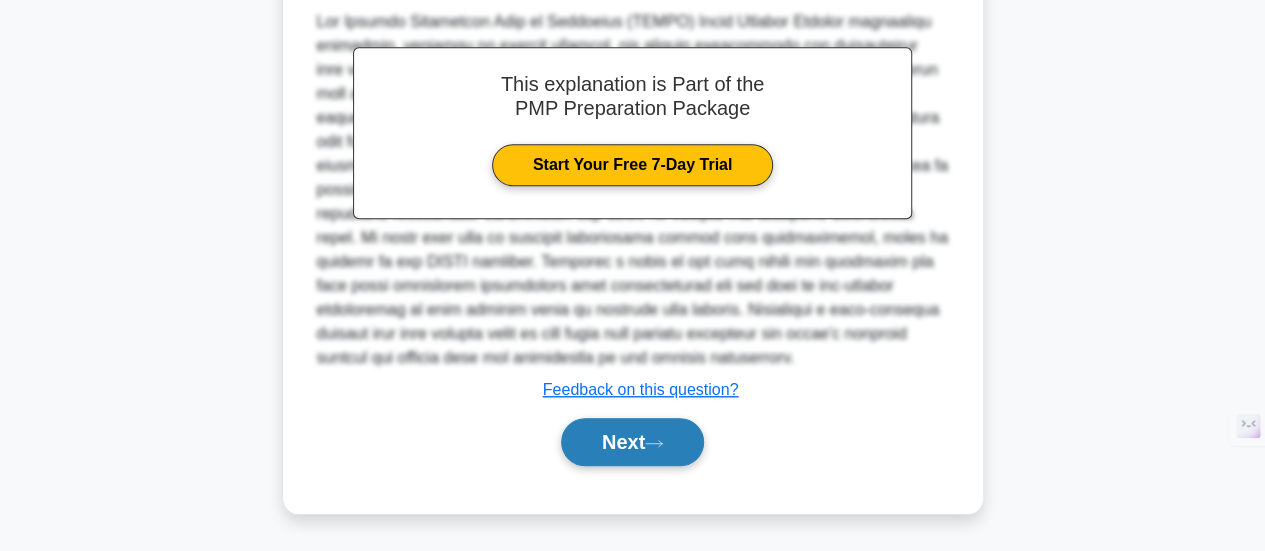 click on "Next" at bounding box center [632, 442] 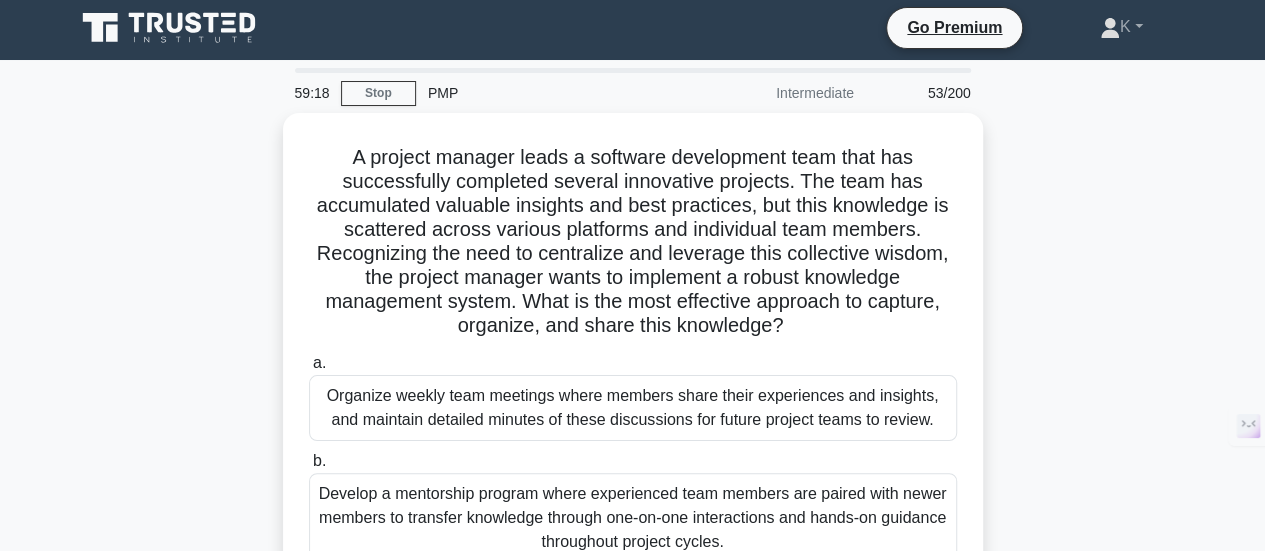 scroll, scrollTop: 0, scrollLeft: 0, axis: both 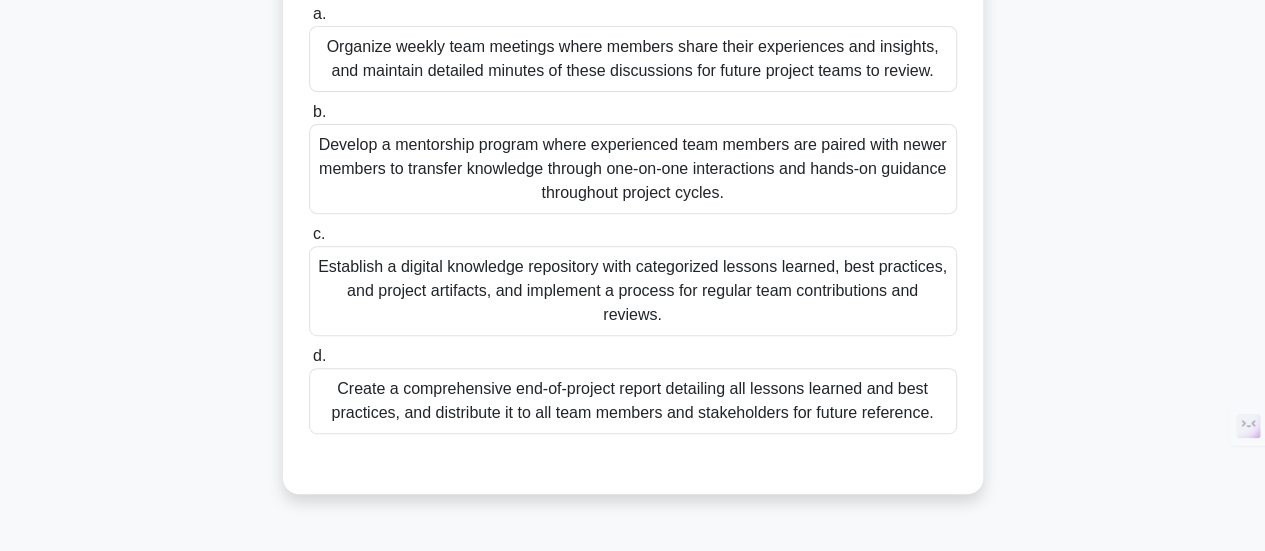 click on "Create a comprehensive end-of-project report detailing all lessons learned and best practices, and distribute it to all team members and stakeholders for future reference." at bounding box center [633, 401] 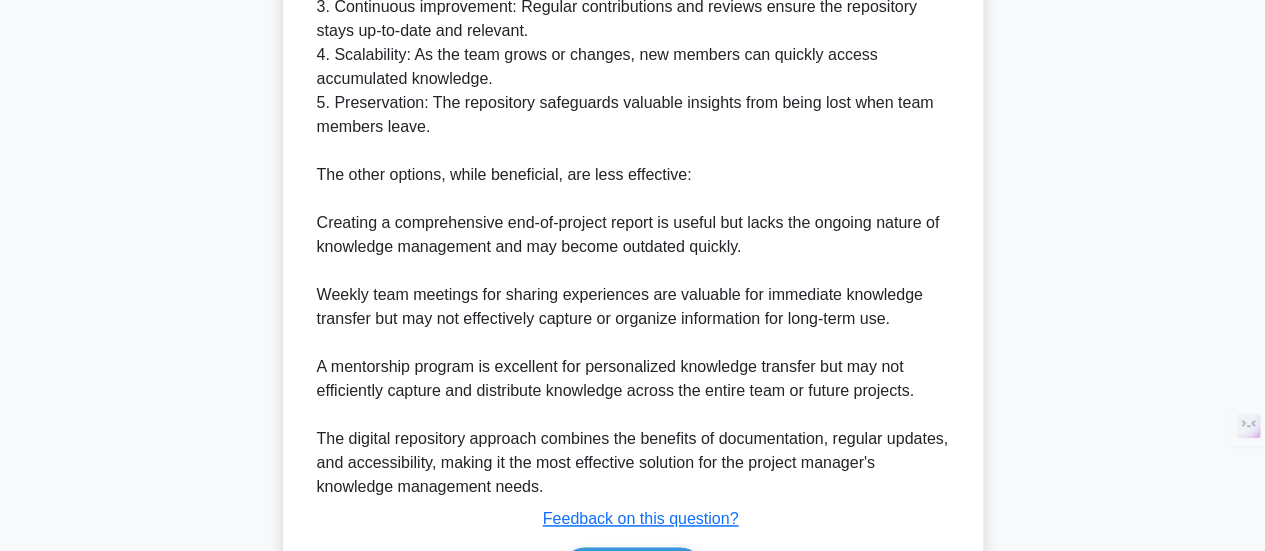 scroll, scrollTop: 1258, scrollLeft: 0, axis: vertical 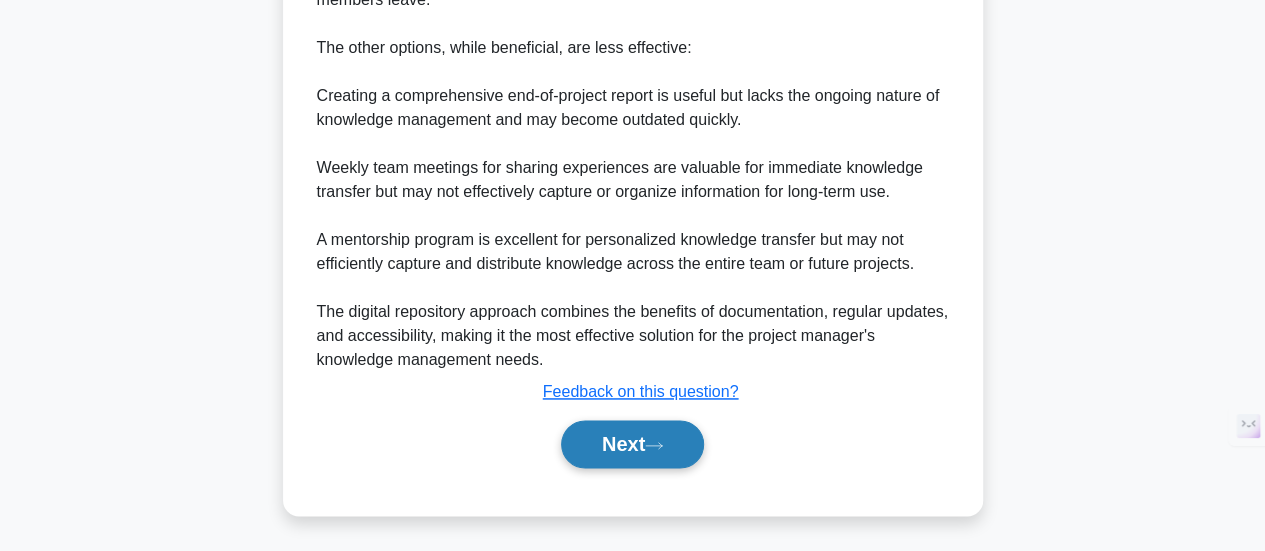 click on "Next" at bounding box center [632, 444] 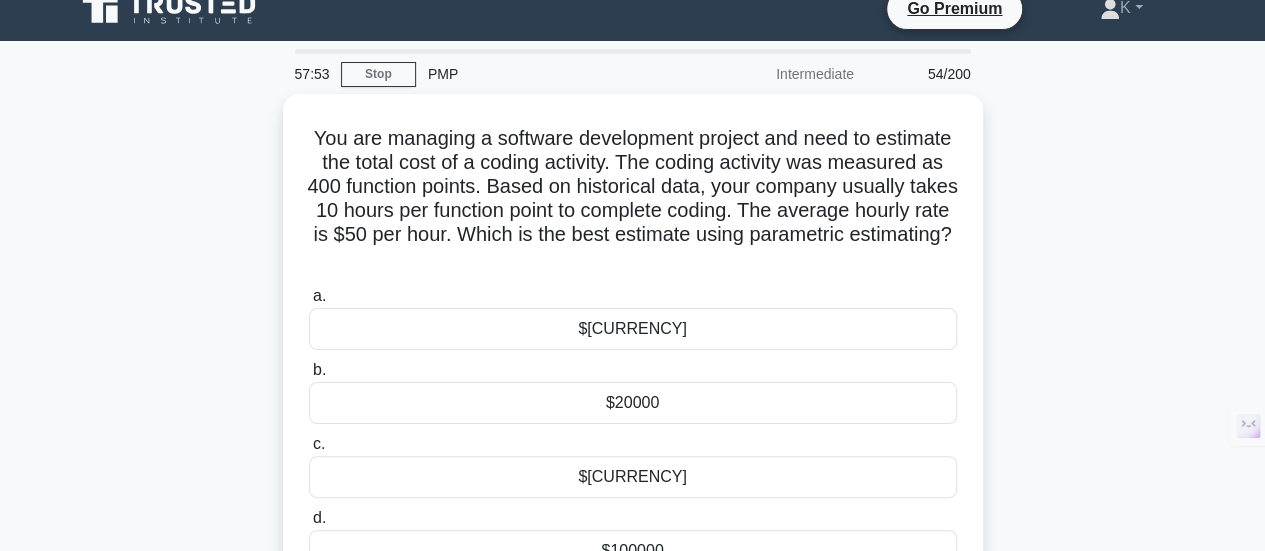 scroll, scrollTop: 0, scrollLeft: 0, axis: both 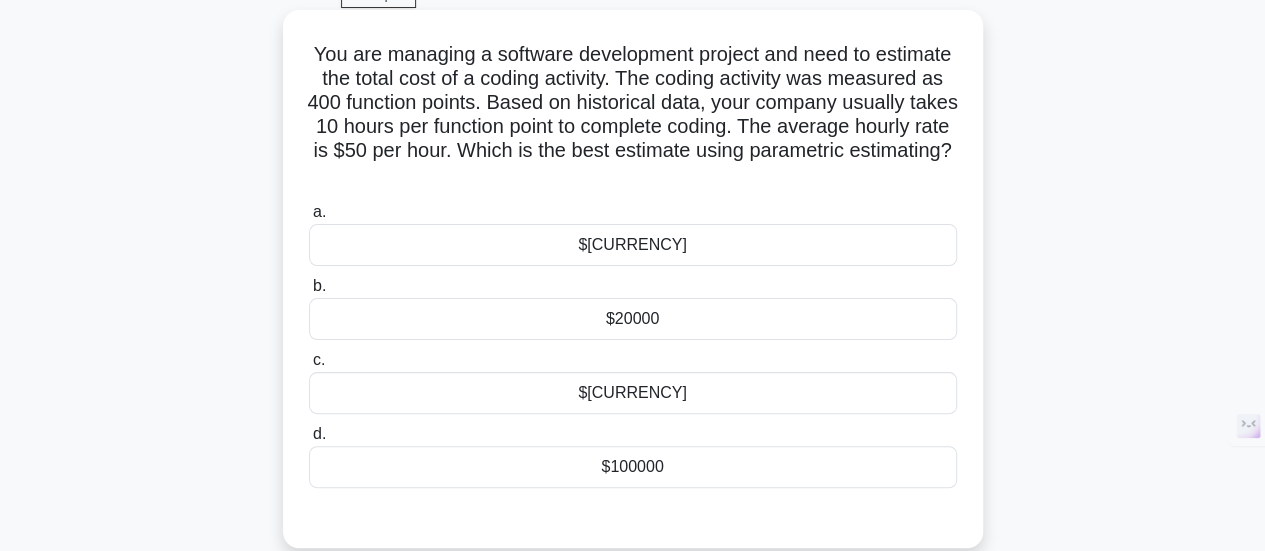 click on "$200000" at bounding box center [633, 393] 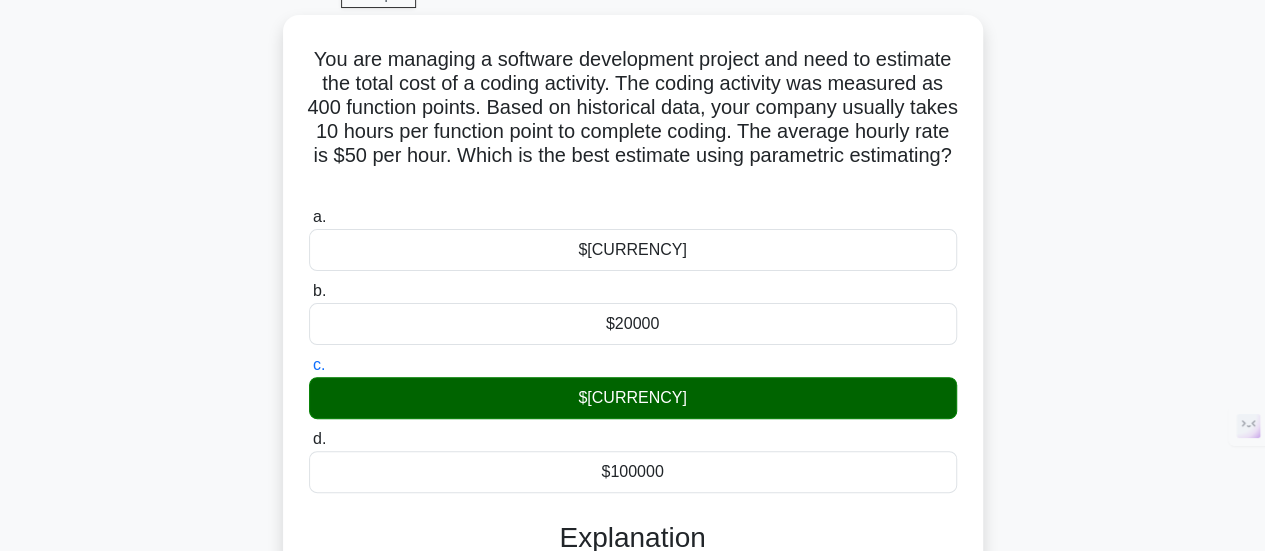 scroll, scrollTop: 535, scrollLeft: 0, axis: vertical 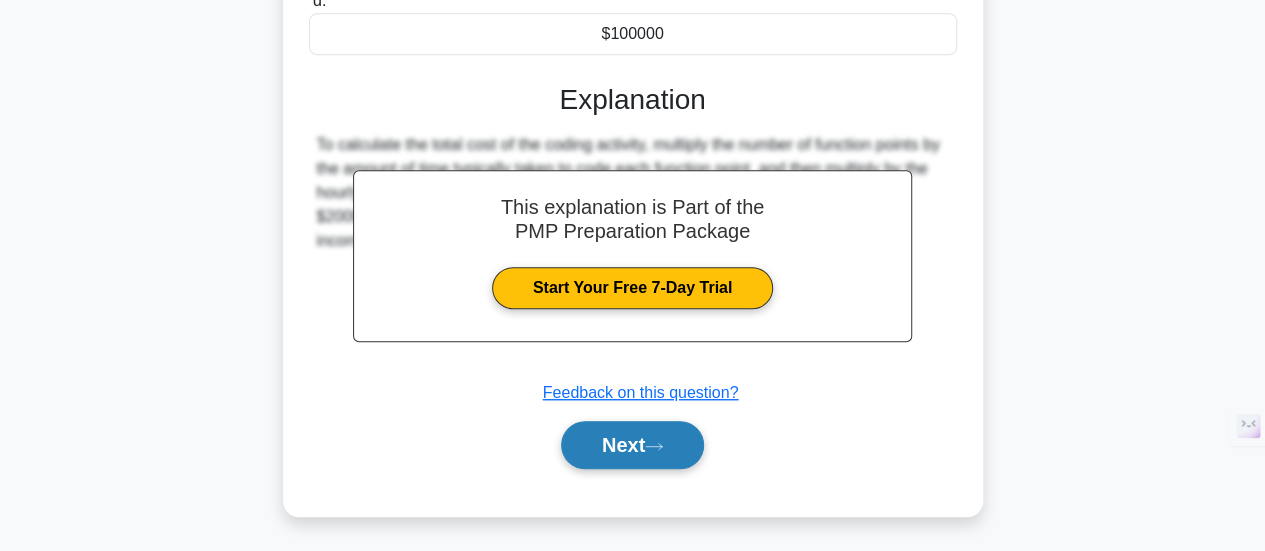 click on "Next" at bounding box center [632, 445] 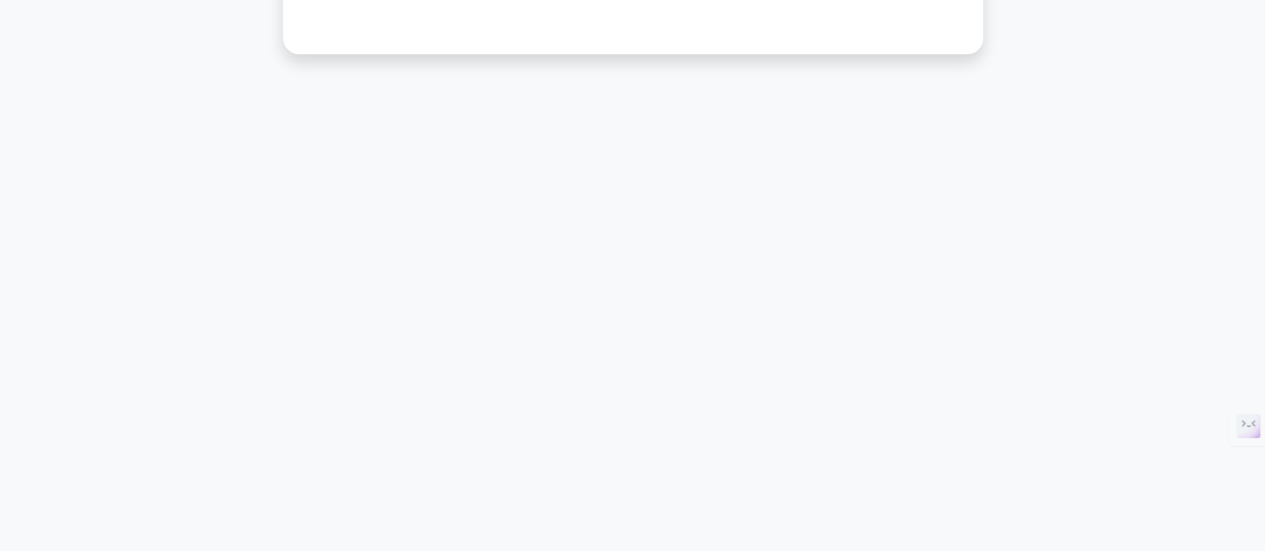 scroll, scrollTop: 0, scrollLeft: 0, axis: both 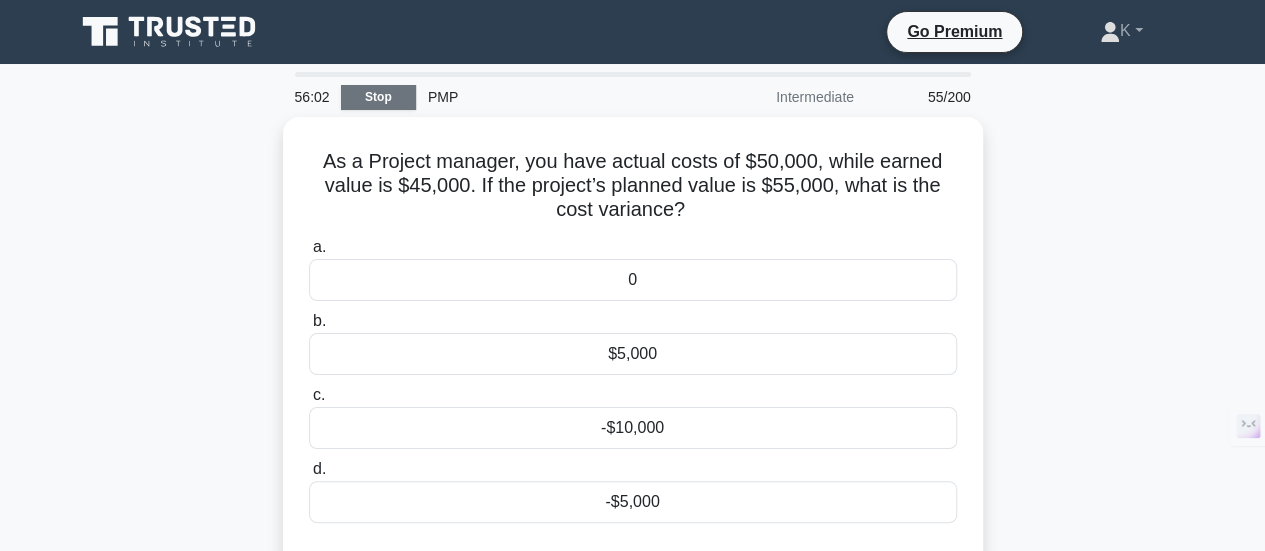 click on "Stop" at bounding box center [378, 97] 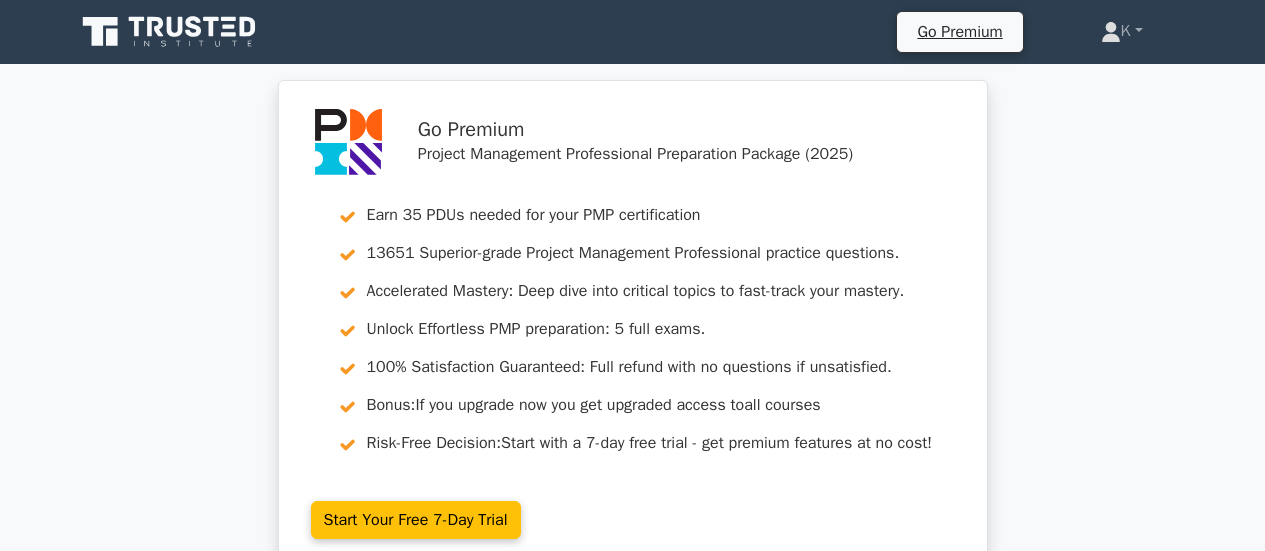 scroll, scrollTop: 0, scrollLeft: 0, axis: both 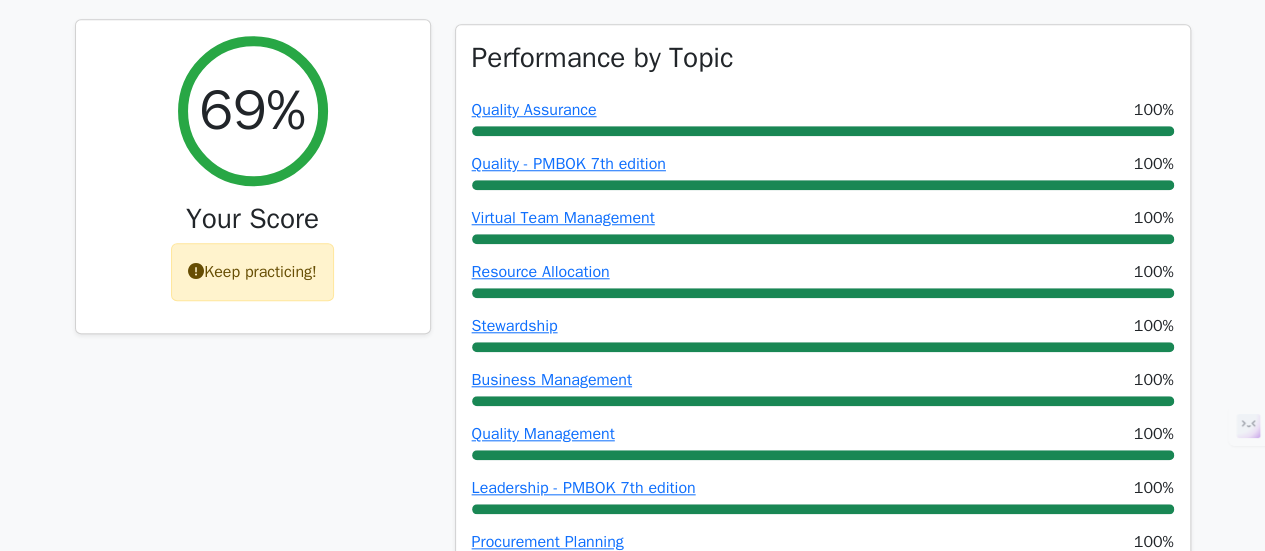 click on "Keep practicing!" at bounding box center (252, 272) 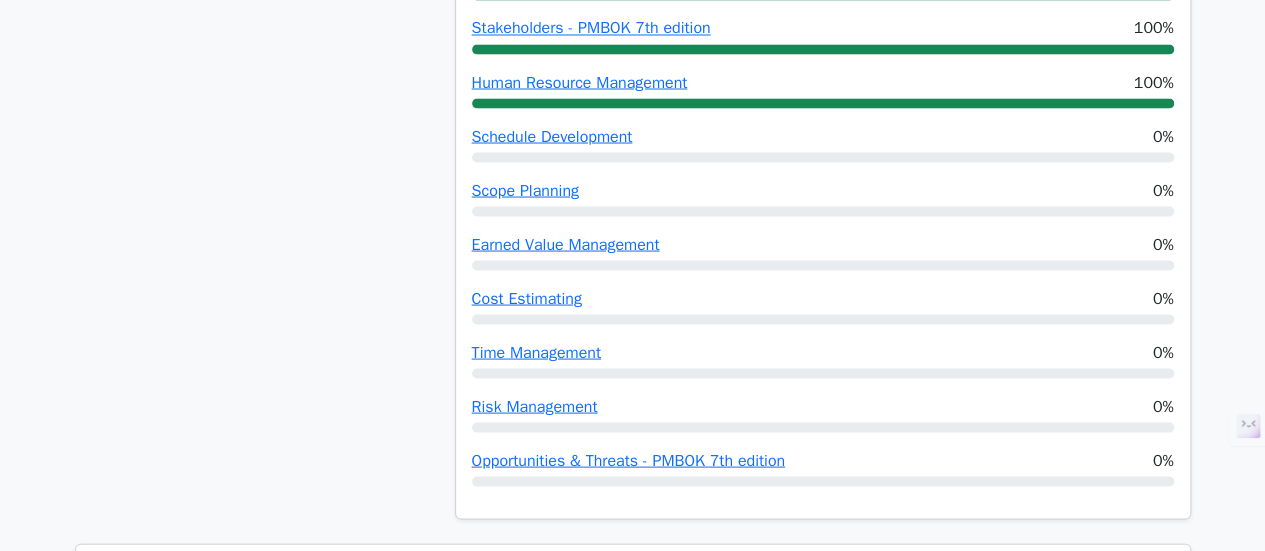 scroll, scrollTop: 1857, scrollLeft: 0, axis: vertical 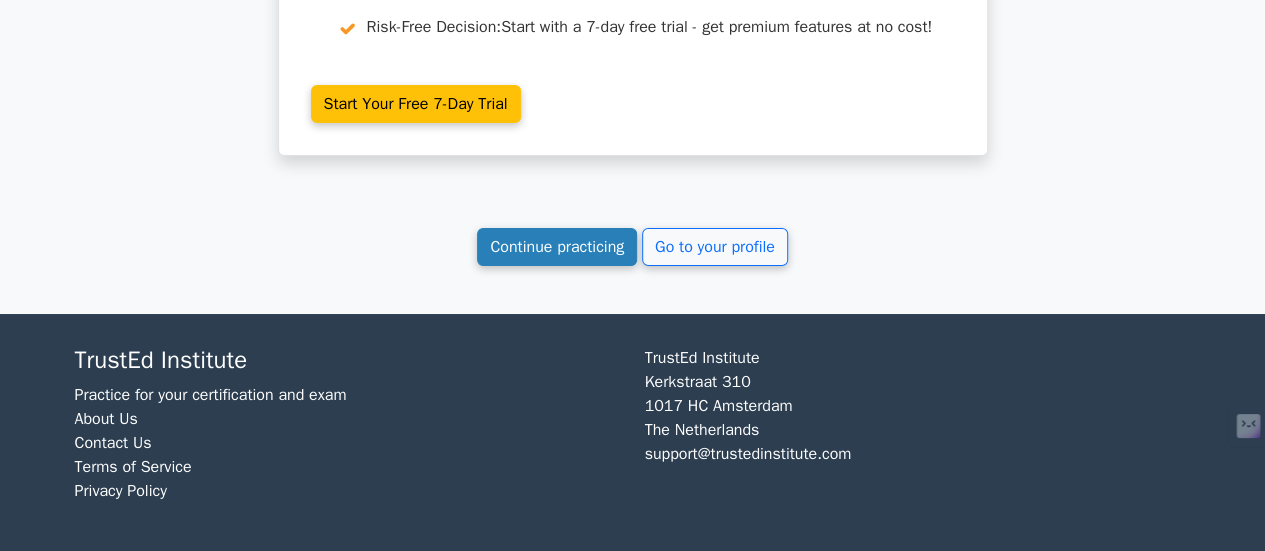 click on "Continue practicing" at bounding box center (557, 247) 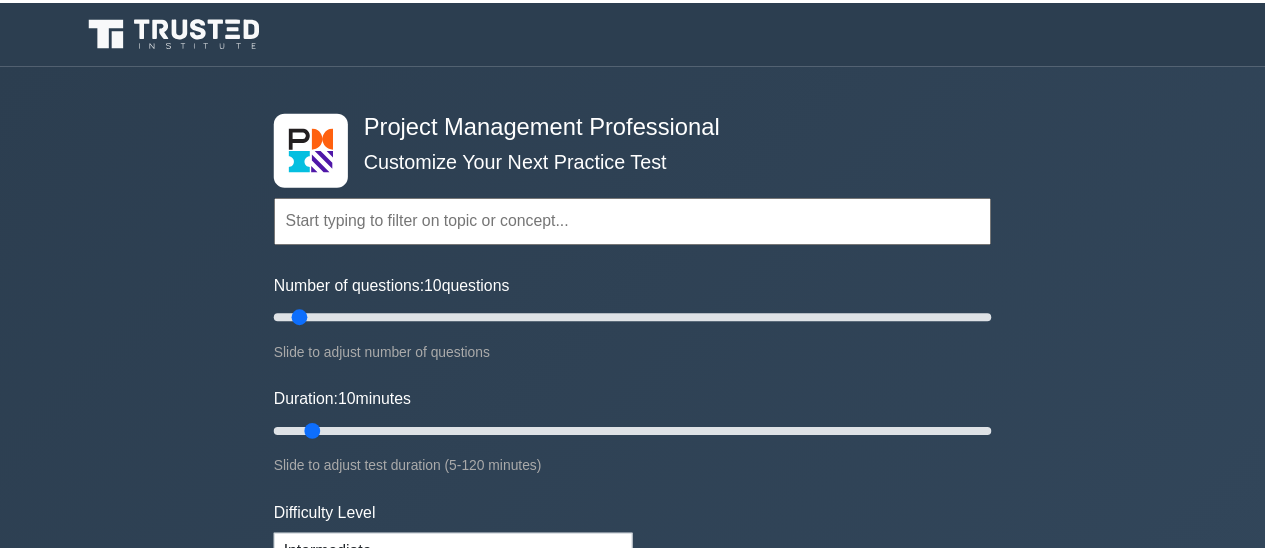 scroll, scrollTop: 0, scrollLeft: 0, axis: both 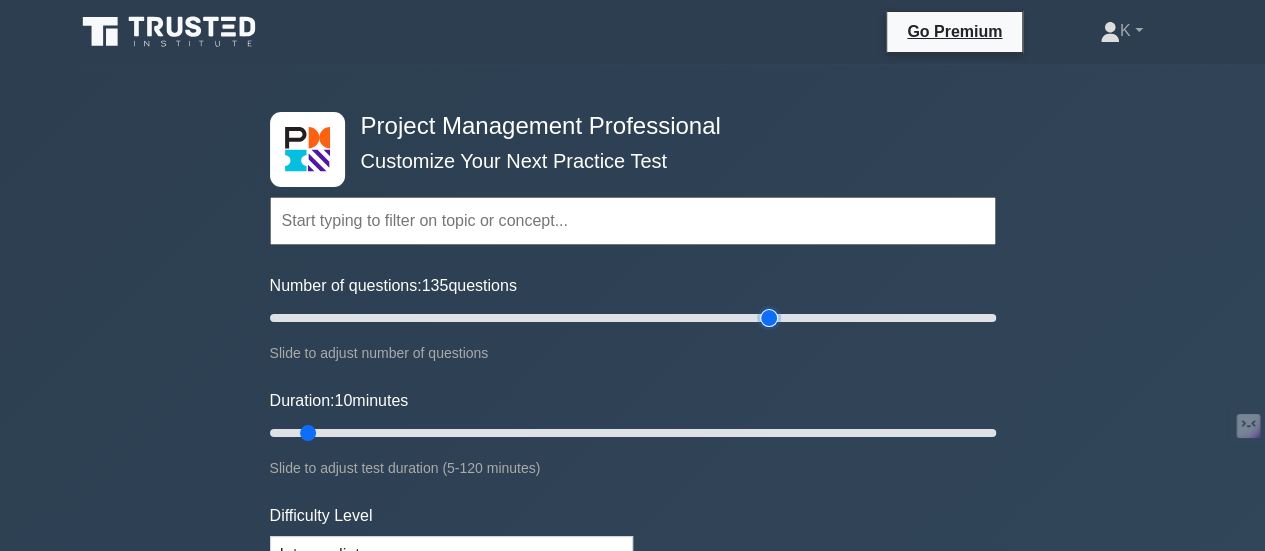 drag, startPoint x: 292, startPoint y: 309, endPoint x: 762, endPoint y: 317, distance: 470.06808 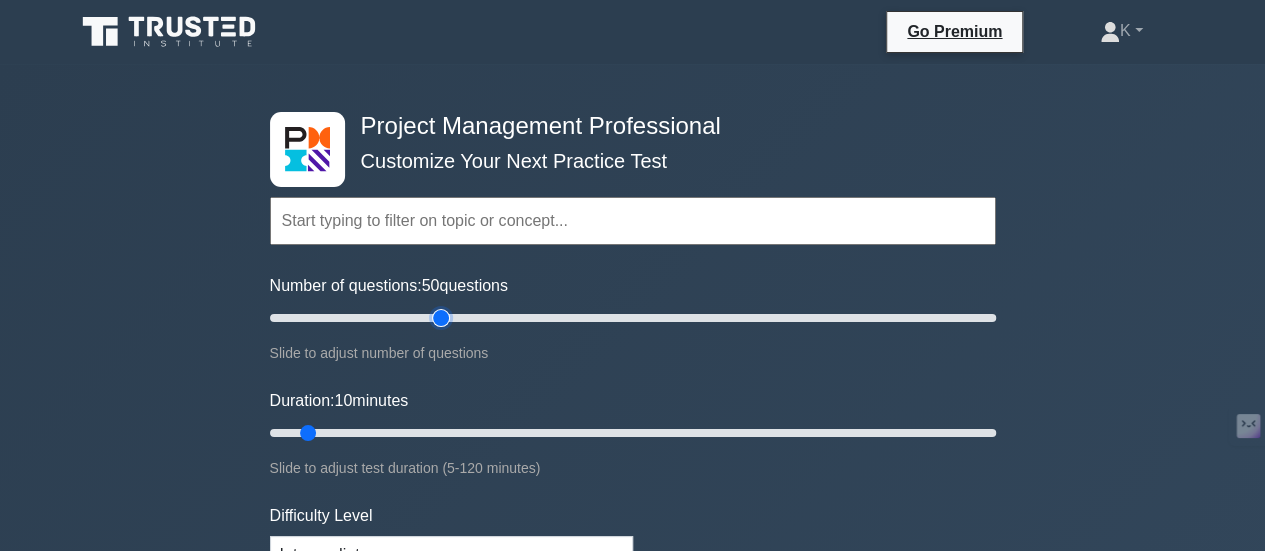 drag, startPoint x: 768, startPoint y: 317, endPoint x: 448, endPoint y: 313, distance: 320.025 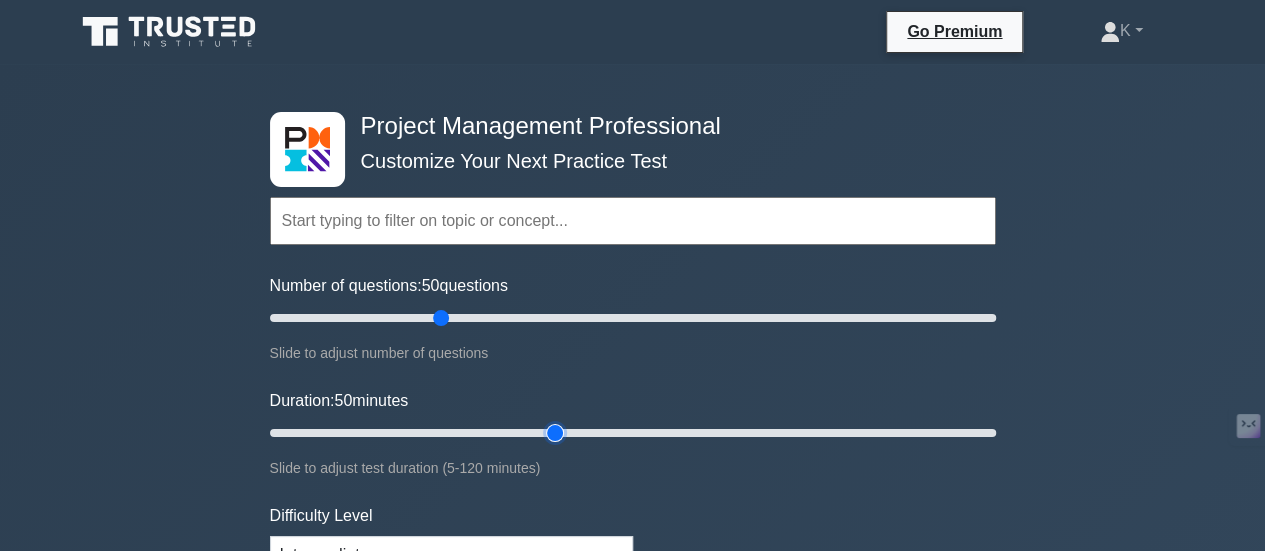 drag, startPoint x: 308, startPoint y: 430, endPoint x: 546, endPoint y: 425, distance: 238.05252 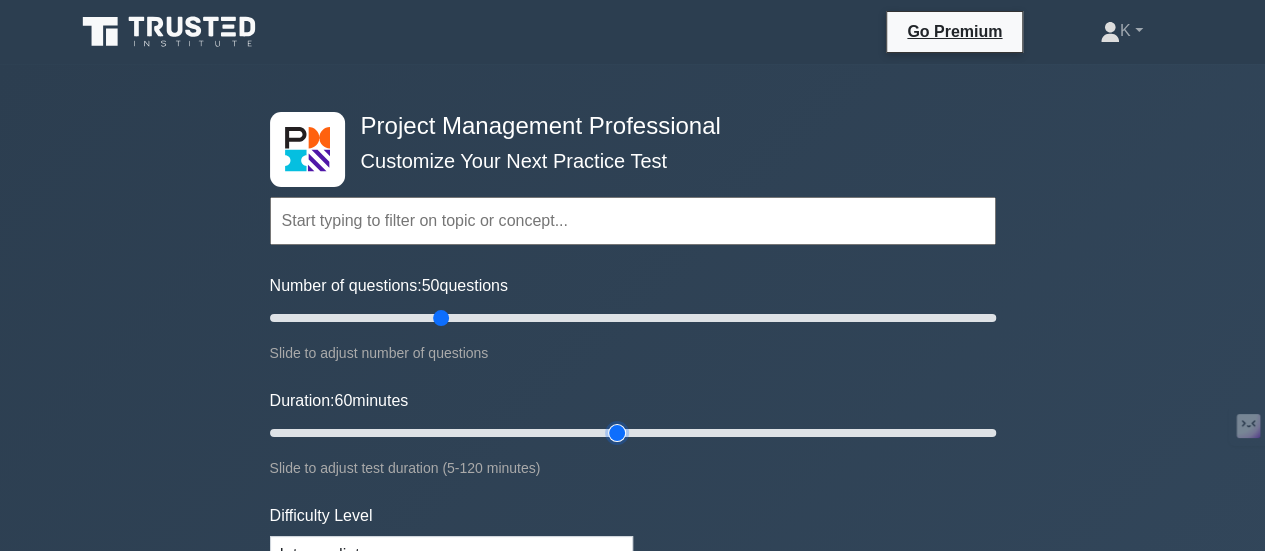drag, startPoint x: 553, startPoint y: 427, endPoint x: 630, endPoint y: 431, distance: 77.10383 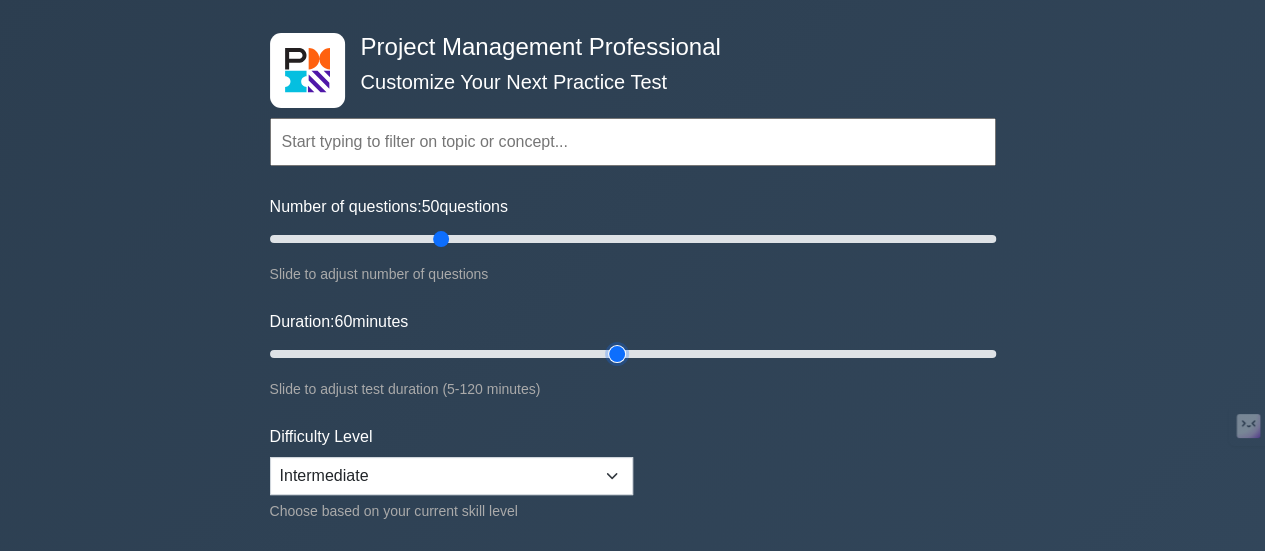 scroll, scrollTop: 0, scrollLeft: 0, axis: both 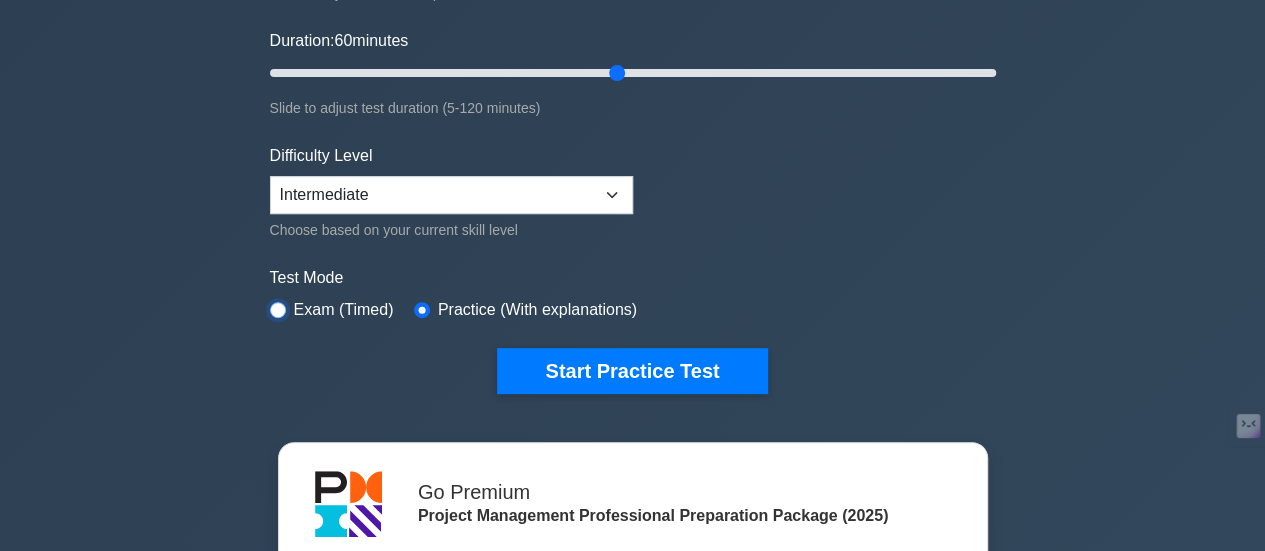 click at bounding box center [278, 310] 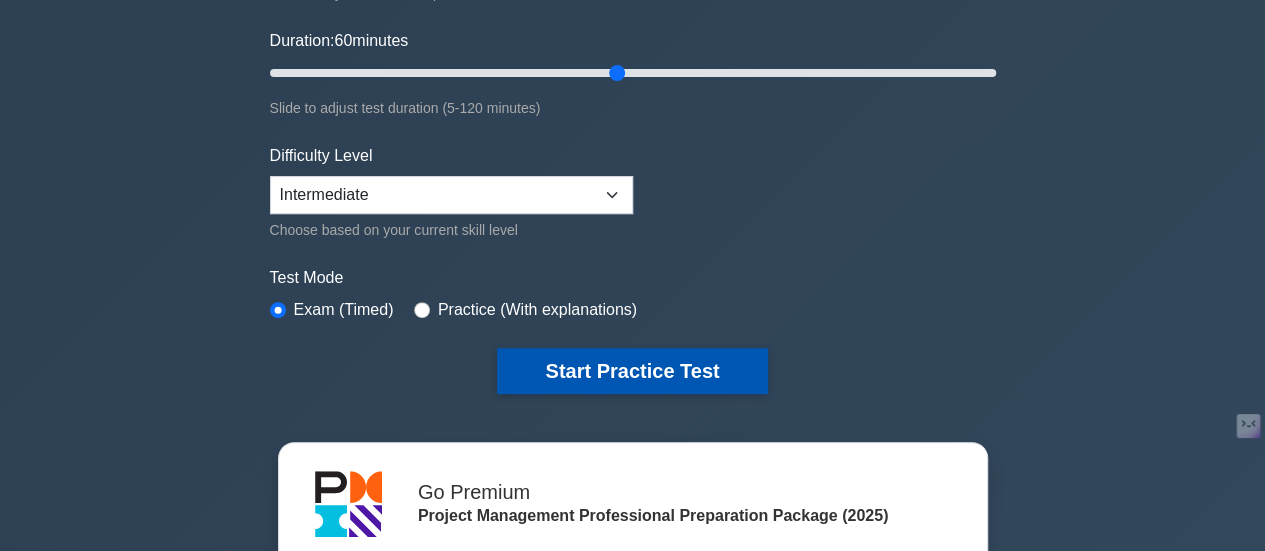 click on "Start Practice Test" at bounding box center [632, 371] 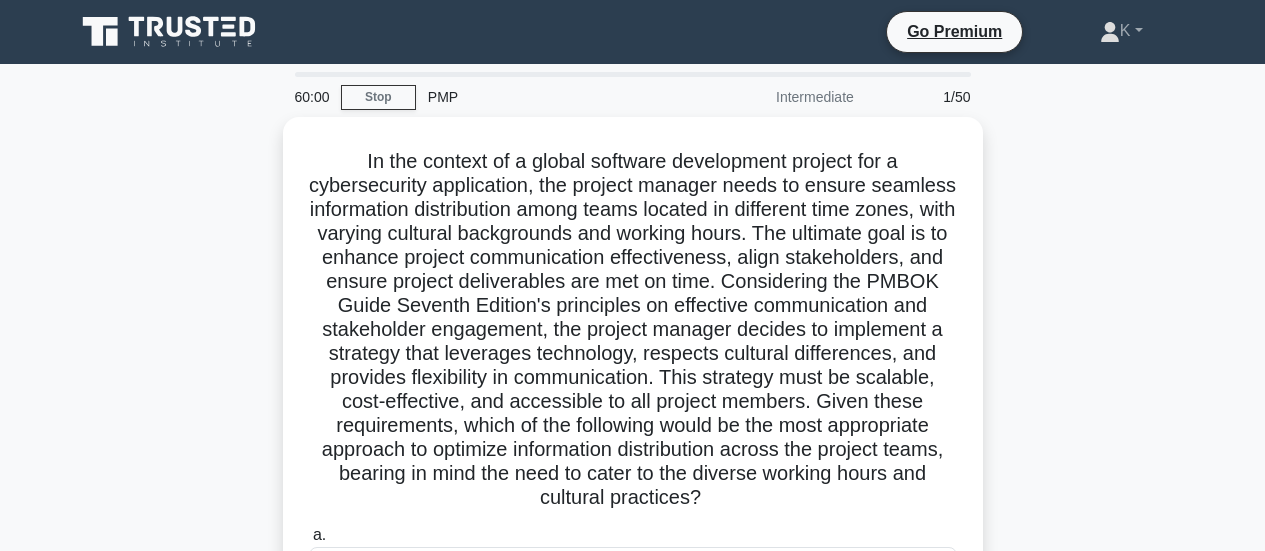 scroll, scrollTop: 0, scrollLeft: 0, axis: both 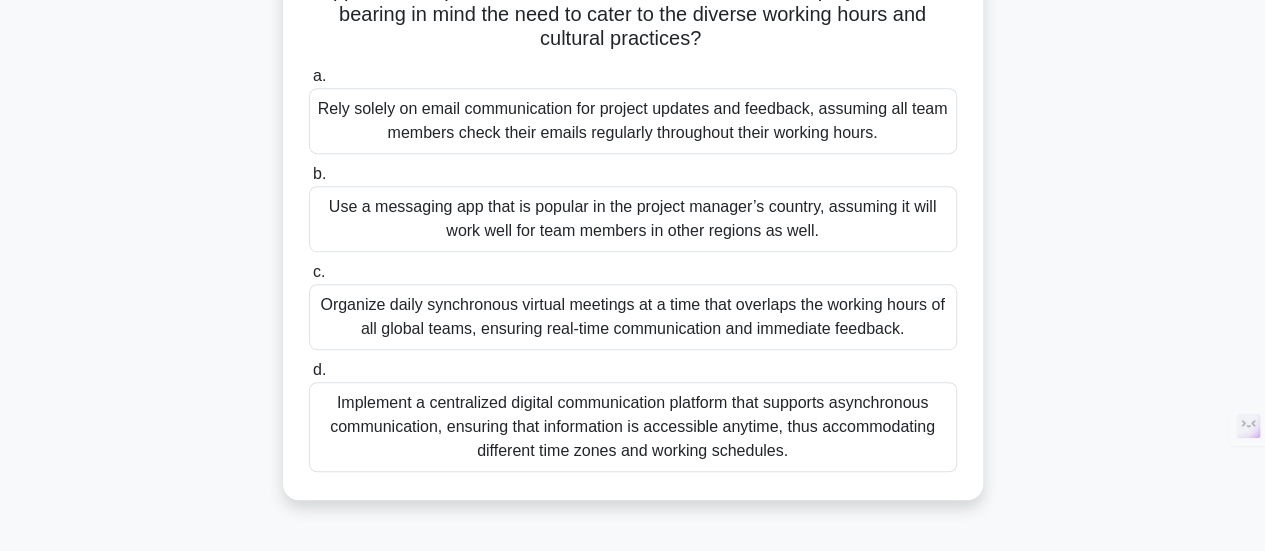 click on "Implement a centralized digital communication platform that supports asynchronous communication, ensuring that information is accessible anytime, thus accommodating different time zones and working schedules." at bounding box center (633, 427) 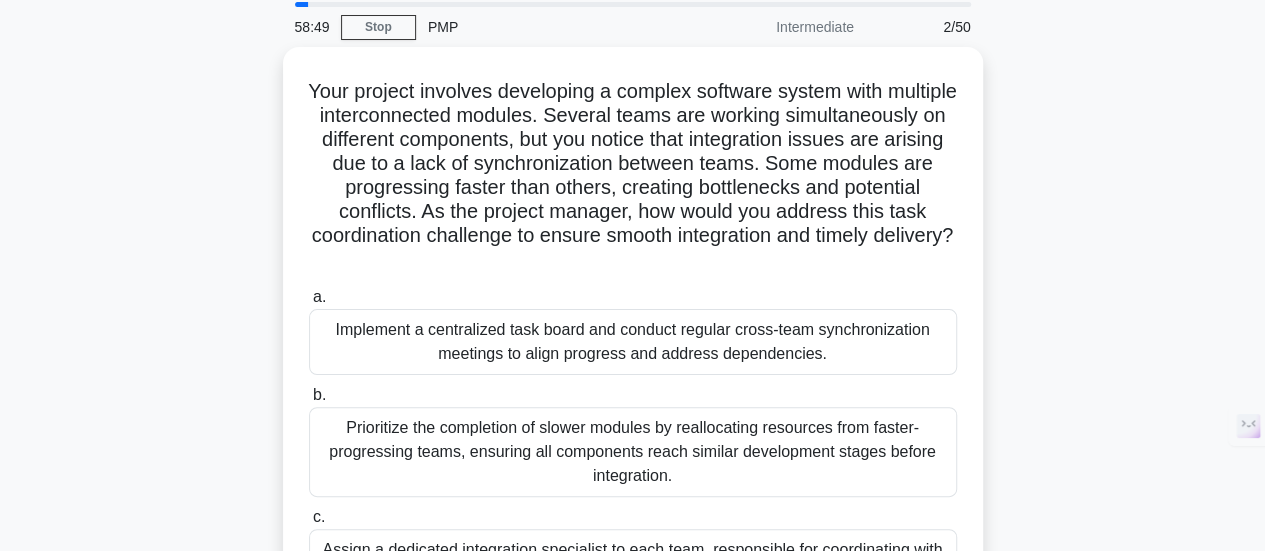 scroll, scrollTop: 0, scrollLeft: 0, axis: both 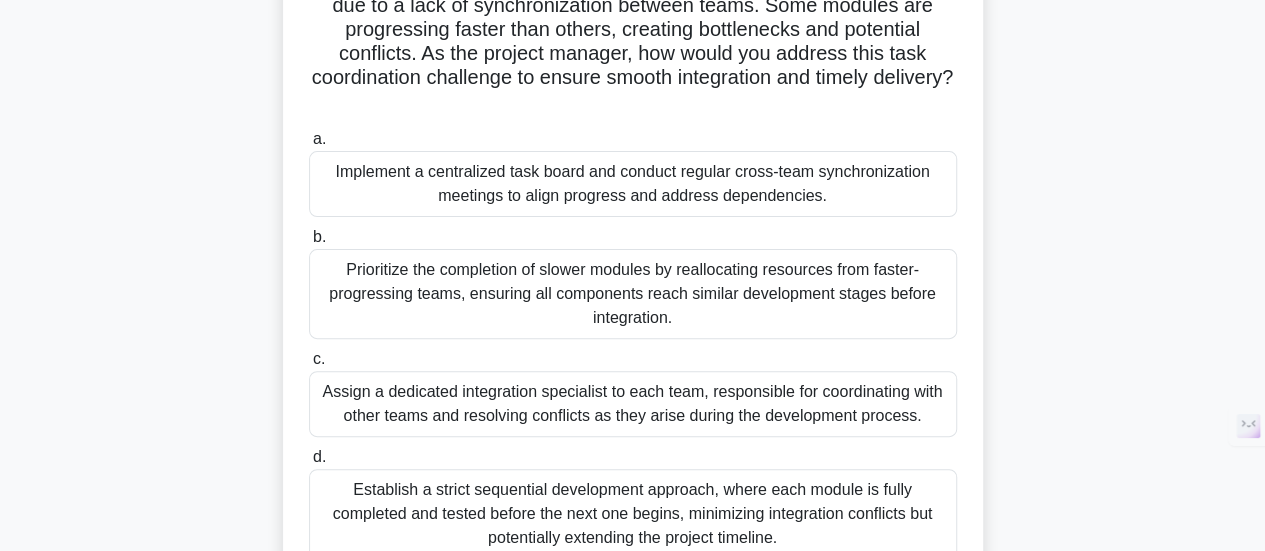 click on "Implement a centralized task board and conduct regular cross-team synchronization meetings to align progress and address dependencies." at bounding box center [633, 184] 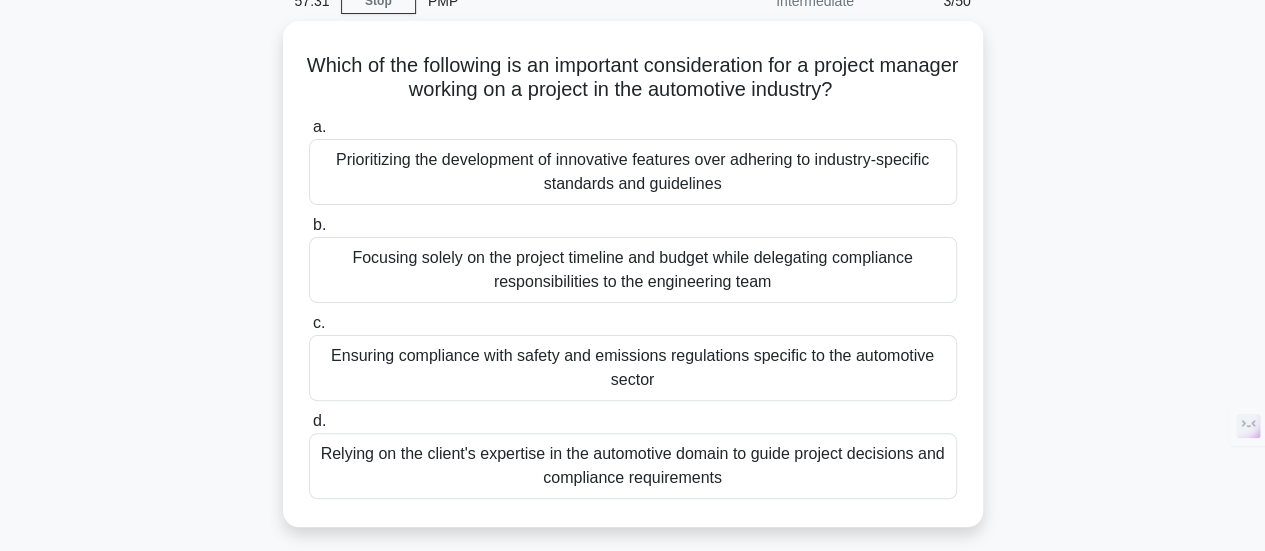 scroll, scrollTop: 102, scrollLeft: 0, axis: vertical 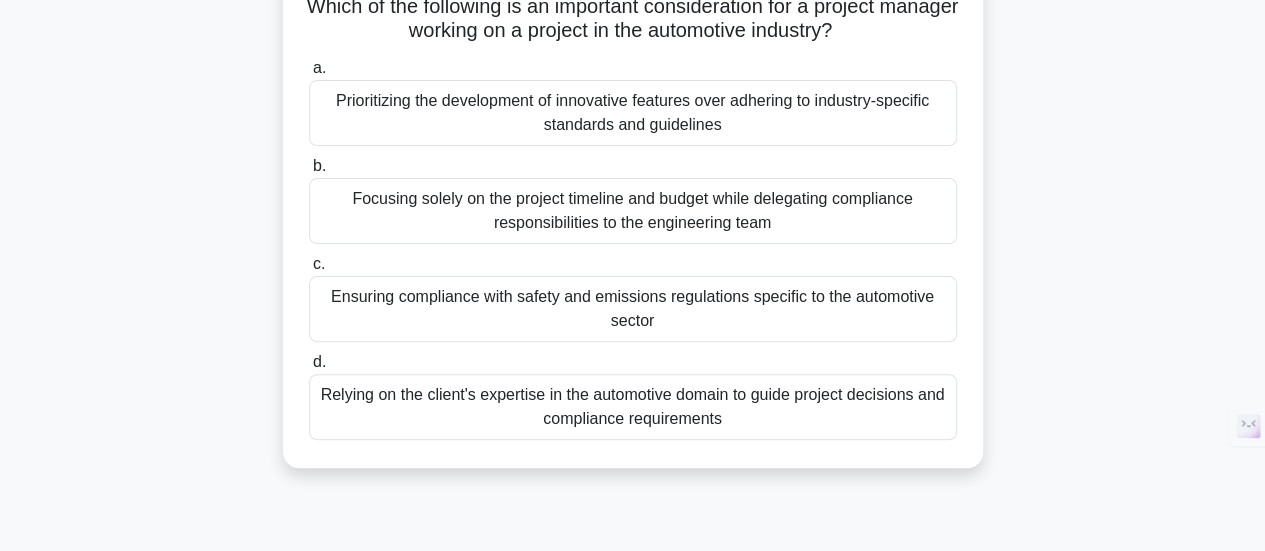 click on "Ensuring compliance with safety and emissions regulations specific to the automotive sector" at bounding box center [633, 309] 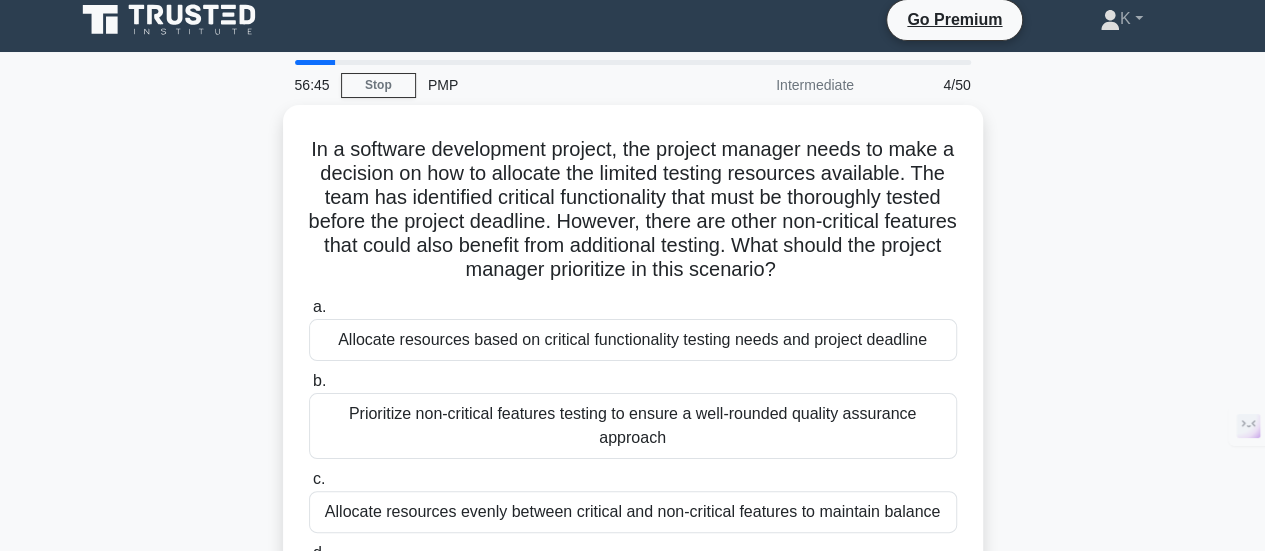 scroll, scrollTop: 0, scrollLeft: 0, axis: both 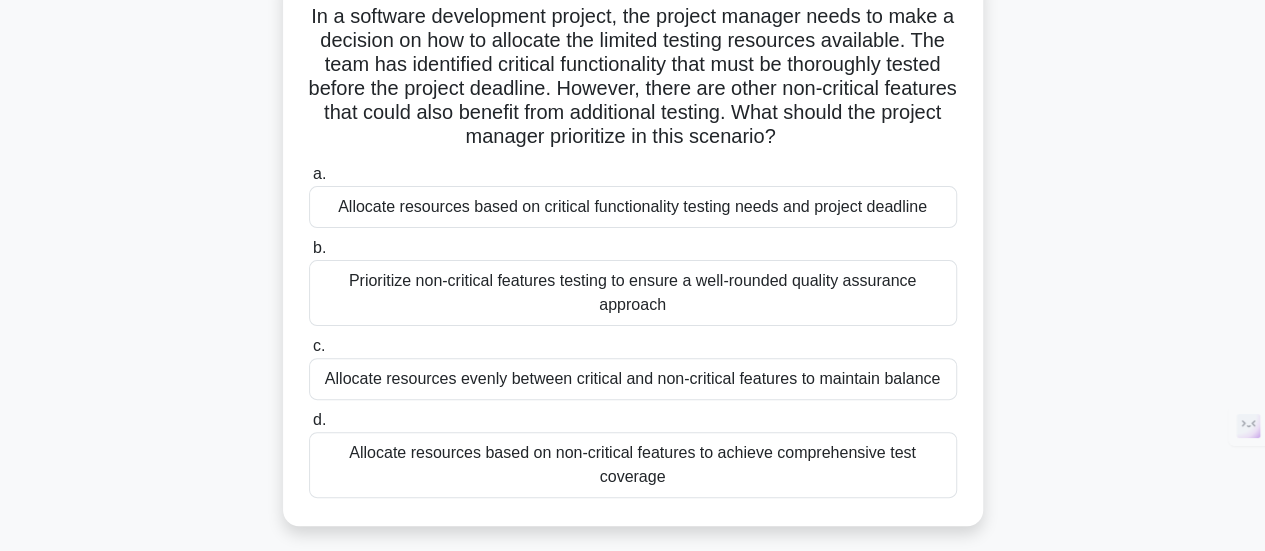 click on "Allocate resources based on critical functionality testing needs and project deadline" at bounding box center (633, 207) 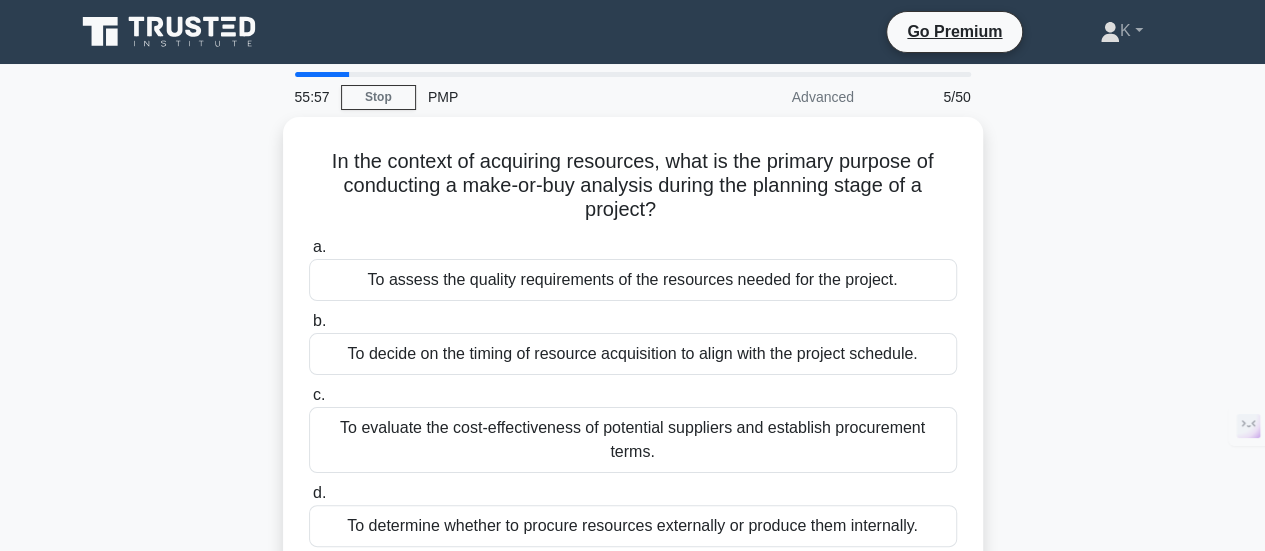 scroll, scrollTop: 0, scrollLeft: 0, axis: both 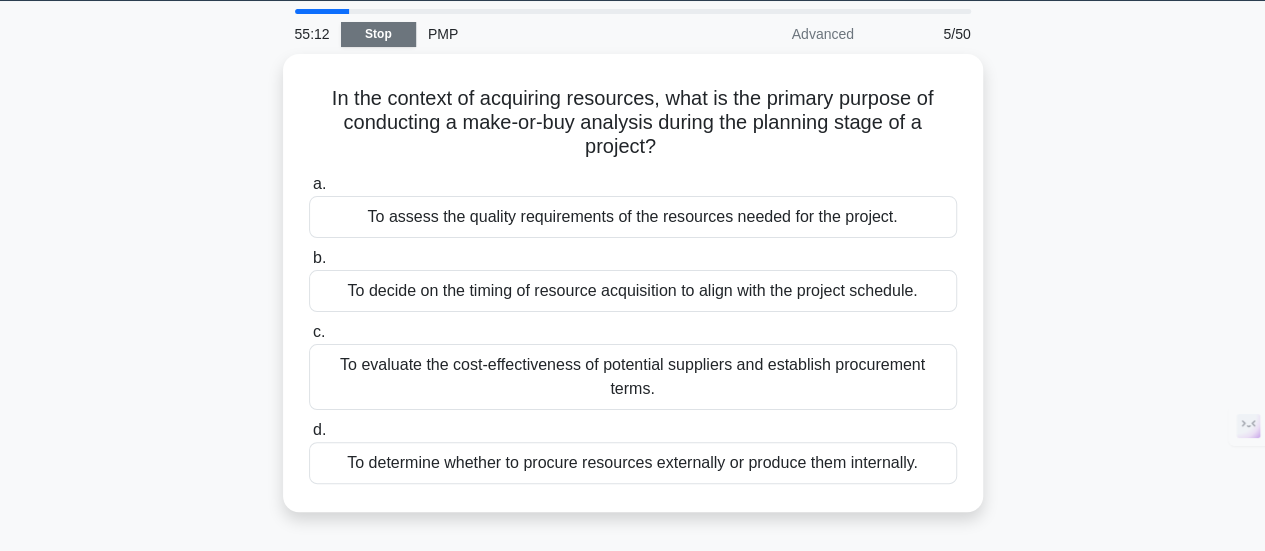 click on "Stop" at bounding box center [378, 34] 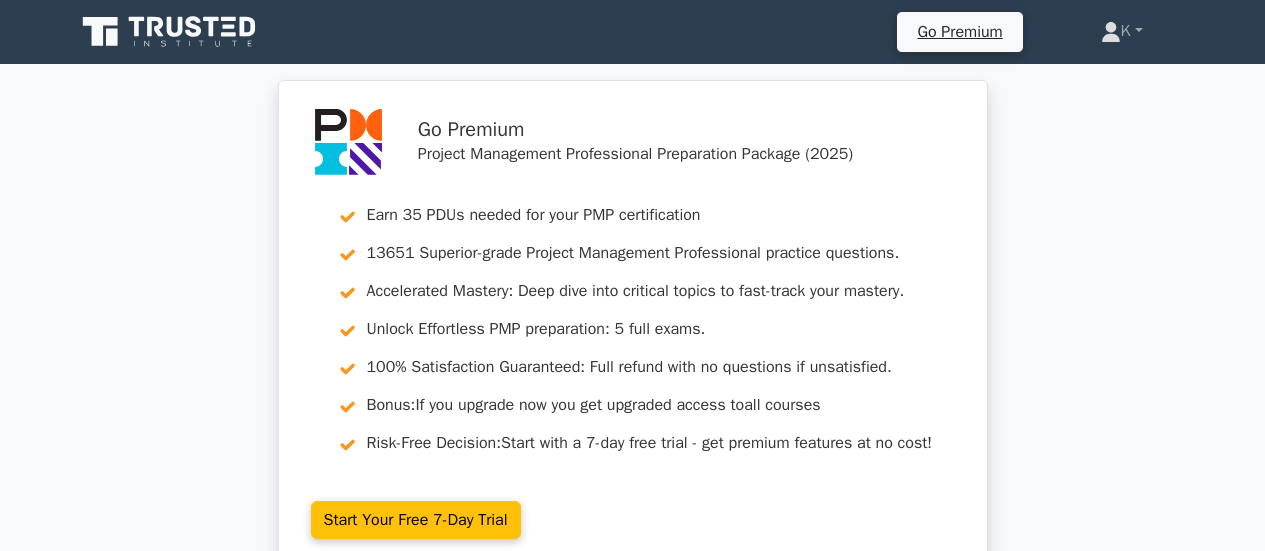 scroll, scrollTop: 0, scrollLeft: 0, axis: both 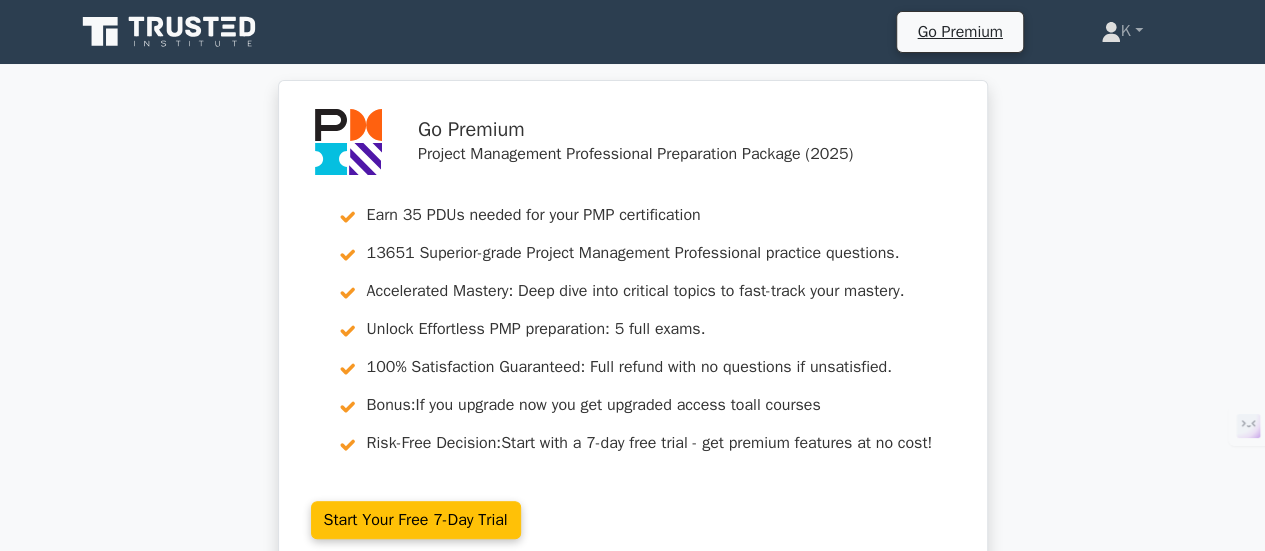 drag, startPoint x: 1274, startPoint y: 27, endPoint x: 1251, endPoint y: -119, distance: 147.80054 